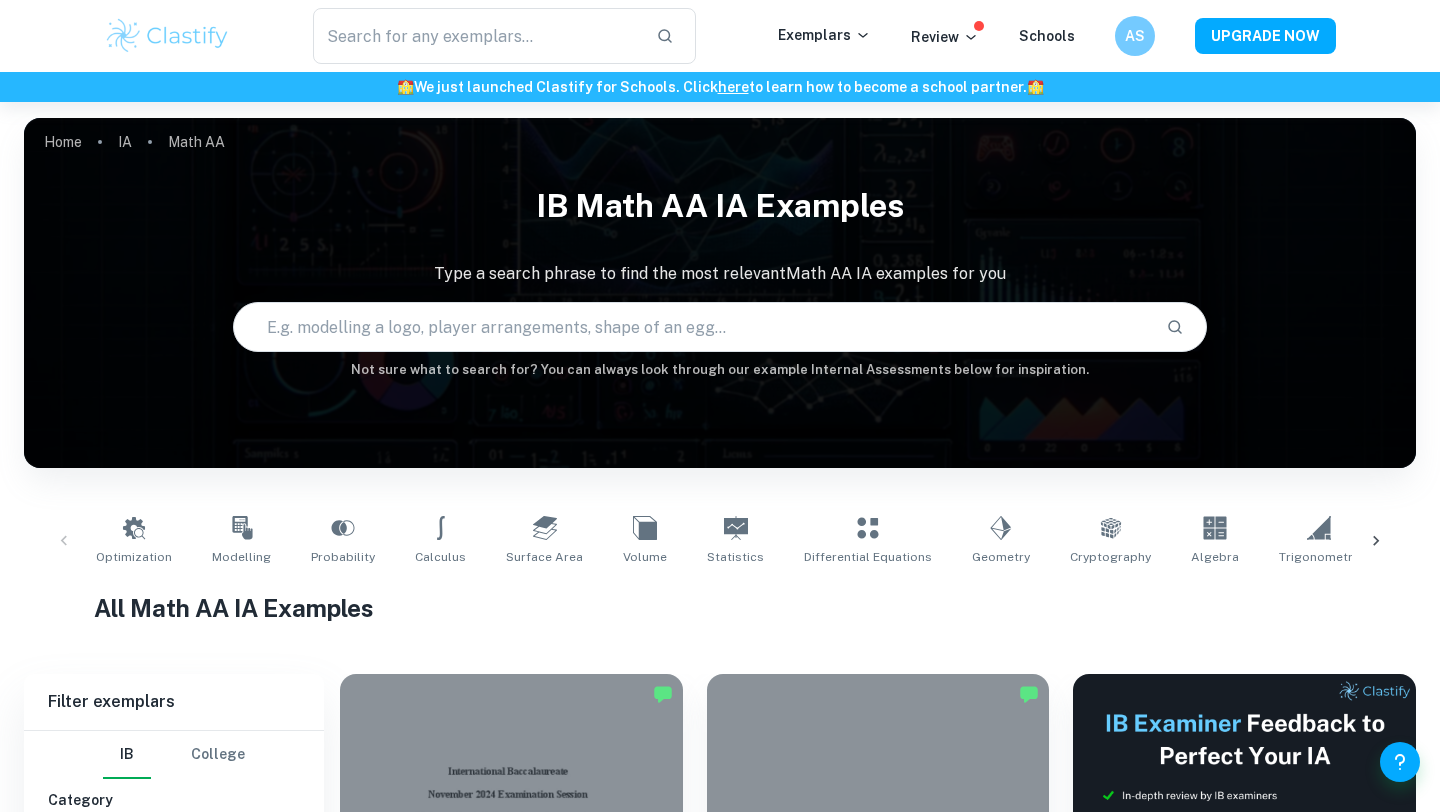 scroll, scrollTop: 0, scrollLeft: 0, axis: both 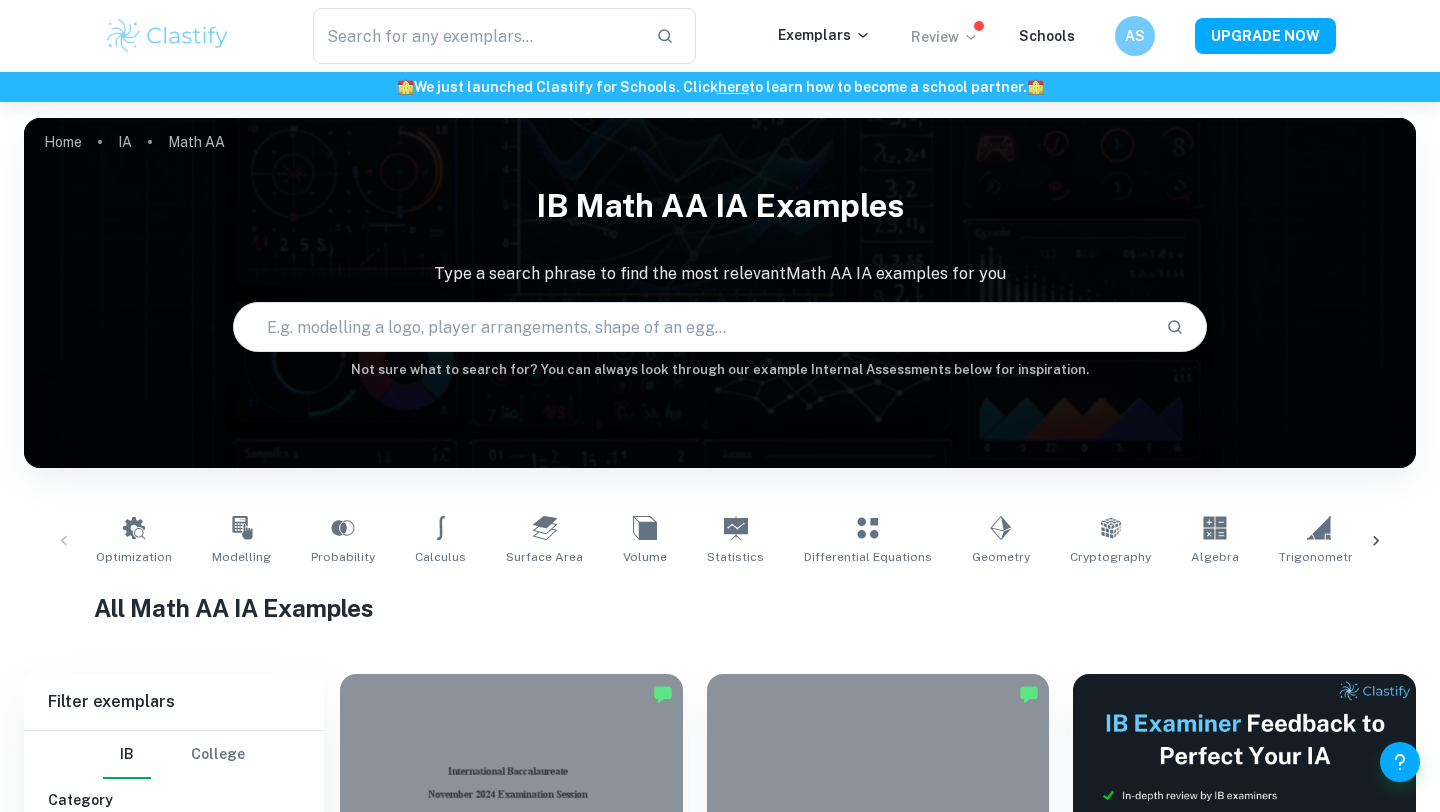 click on "Review" at bounding box center (945, 37) 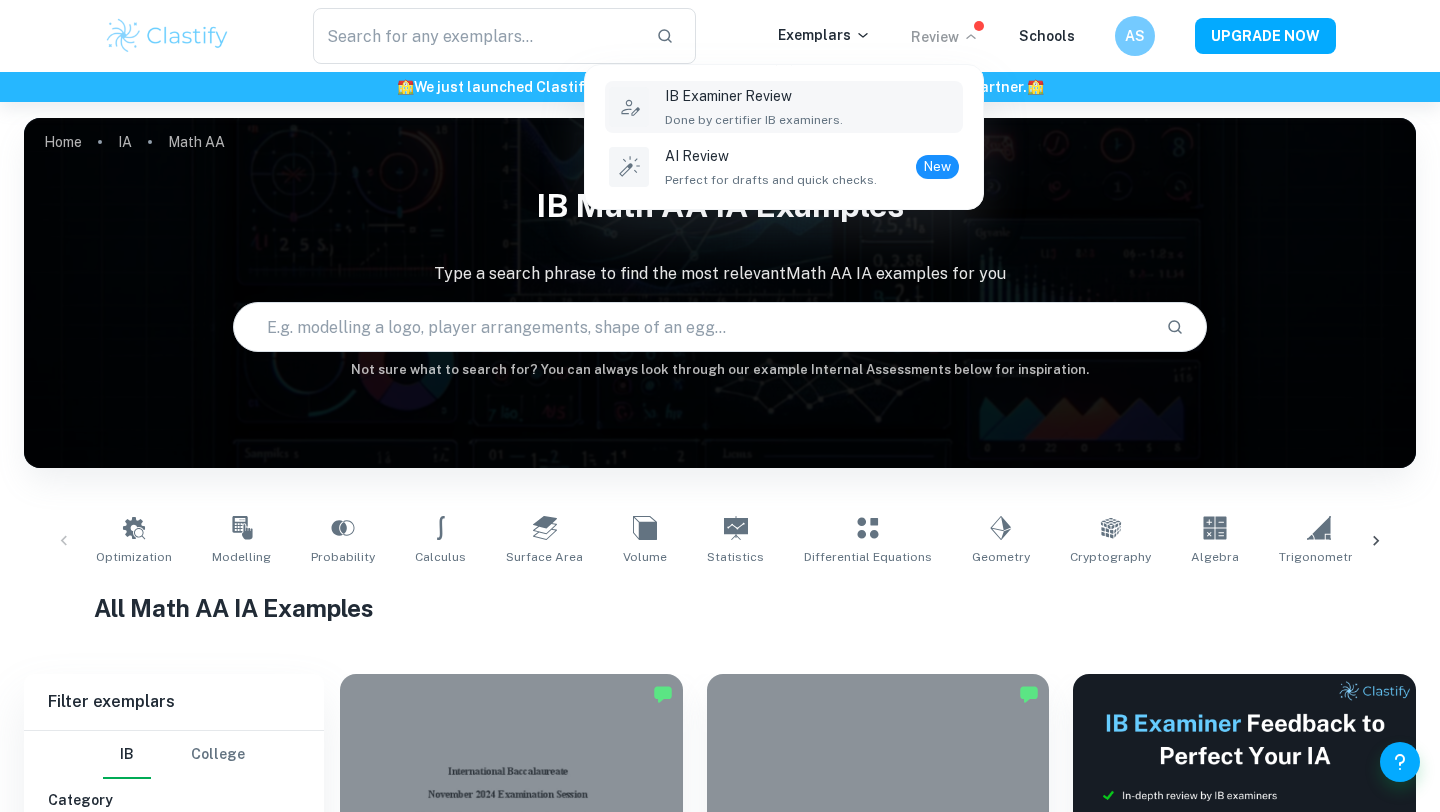 click on "Done by certifier IB examiners." at bounding box center [754, 120] 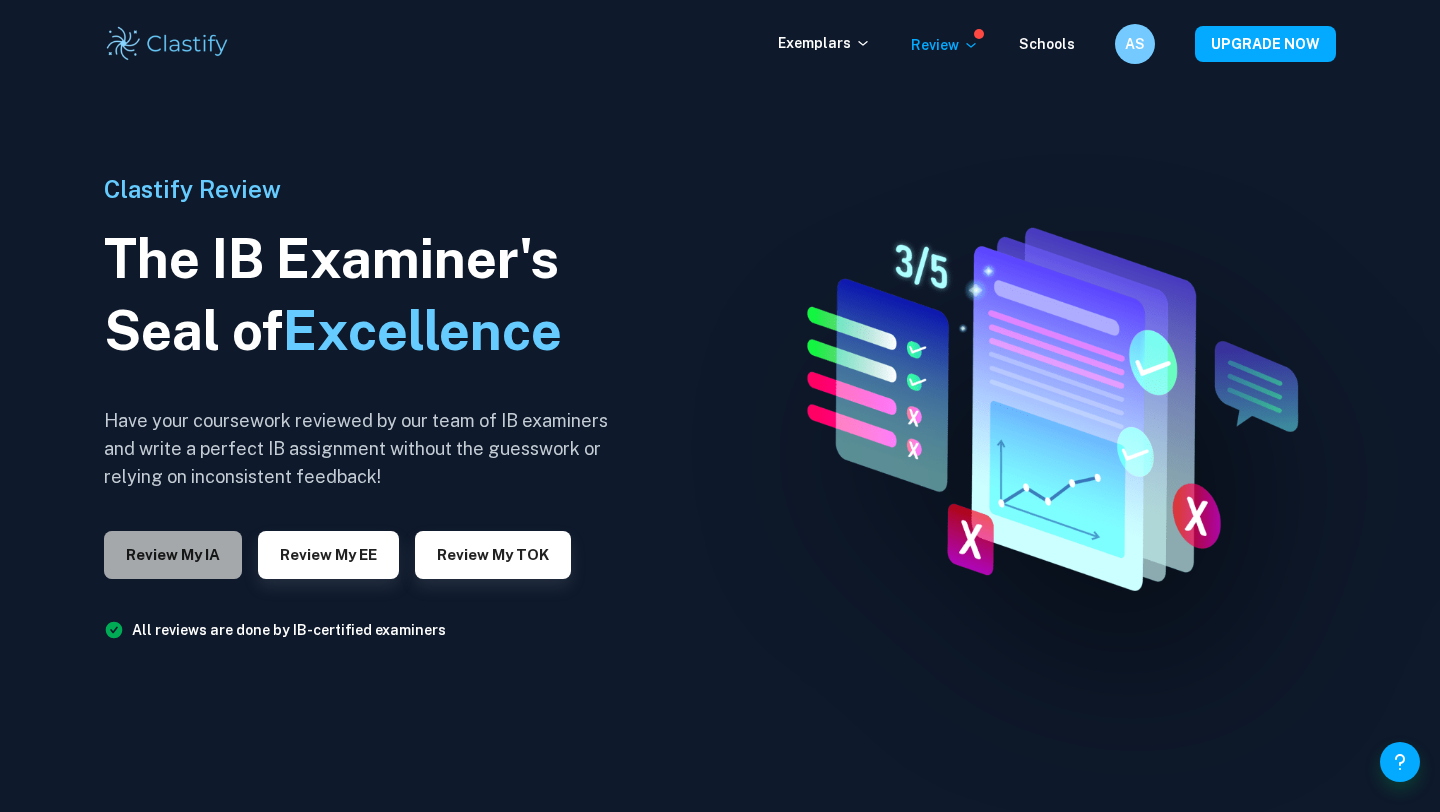 click on "Review my IA" at bounding box center (173, 555) 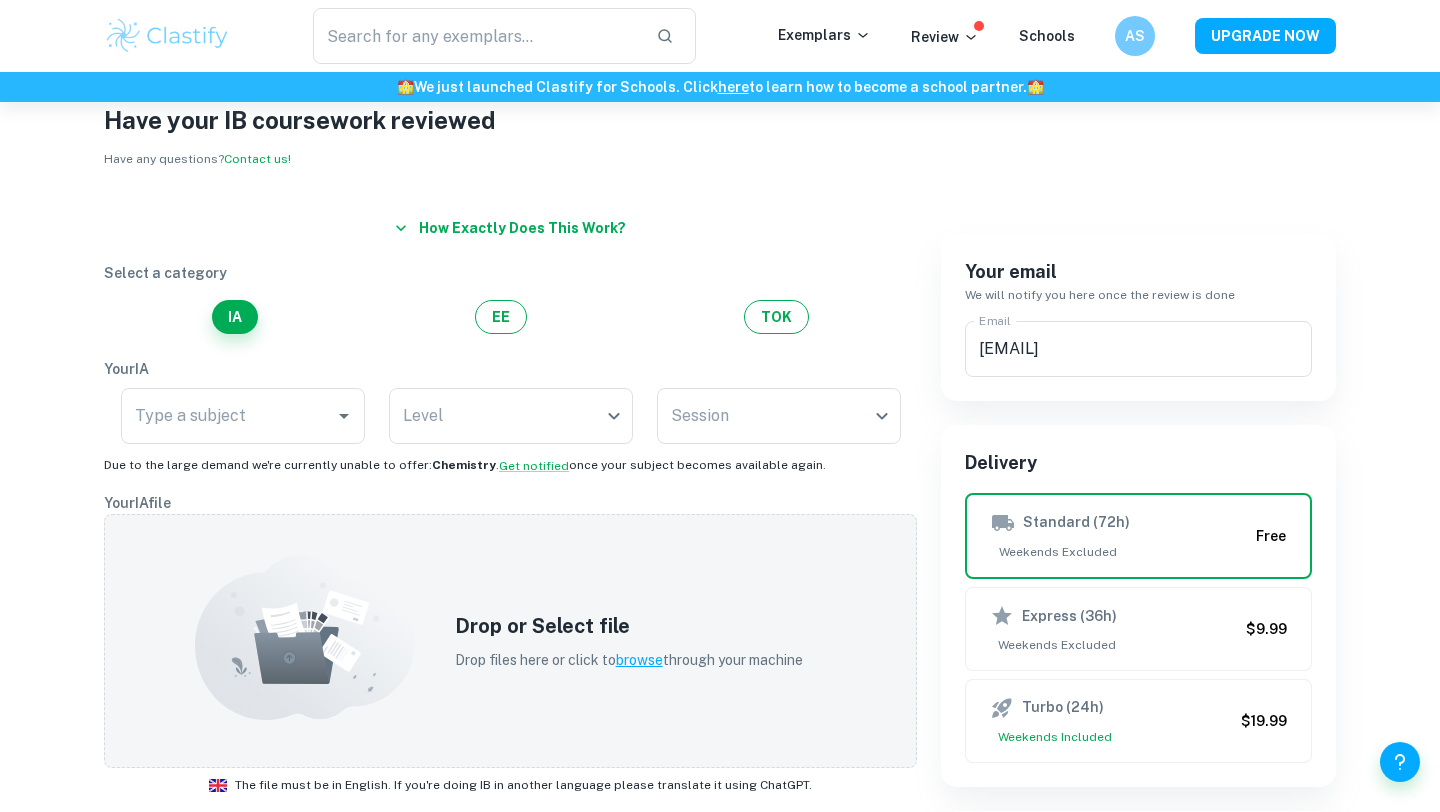 scroll, scrollTop: 65, scrollLeft: 0, axis: vertical 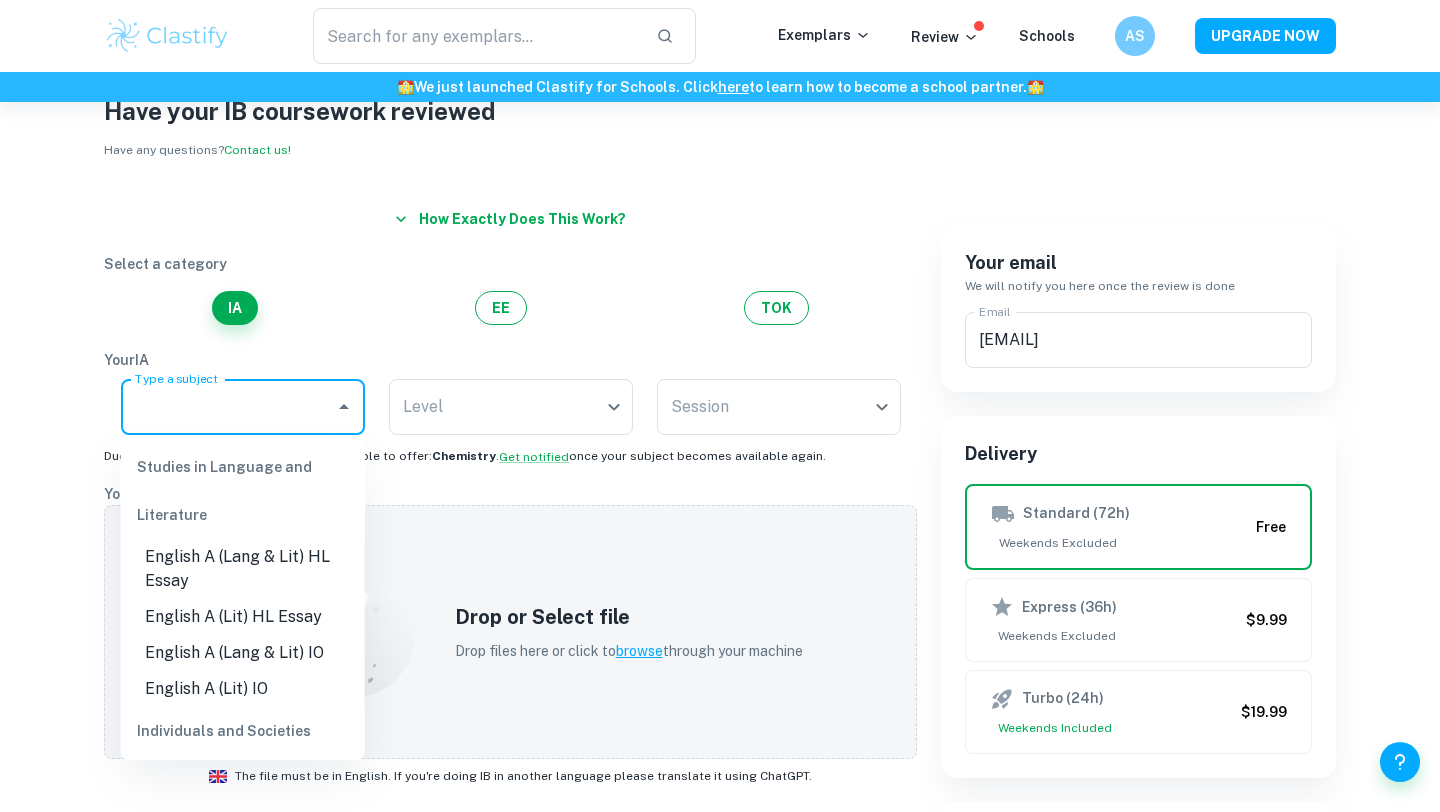 click on "Type a subject" at bounding box center (228, 407) 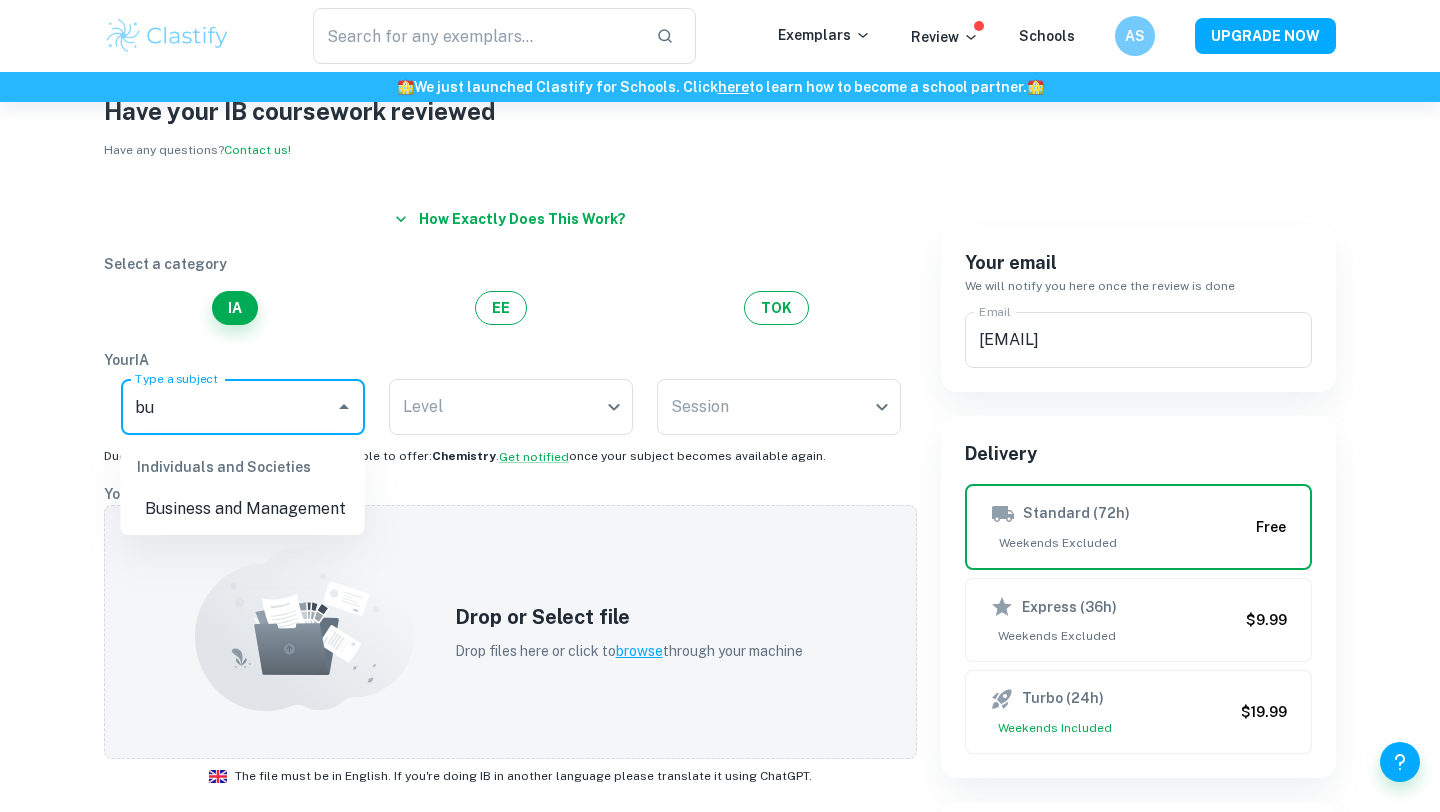 click on "Business and Management" at bounding box center [243, 509] 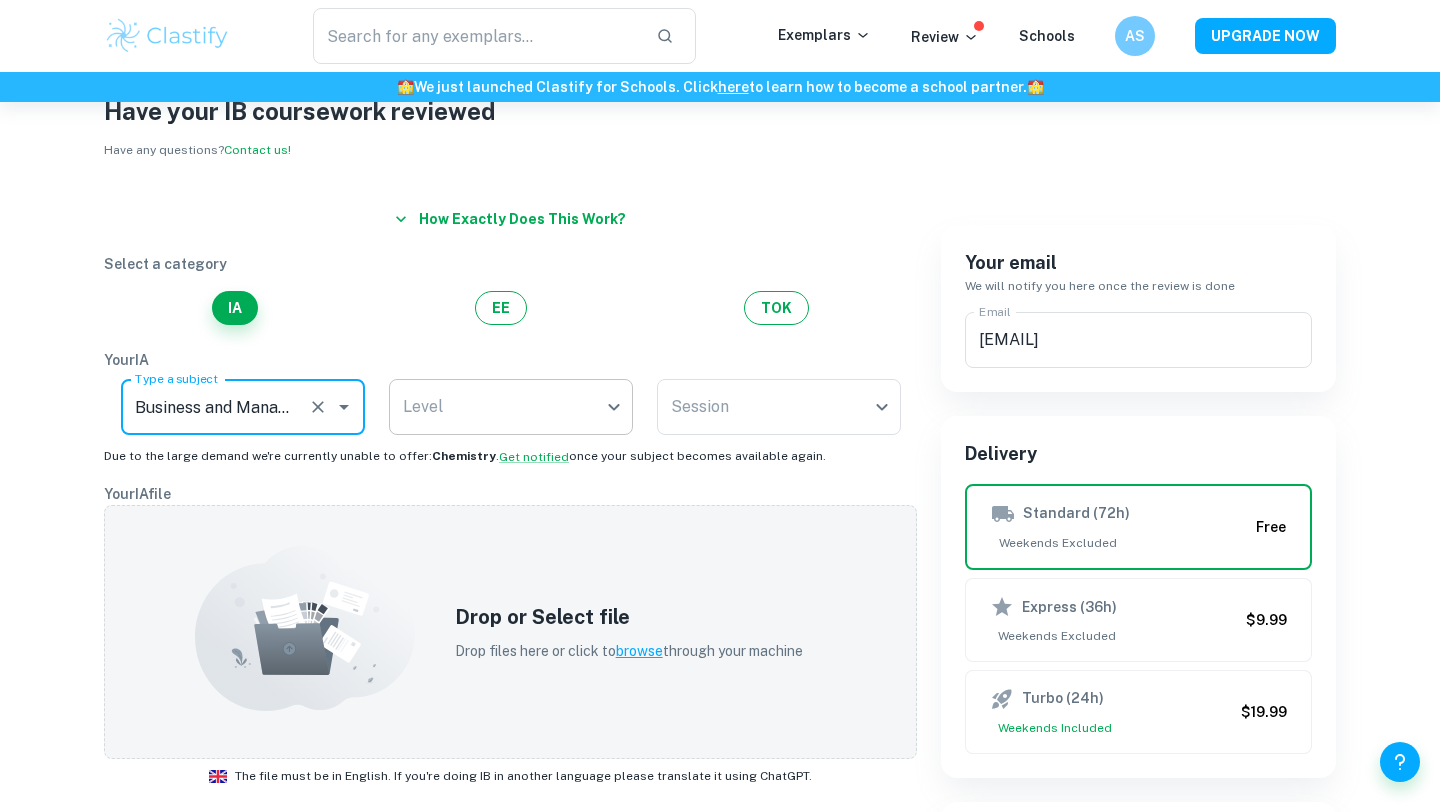 type on "Business and Management" 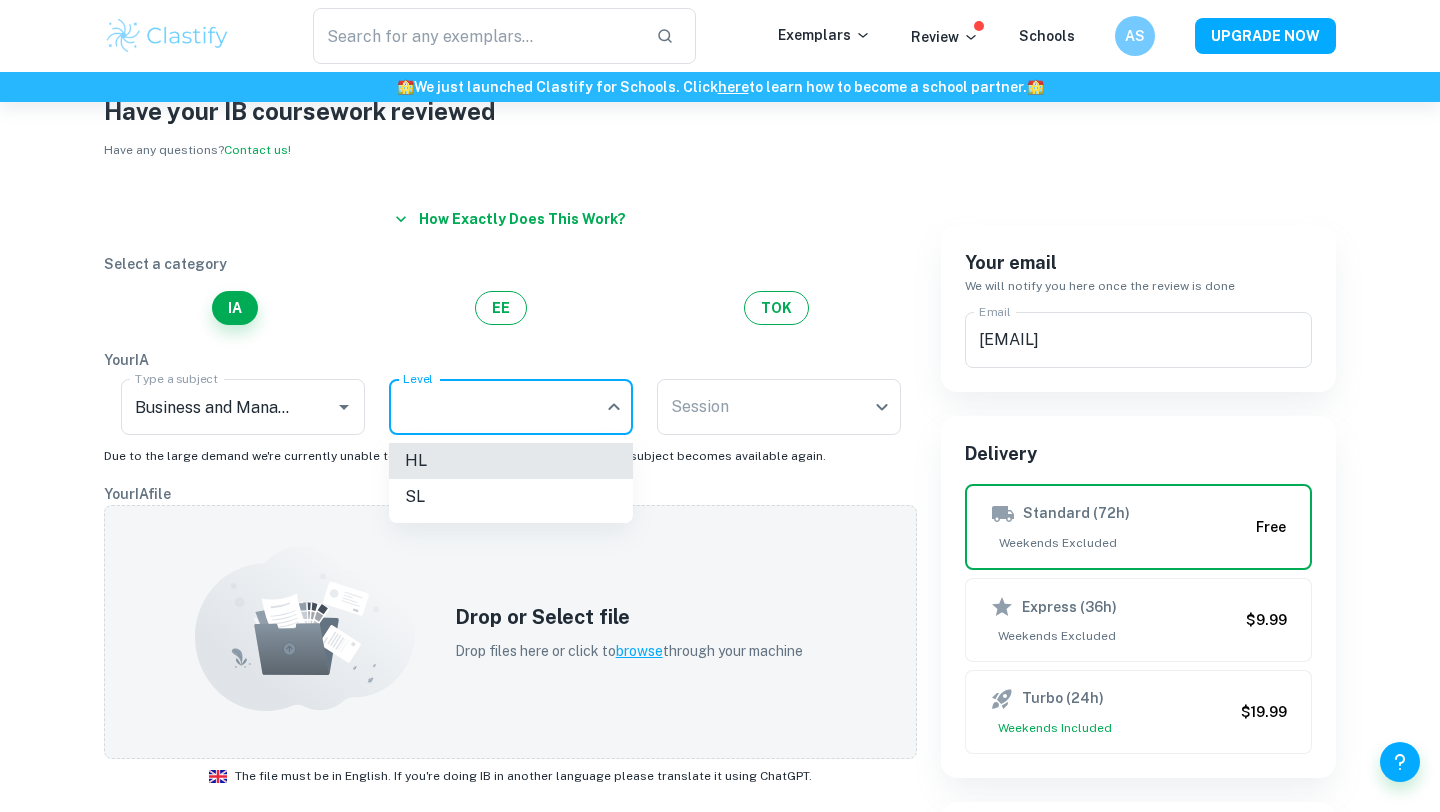 click on "We value your privacy We use cookies to enhance your browsing experience, serve personalised ads or content, and analyse our traffic. By clicking "Accept All", you consent to our use of cookies.   Cookie Policy Customise   Reject All   Accept All   Customise Consent Preferences   We use cookies to help you navigate efficiently and perform certain functions. You will find detailed information about all cookies under each consent category below. The cookies that are categorised as "Necessary" are stored on your browser as they are essential for enabling the basic functionalities of the site. ...  Show more For more information on how Google's third-party cookies operate and handle your data, see:   Google Privacy Policy Necessary Always Active Necessary cookies are required to enable the basic features of this site, such as providing secure log-in or adjusting your consent preferences. These cookies do not store any personally identifiable data. Functional Analytics Performance Advertisement Uncategorised" at bounding box center (720, 443) 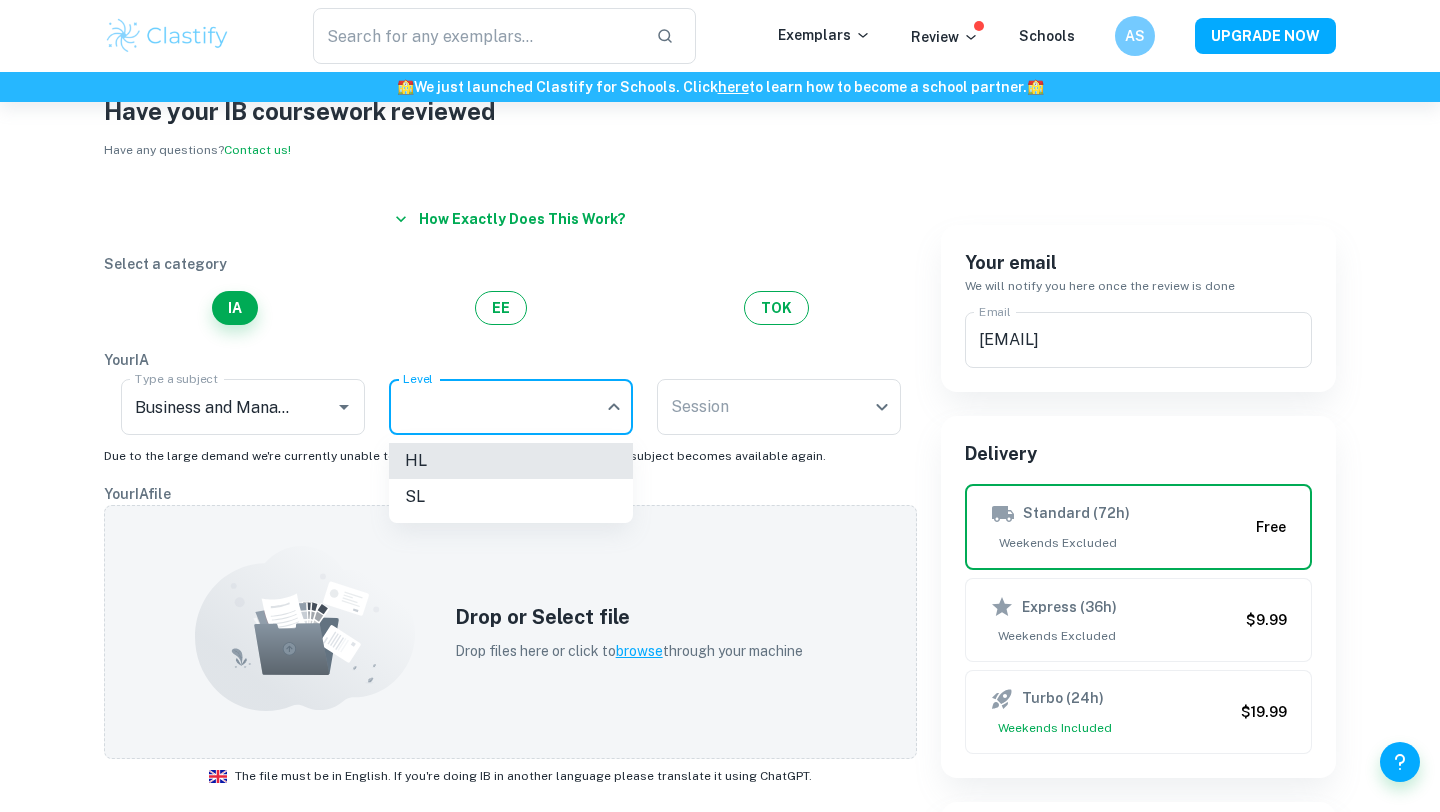 click on "HL" at bounding box center (511, 461) 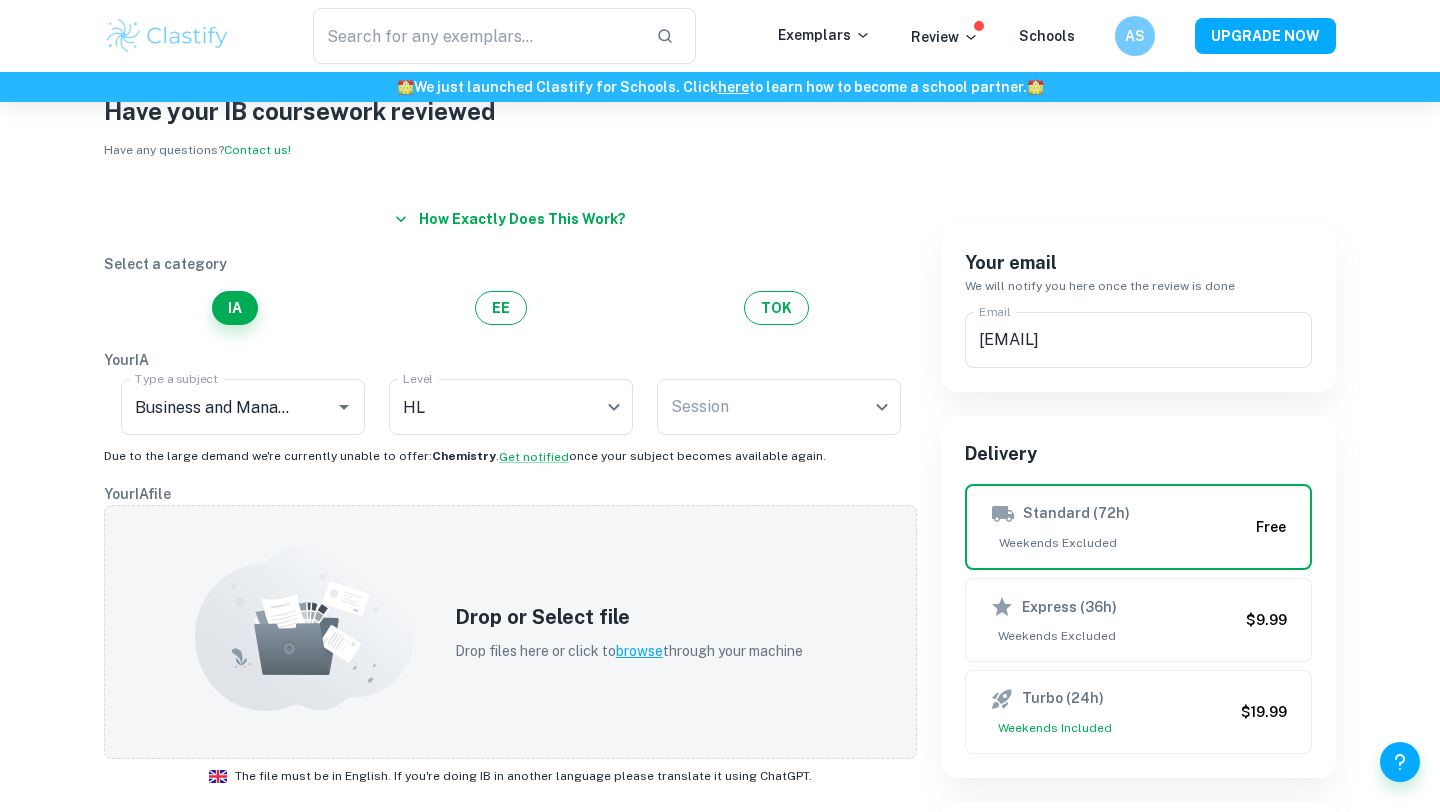 click on "Type a subject Business and Management Type a subject Level HL   HL Level Session ​ Session" at bounding box center (510, 411) 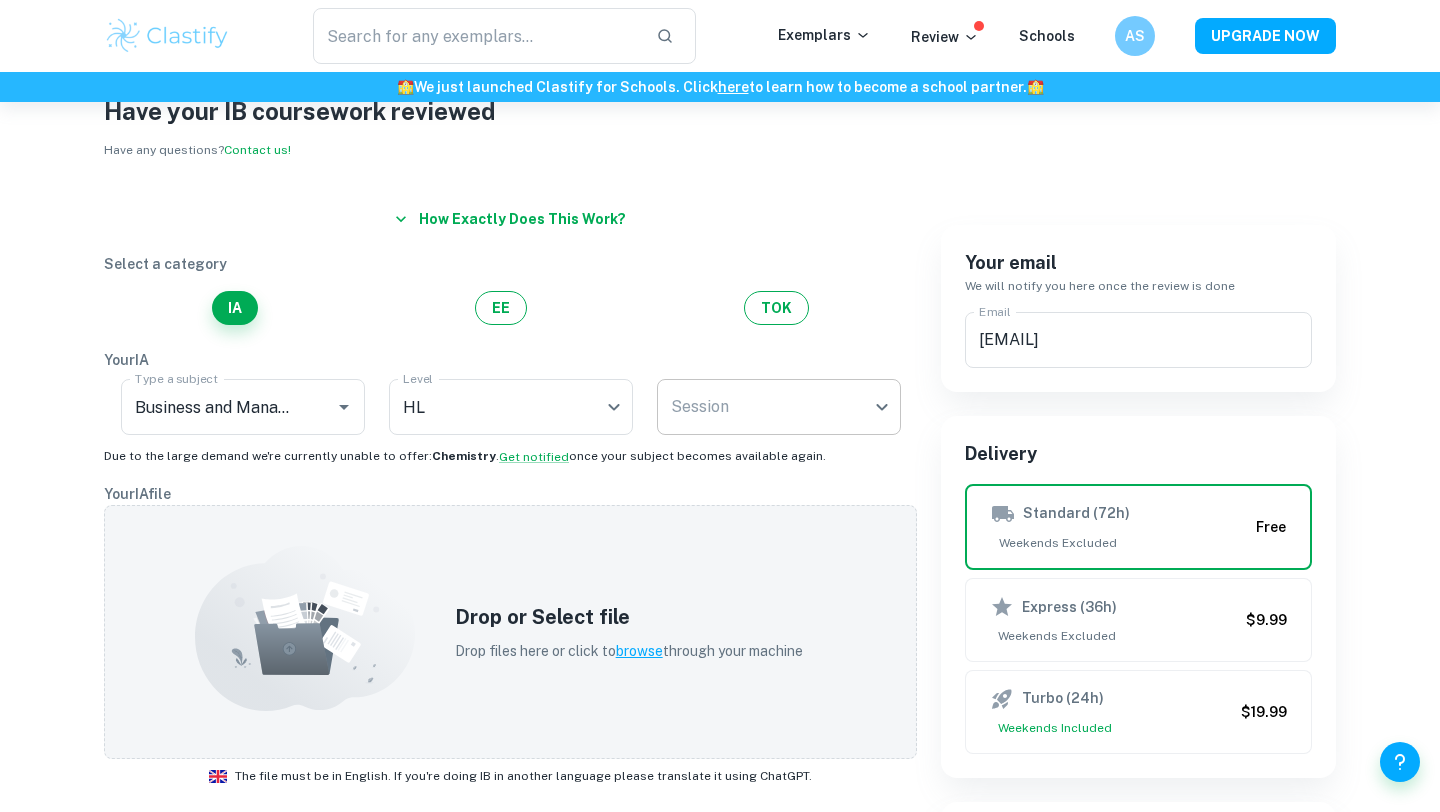 click on "We value your privacy We use cookies to enhance your browsing experience, serve personalised ads or content, and analyse our traffic. By clicking "Accept All", you consent to our use of cookies.   Cookie Policy Customise   Reject All   Accept All   Customise Consent Preferences   We use cookies to help you navigate efficiently and perform certain functions. You will find detailed information about all cookies under each consent category below. The cookies that are categorised as "Necessary" are stored on your browser as they are essential for enabling the basic functionalities of the site. ...  Show more For more information on how Google's third-party cookies operate and handle your data, see:   Google Privacy Policy Necessary Always Active Necessary cookies are required to enable the basic features of this site, such as providing secure log-in or adjusting your consent preferences. These cookies do not store any personally identifiable data. Functional Analytics Performance Advertisement Uncategorised" at bounding box center [720, 443] 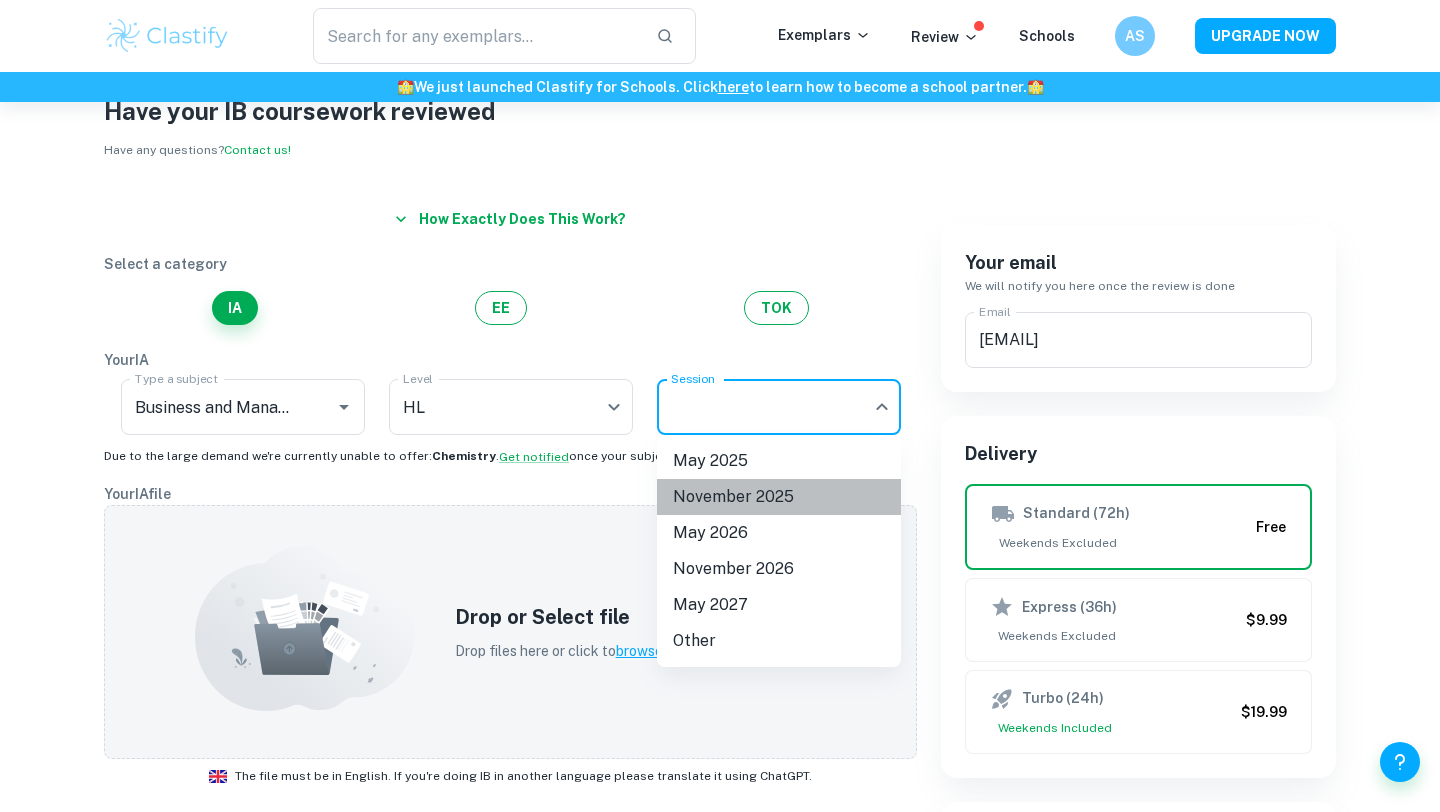 click on "November 2025" at bounding box center [779, 497] 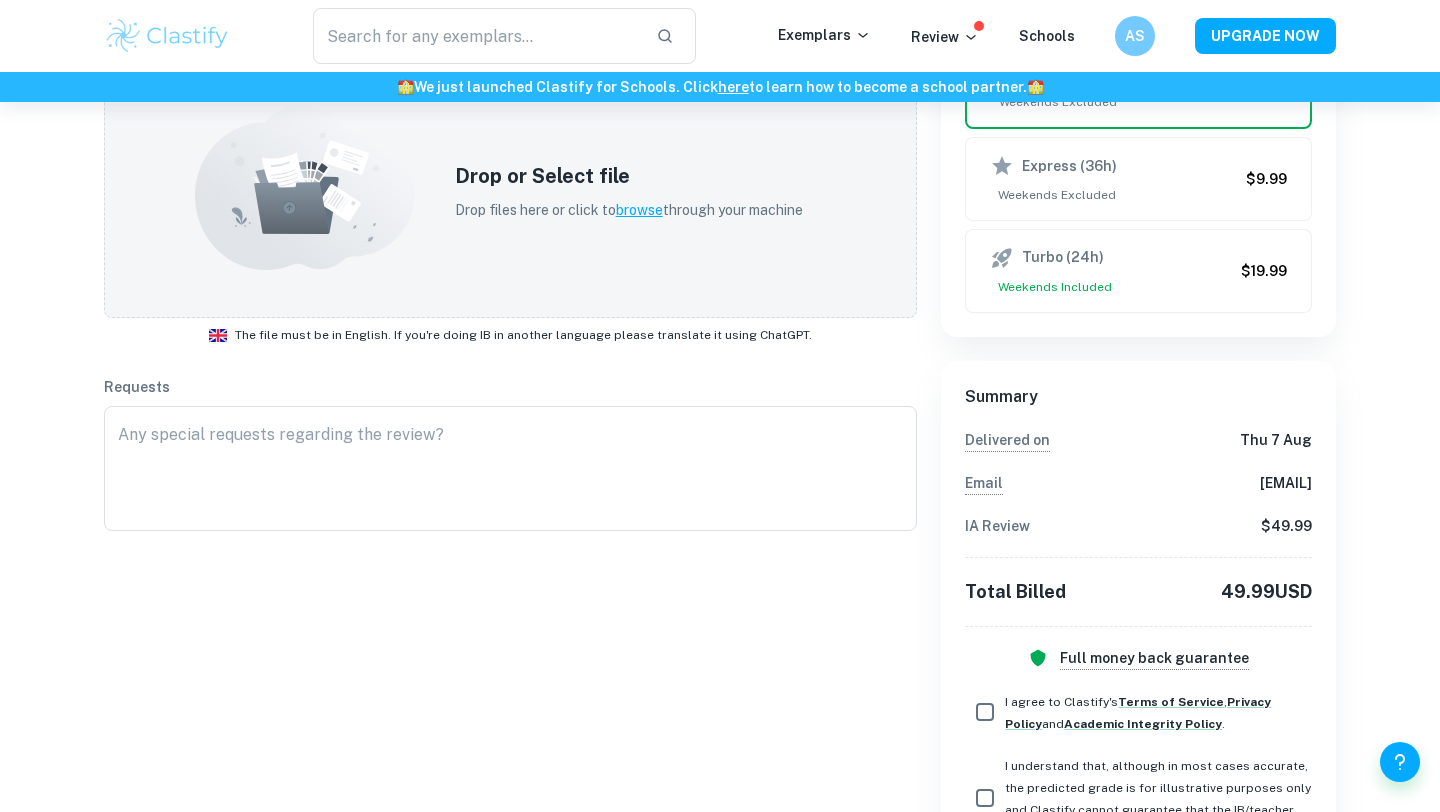 scroll, scrollTop: 501, scrollLeft: 0, axis: vertical 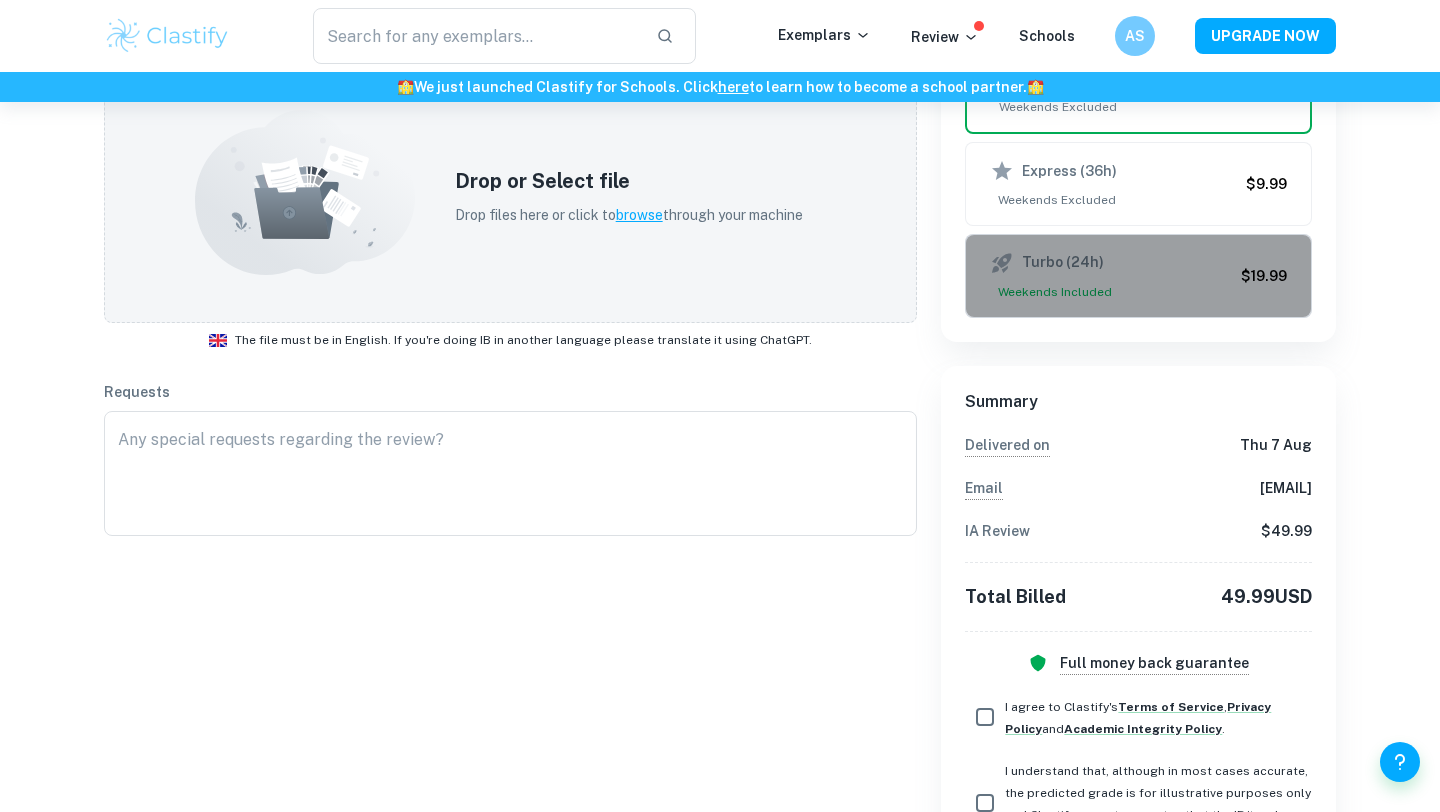 click on "Weekends Included" at bounding box center (1111, 292) 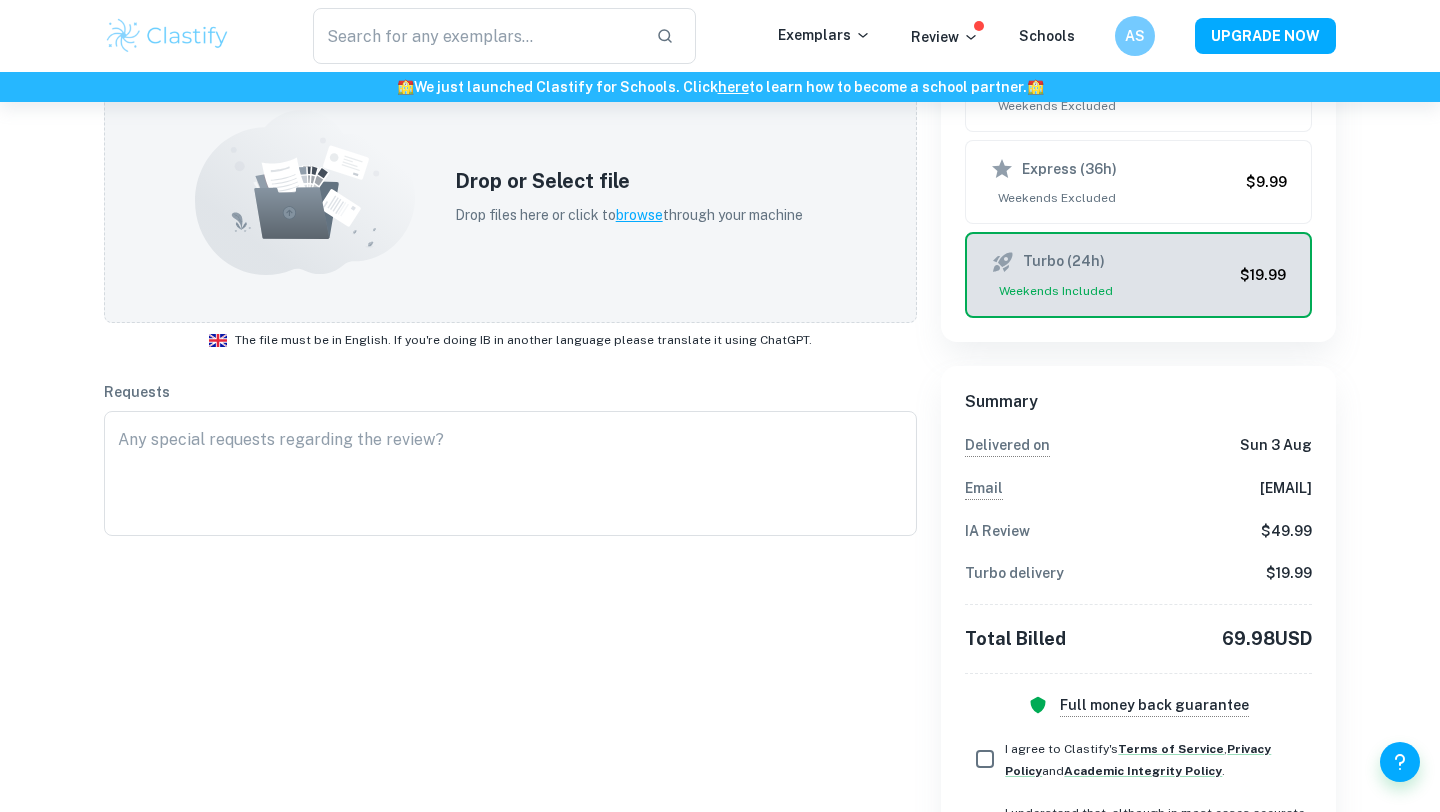 scroll, scrollTop: 694, scrollLeft: 0, axis: vertical 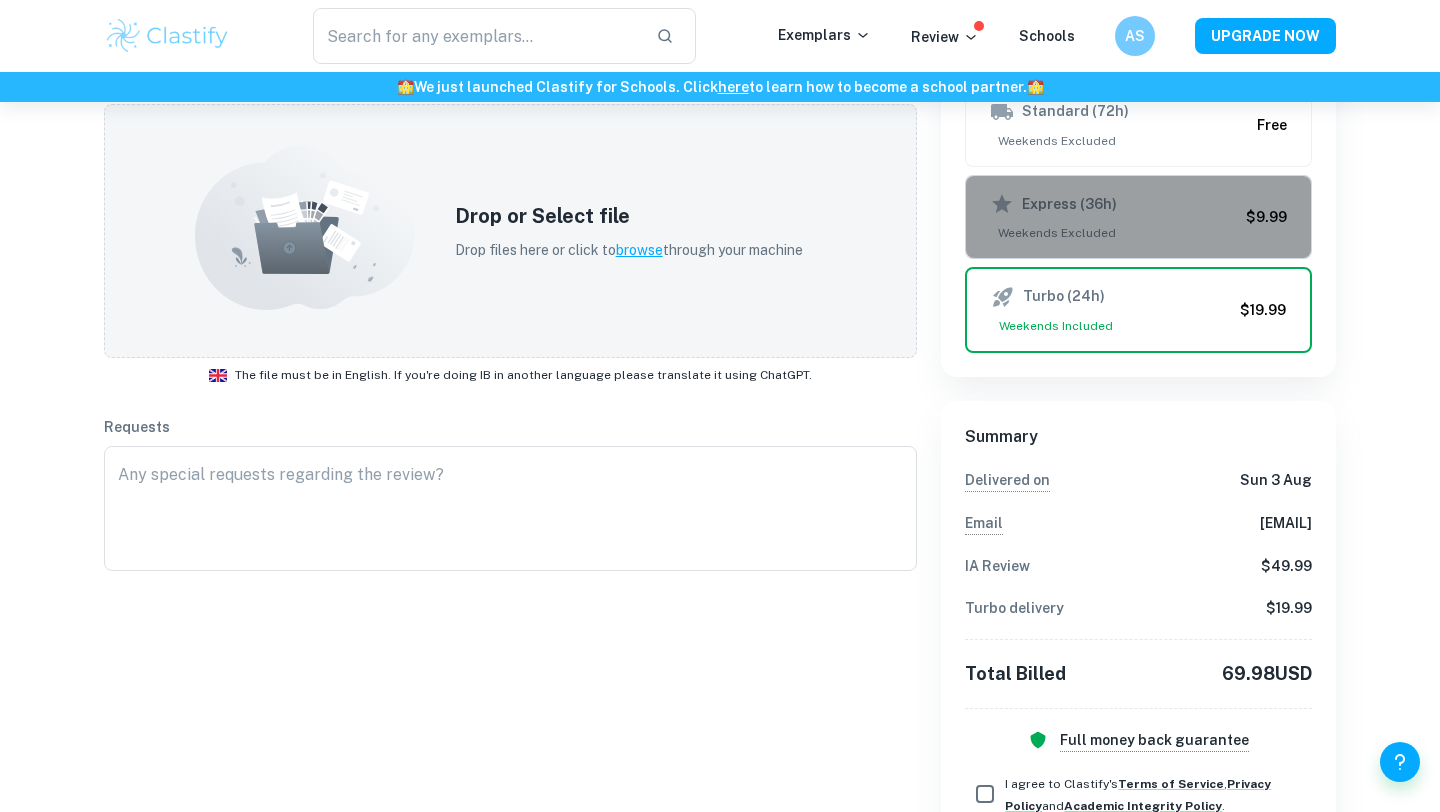 click on "Express (36h) Weekends Excluded" at bounding box center [1114, 217] 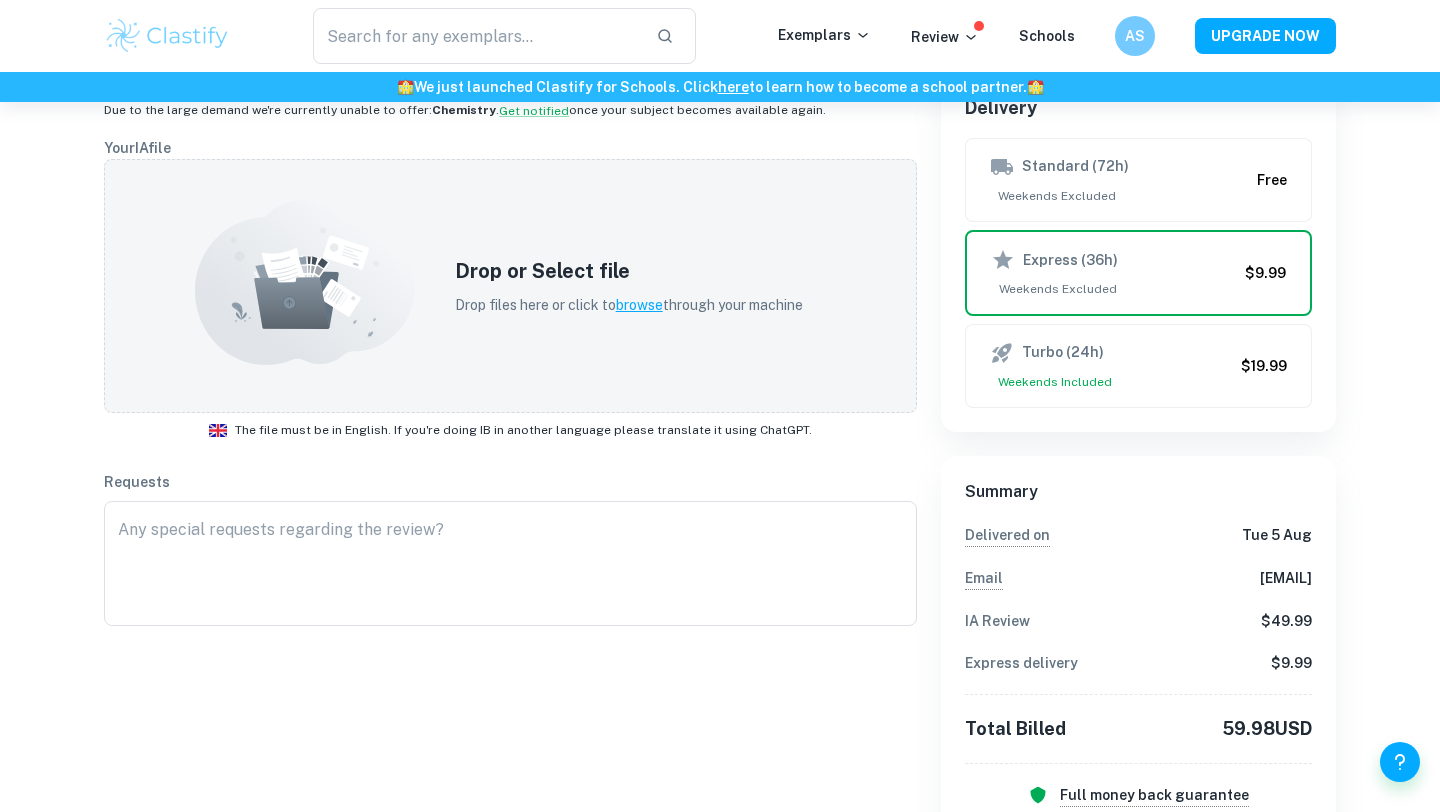 scroll, scrollTop: 404, scrollLeft: 0, axis: vertical 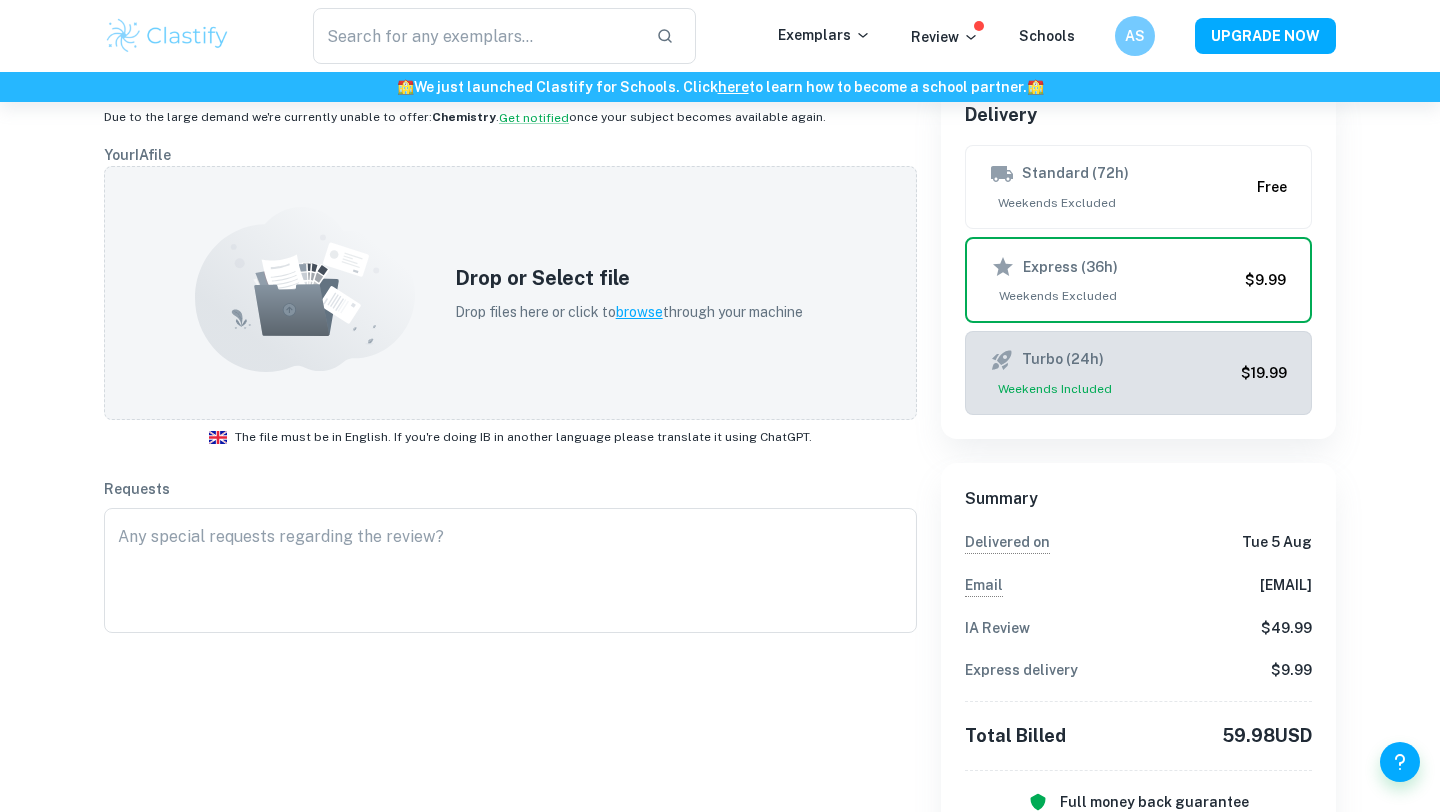 click on "Turbo (24h) Weekends Included $19.99" at bounding box center (1138, 373) 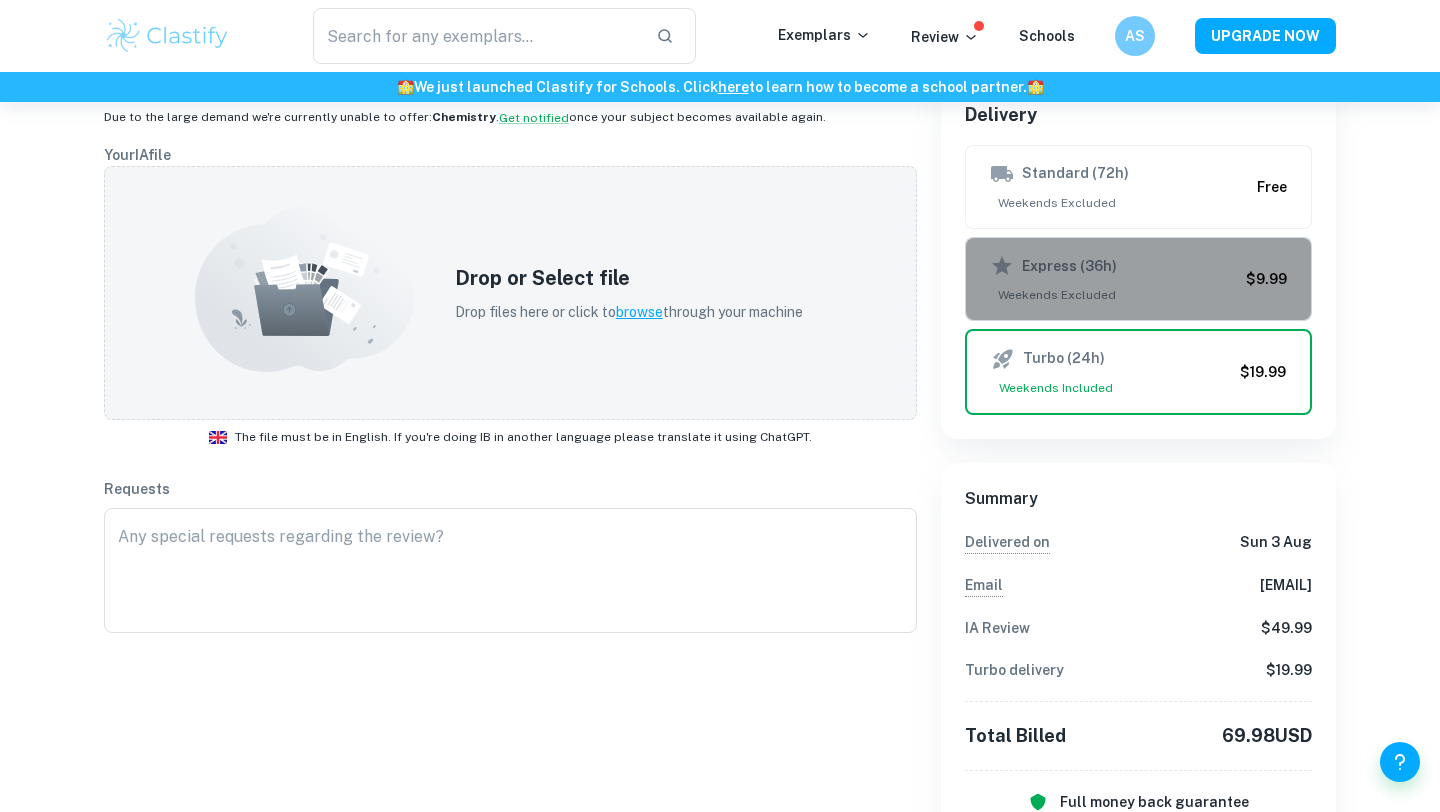 click on "Express (36h)" at bounding box center [1114, 266] 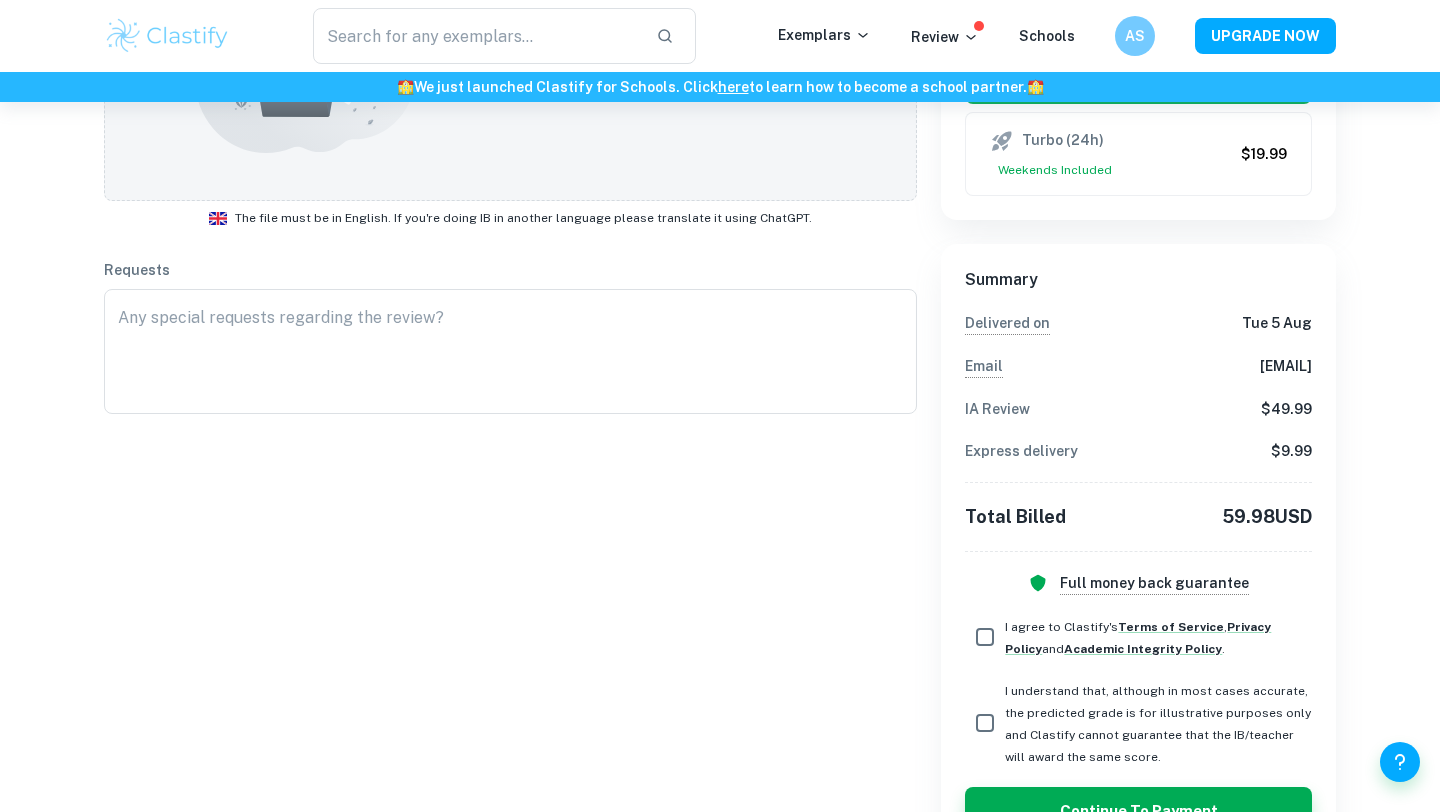 scroll, scrollTop: 622, scrollLeft: 0, axis: vertical 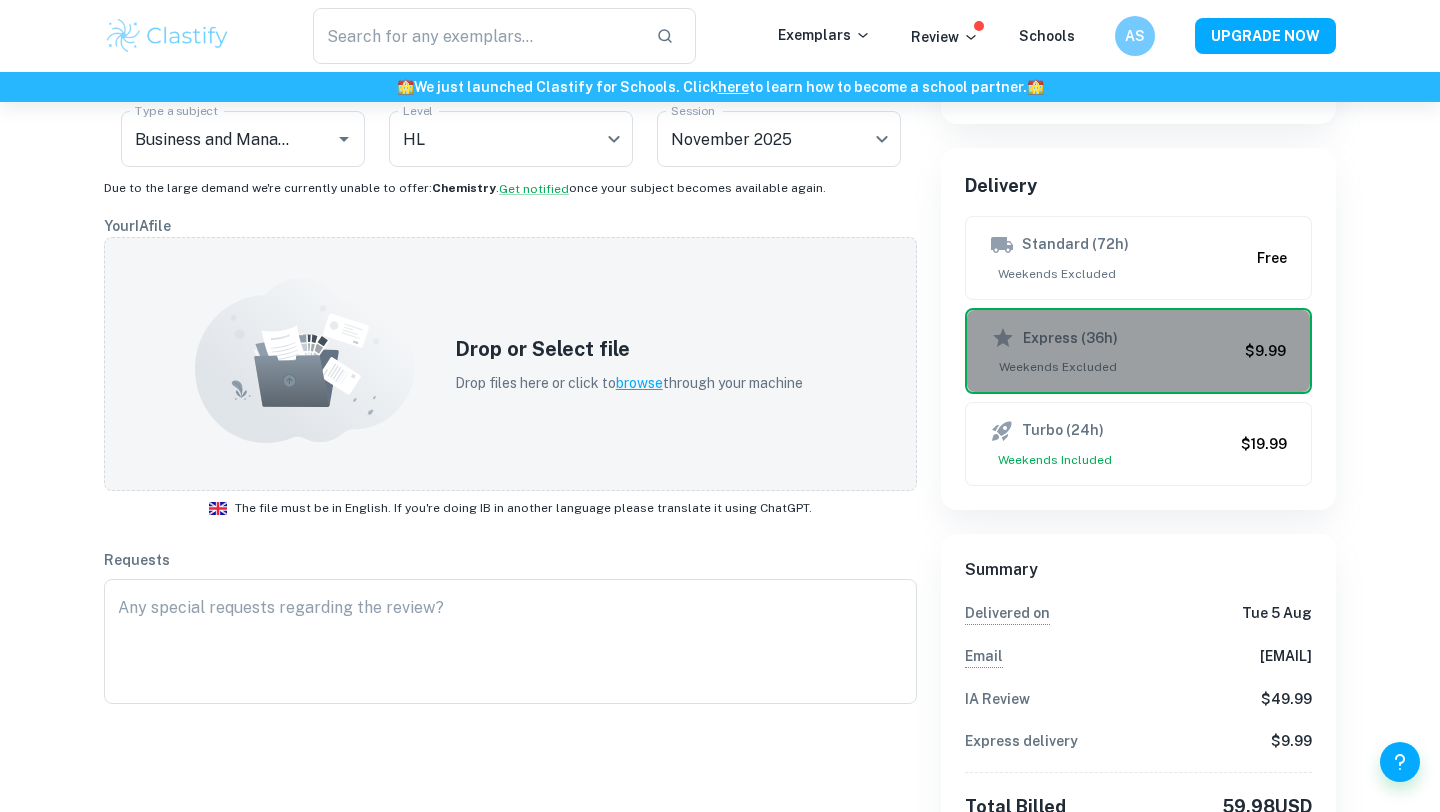 click on "Express (36h) Weekends Excluded" at bounding box center [1114, 351] 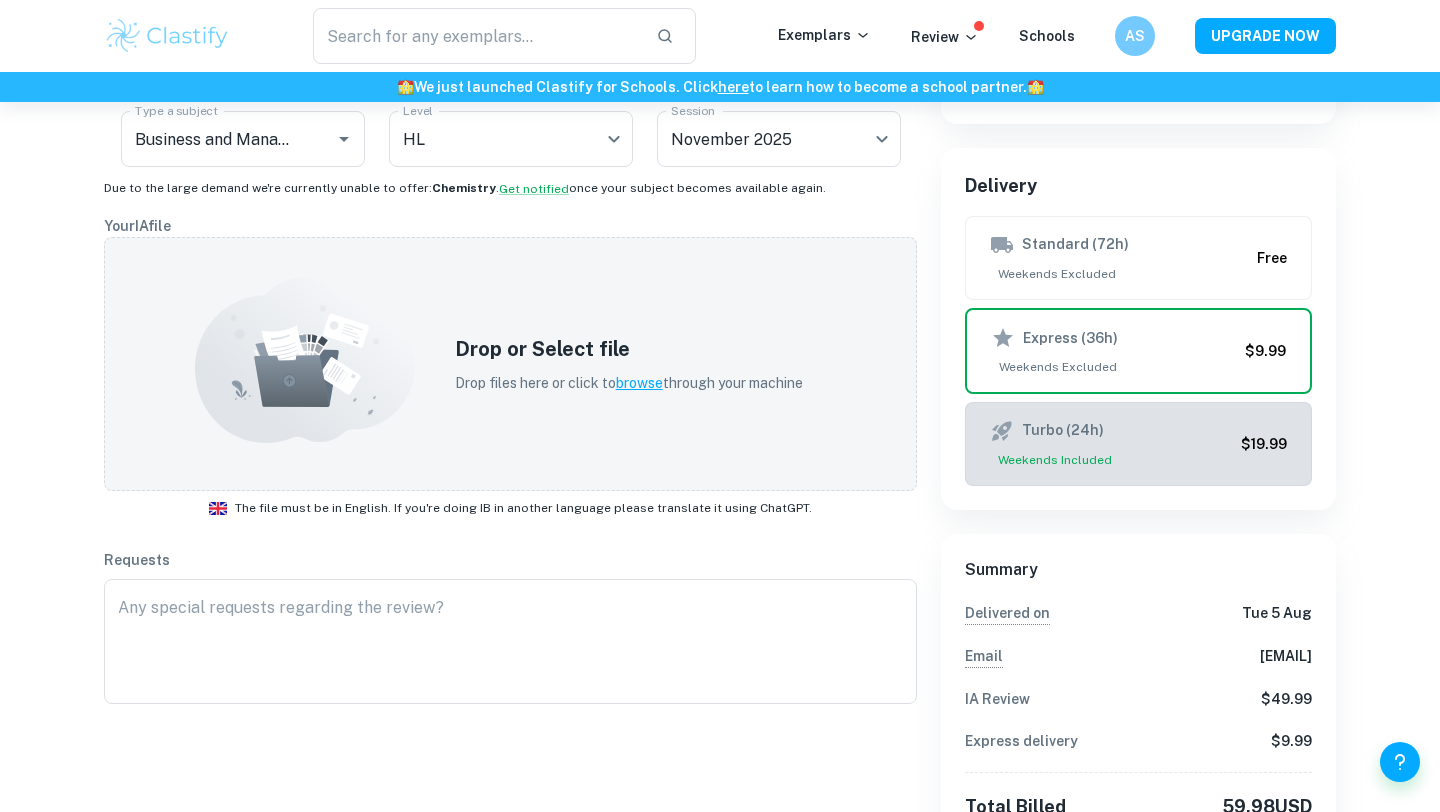 click on "Turbo (24h)" at bounding box center (1111, 431) 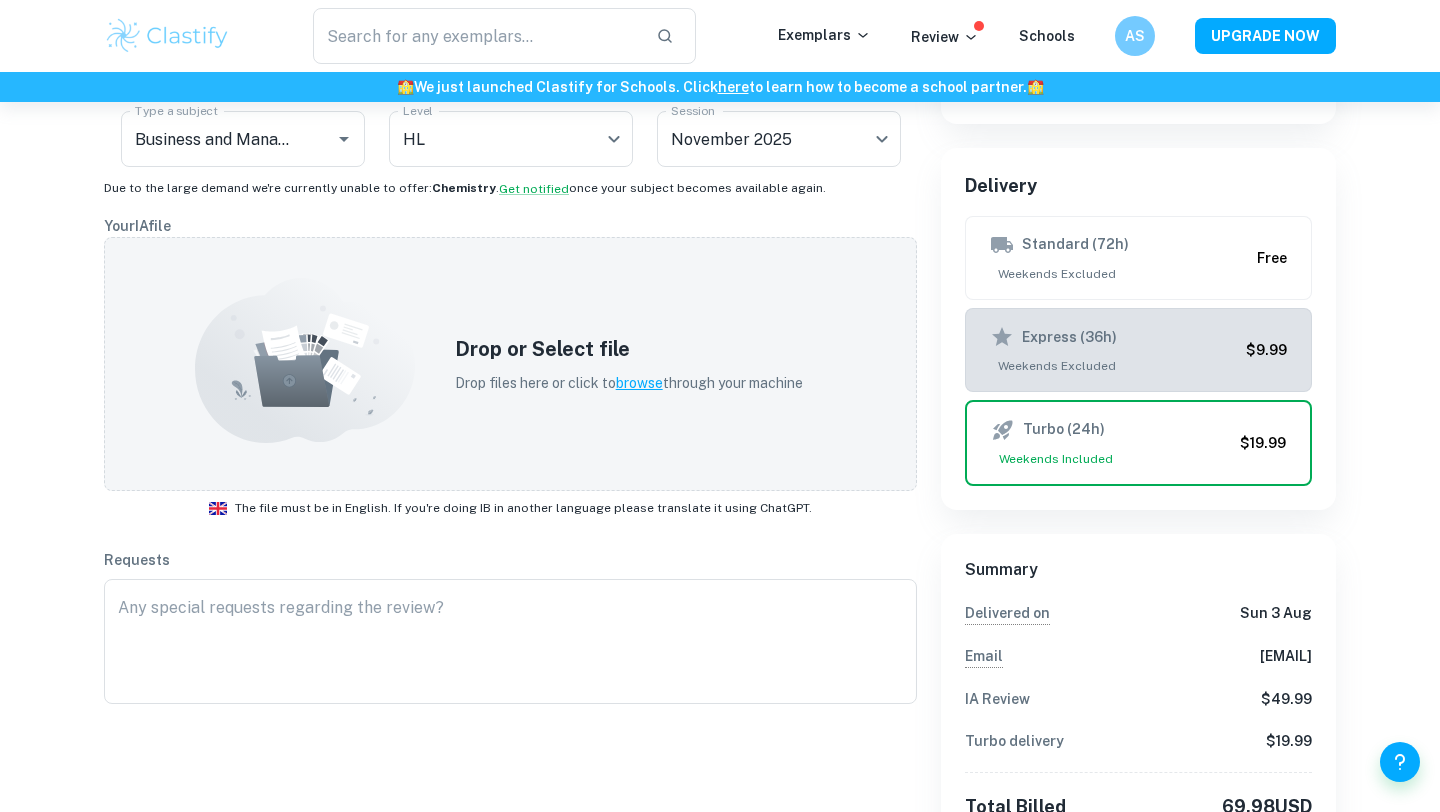 click on "Express (36h)" at bounding box center [1114, 337] 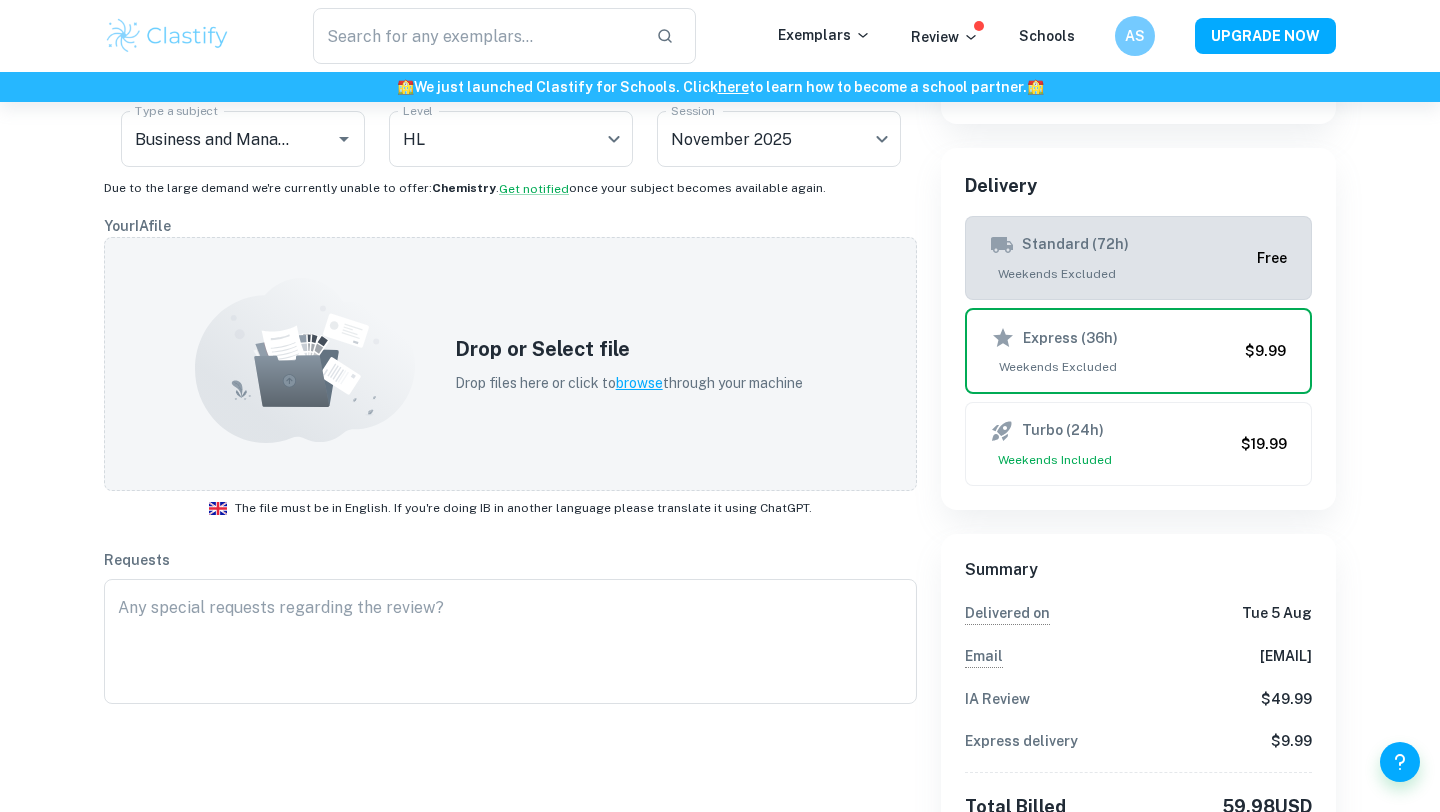 click on "Standard (72h)" at bounding box center (1119, 245) 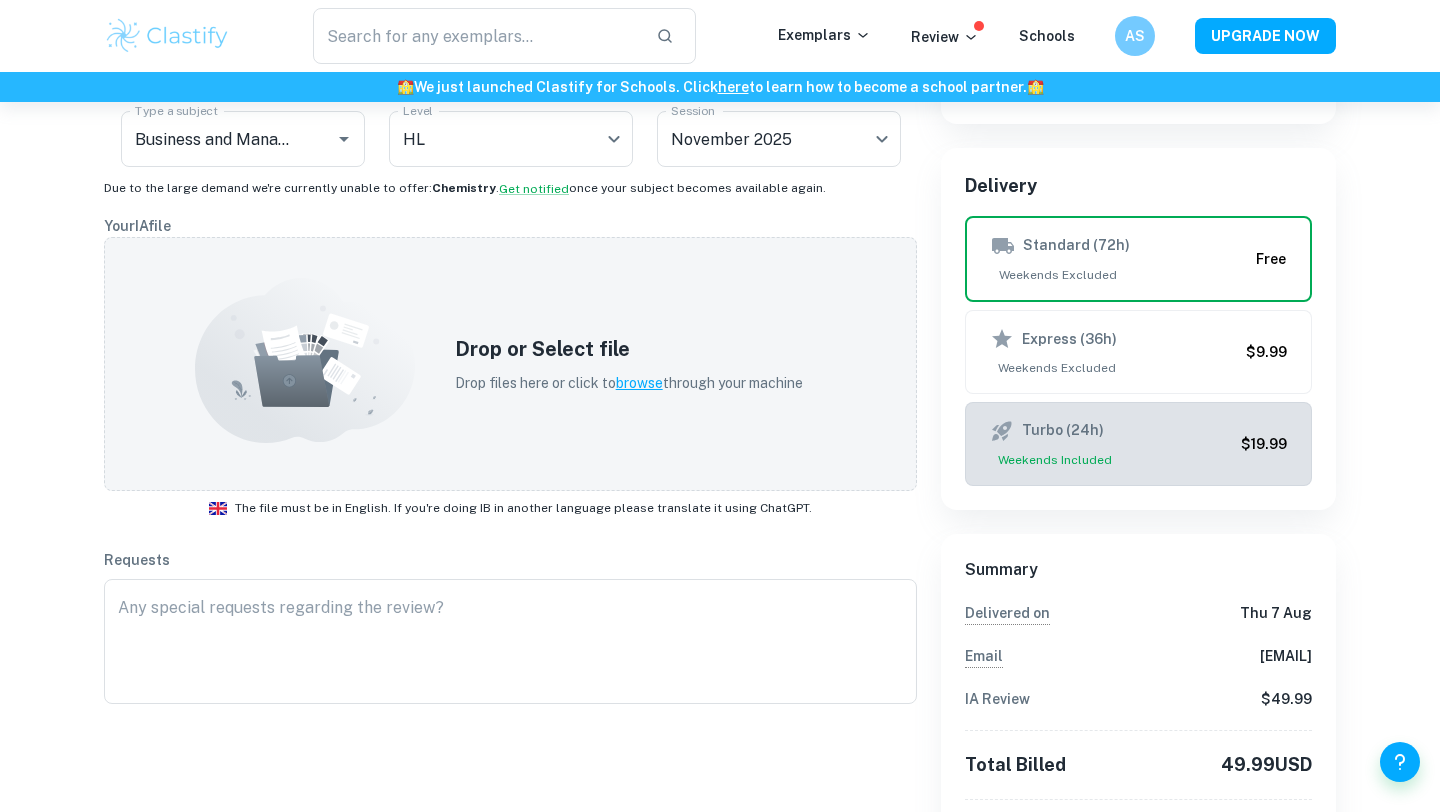click on "Weekends Included" at bounding box center (1111, 460) 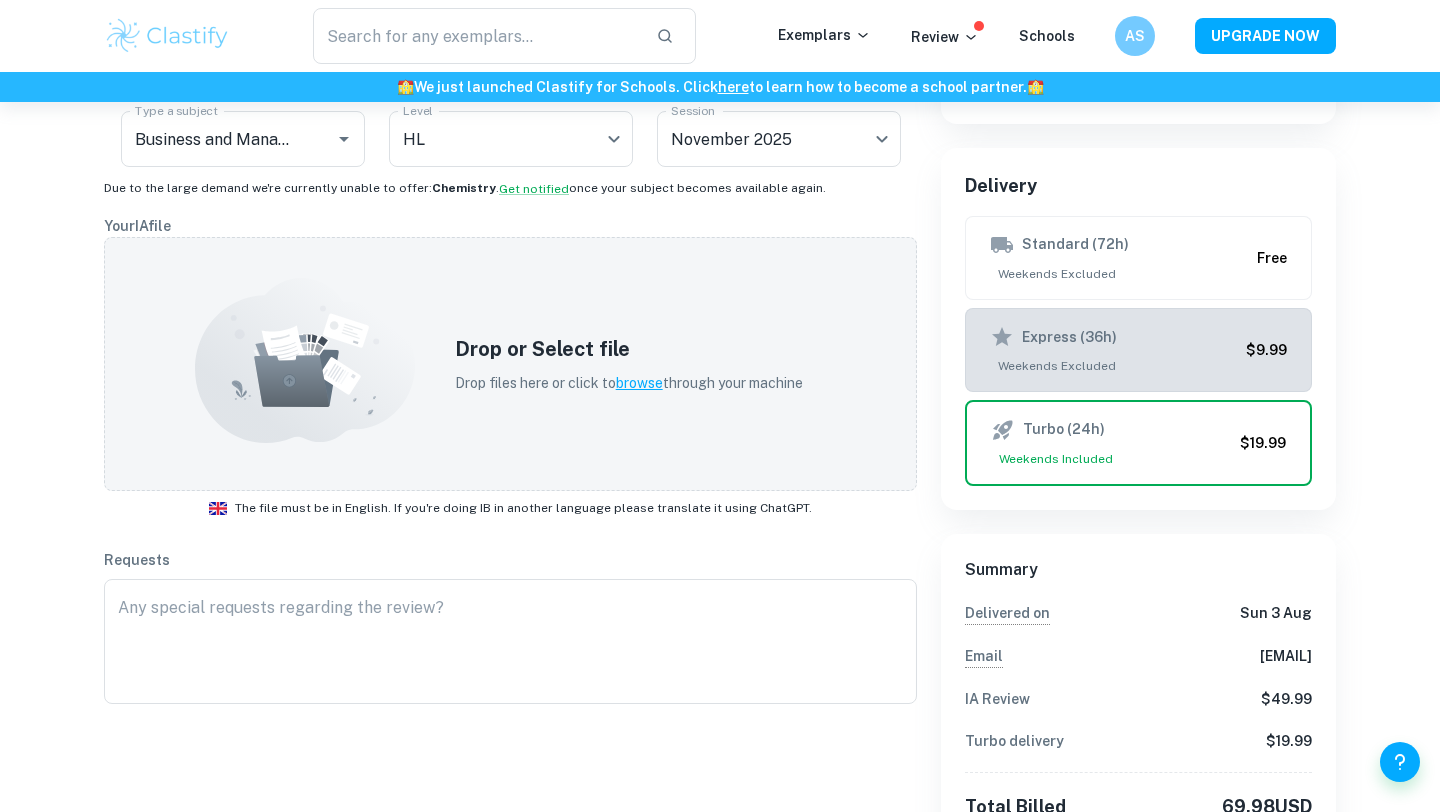 click on "Express (36h) Weekends Excluded $9.99" at bounding box center [1138, 350] 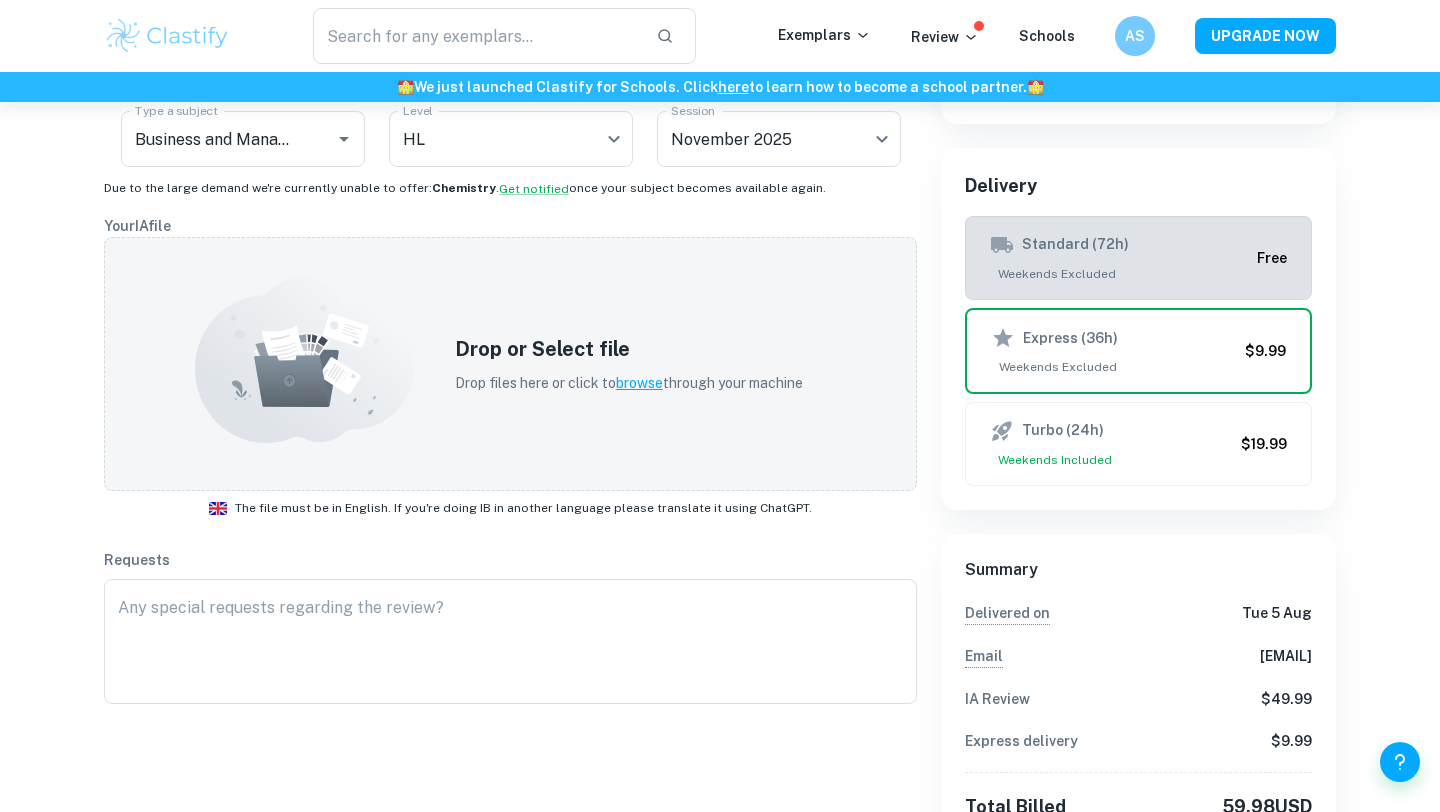 click on "Standard (72h) Weekends Excluded" at bounding box center [1119, 258] 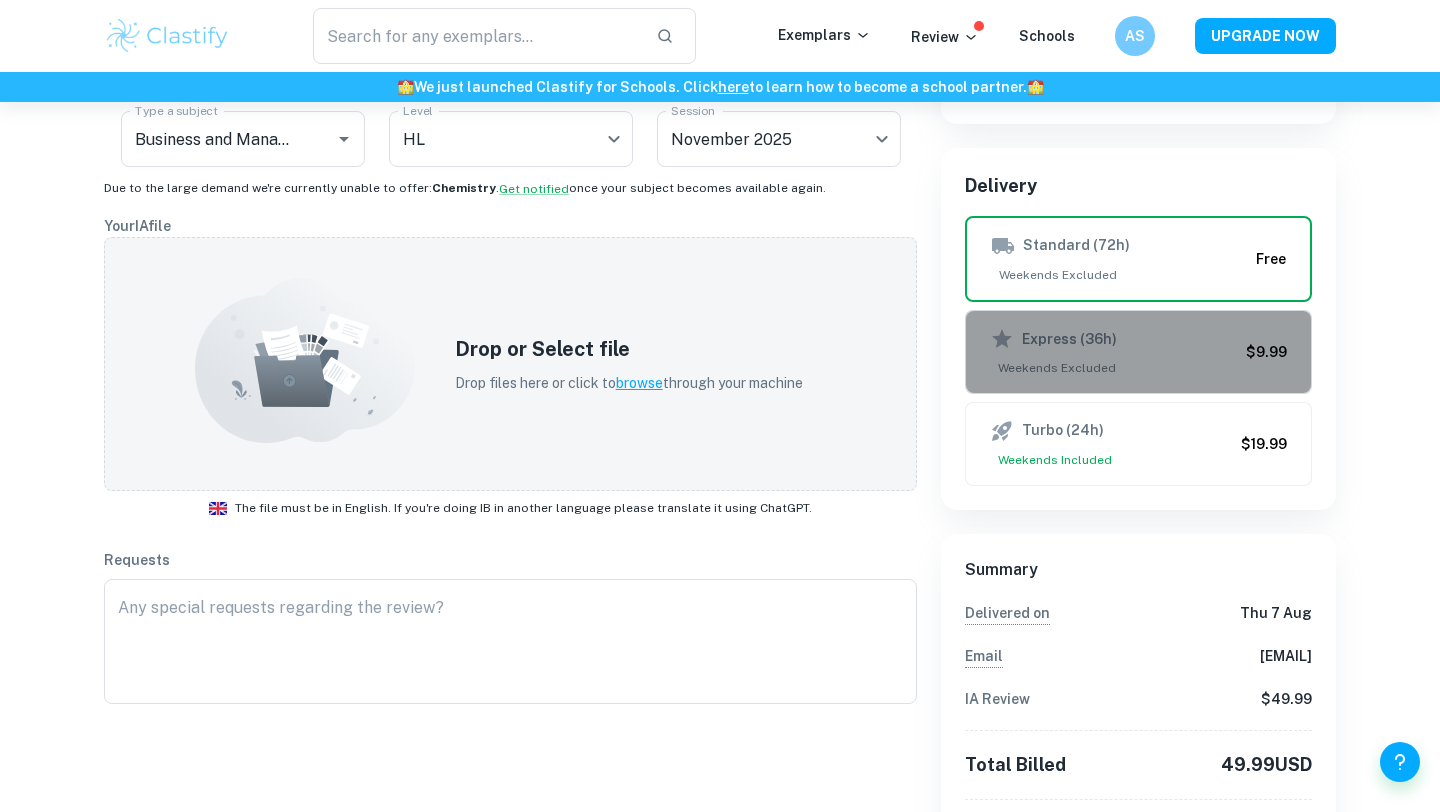 click on "Weekends Excluded" at bounding box center [1114, 368] 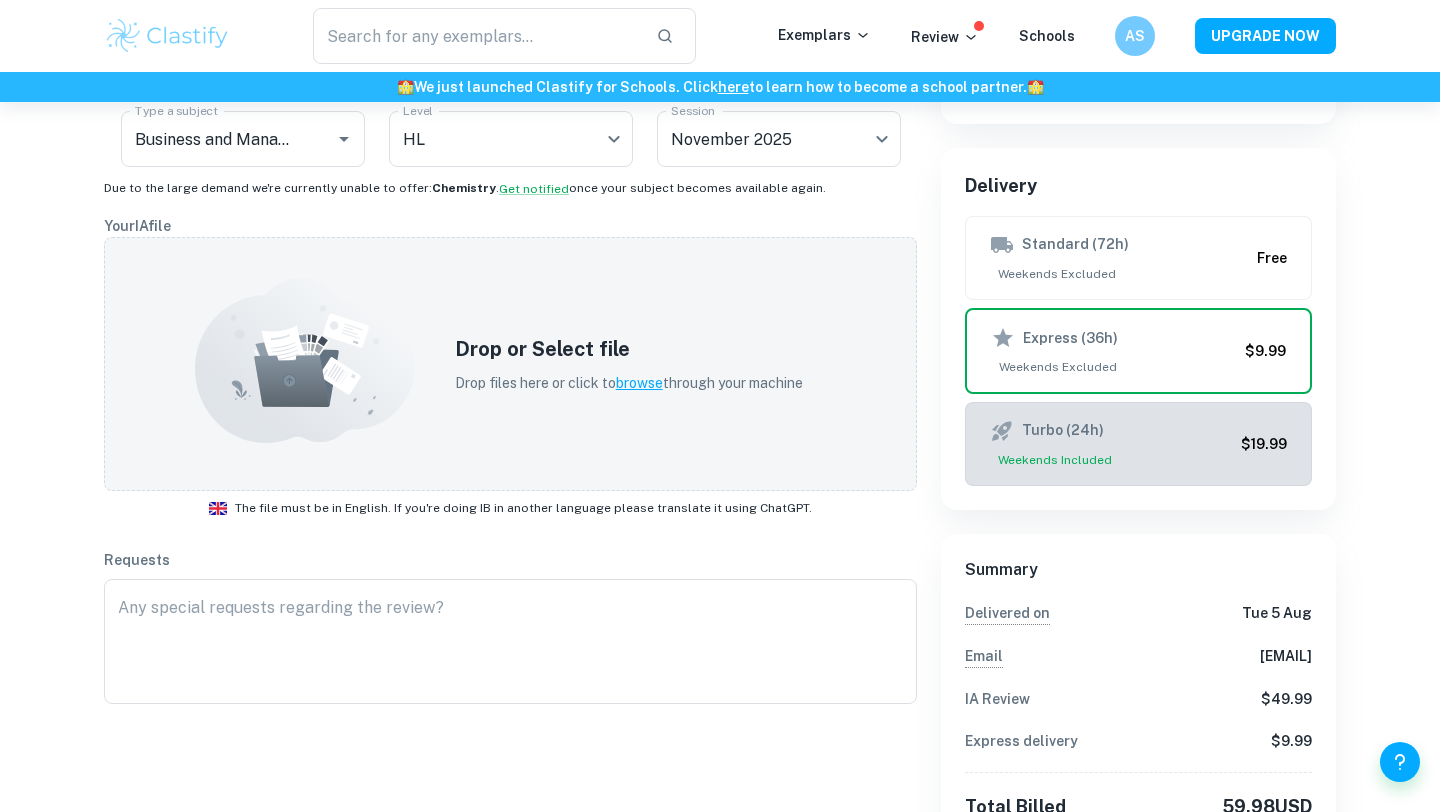 click on "Weekends Included" at bounding box center [1111, 460] 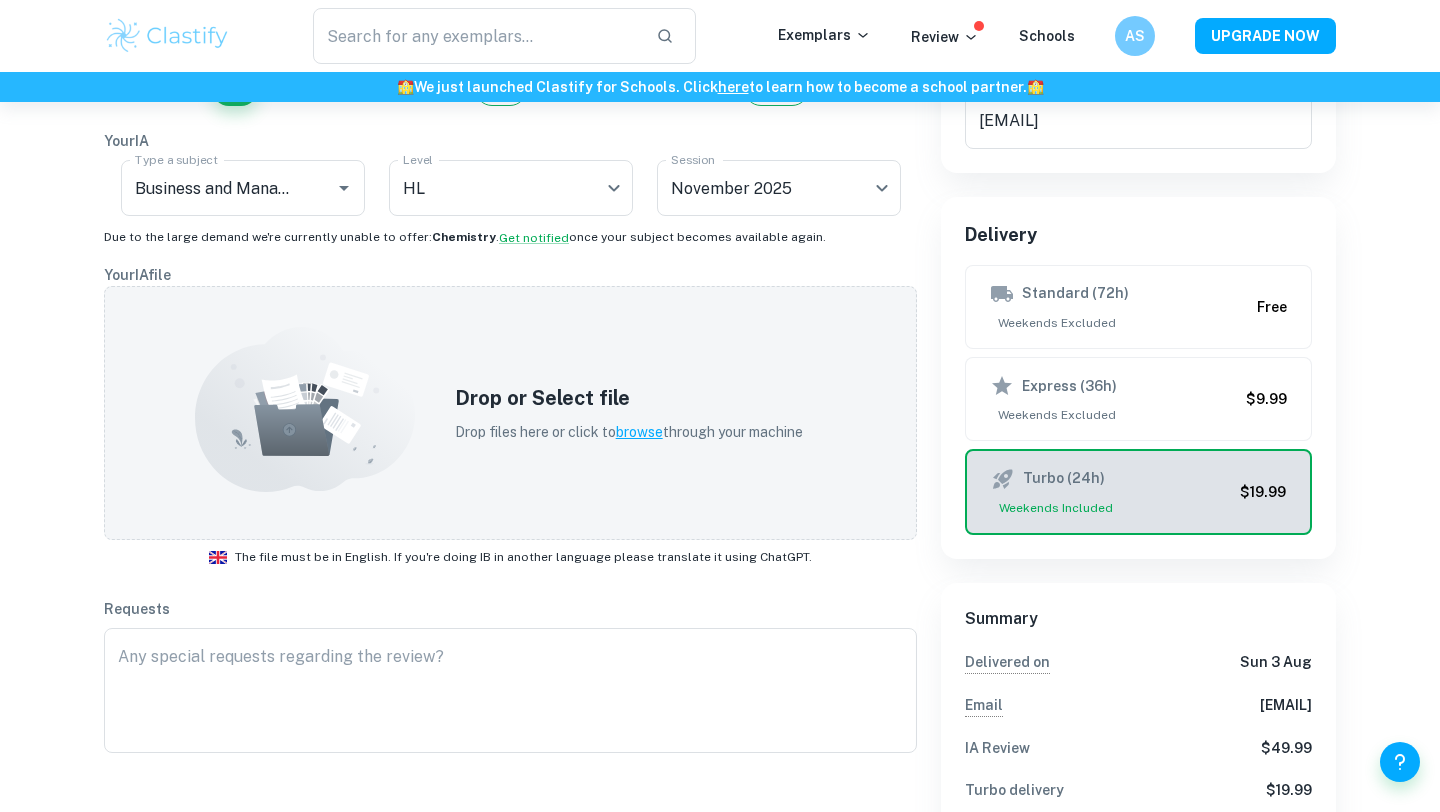 scroll, scrollTop: 281, scrollLeft: 0, axis: vertical 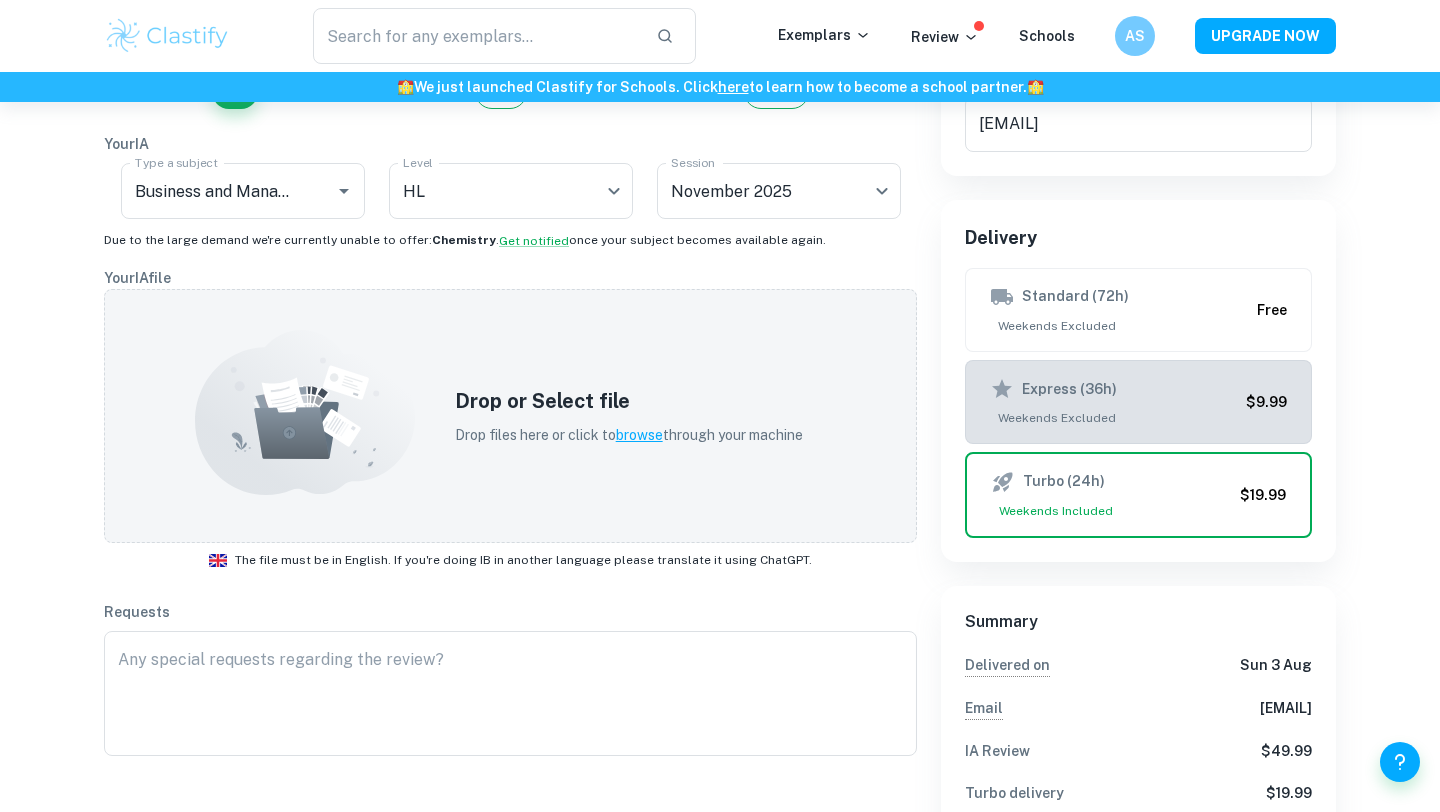 click on "Express (36h) Weekends Excluded $9.99" at bounding box center (1138, 402) 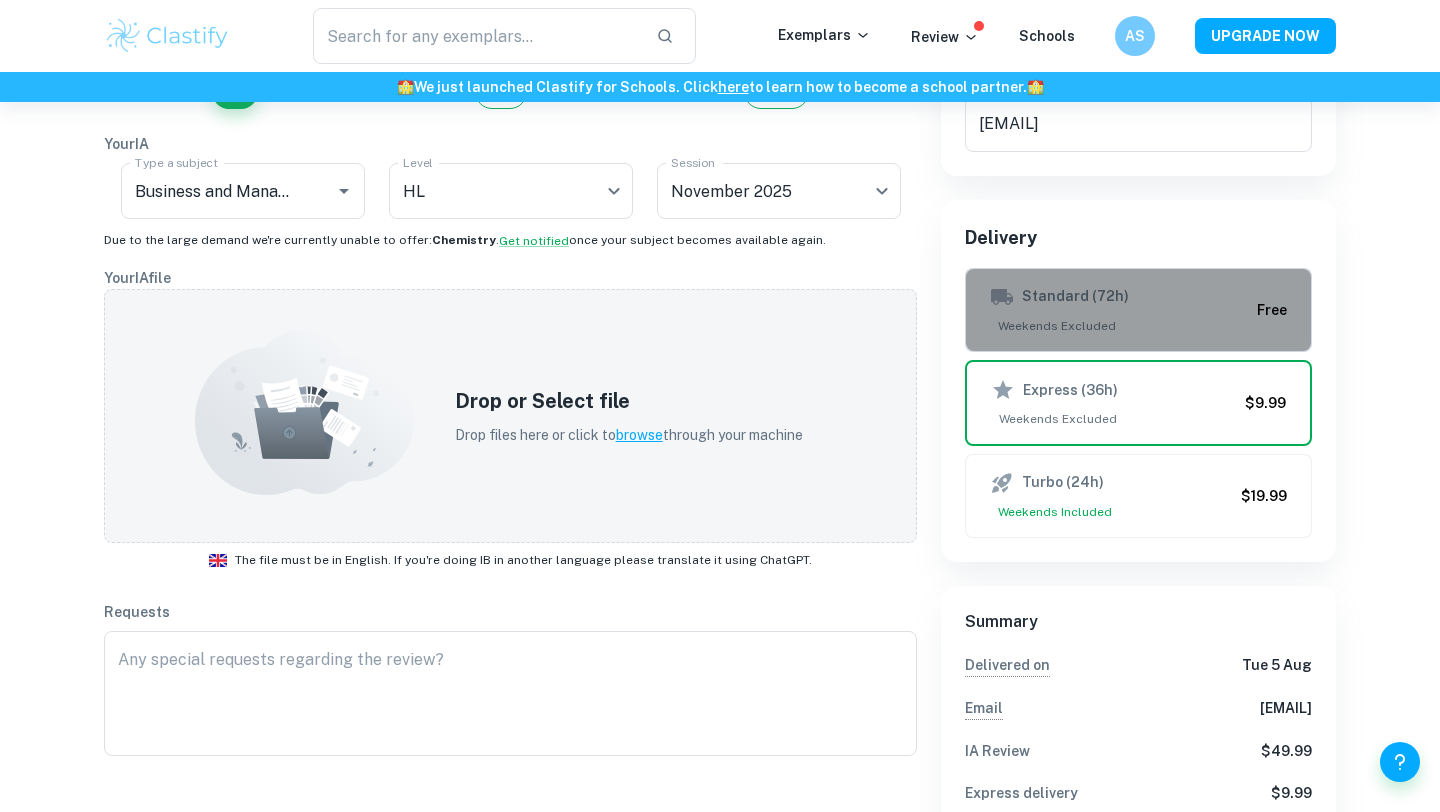 click on "Standard (72h)" at bounding box center (1119, 297) 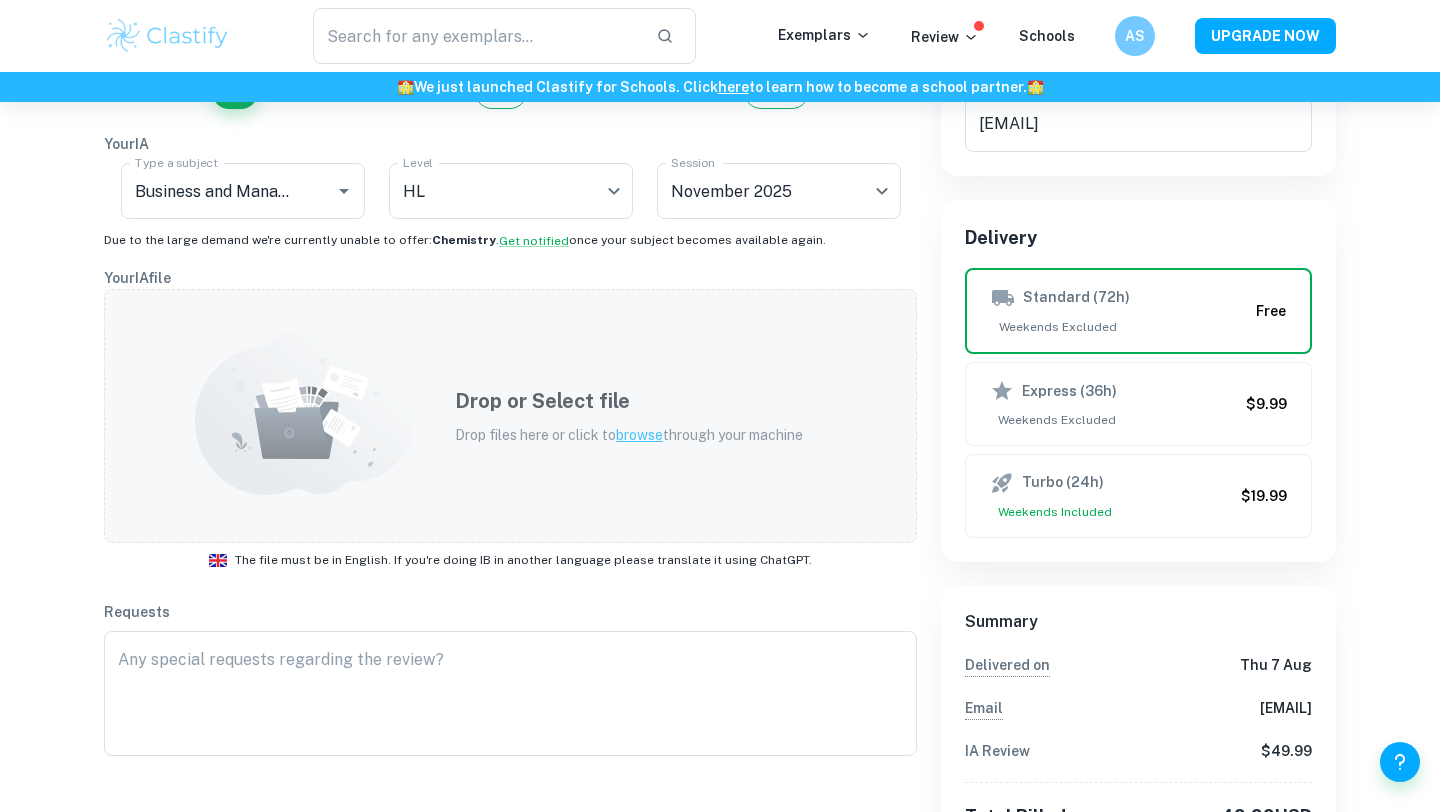 click on "Drop or Select file" at bounding box center [629, 401] 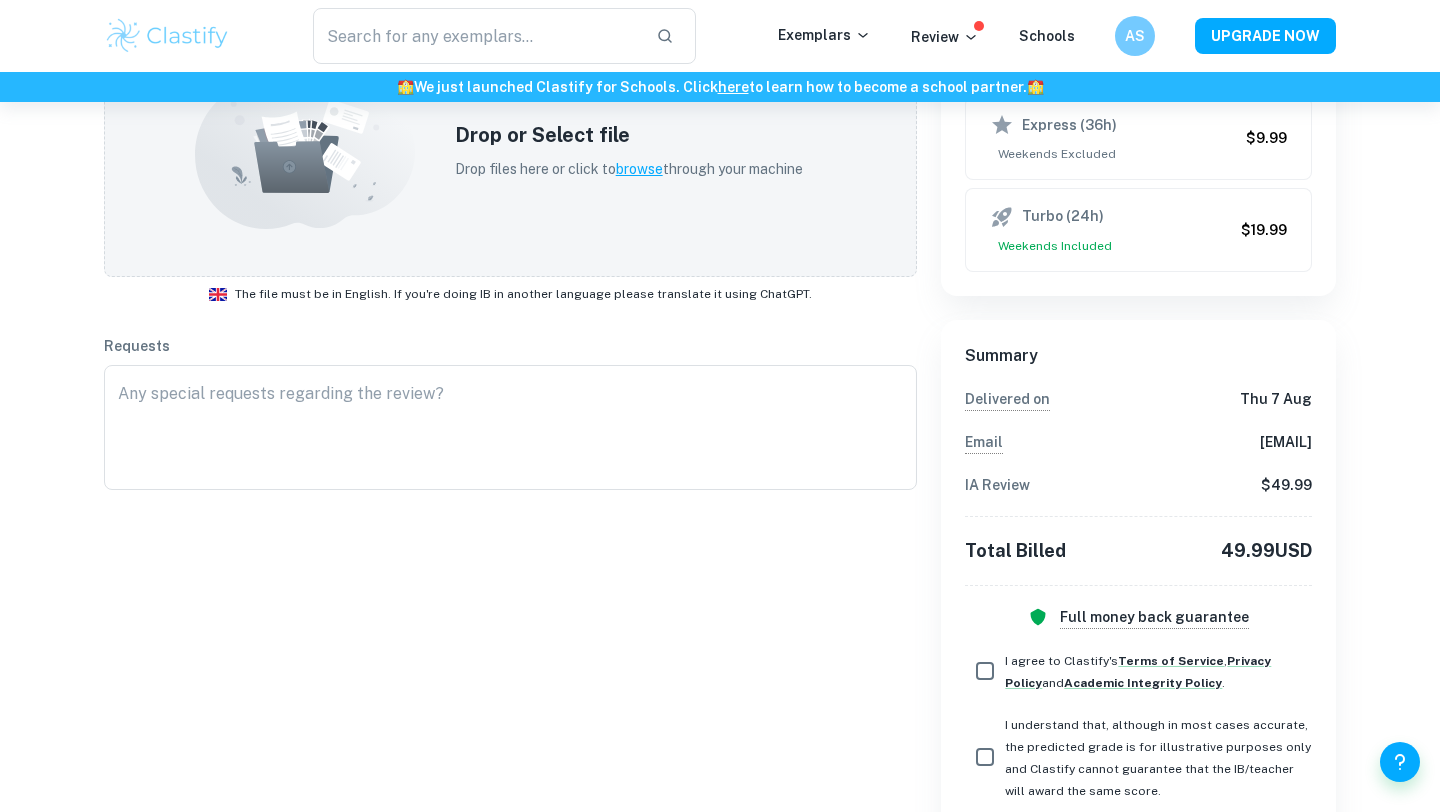 scroll, scrollTop: 416, scrollLeft: 0, axis: vertical 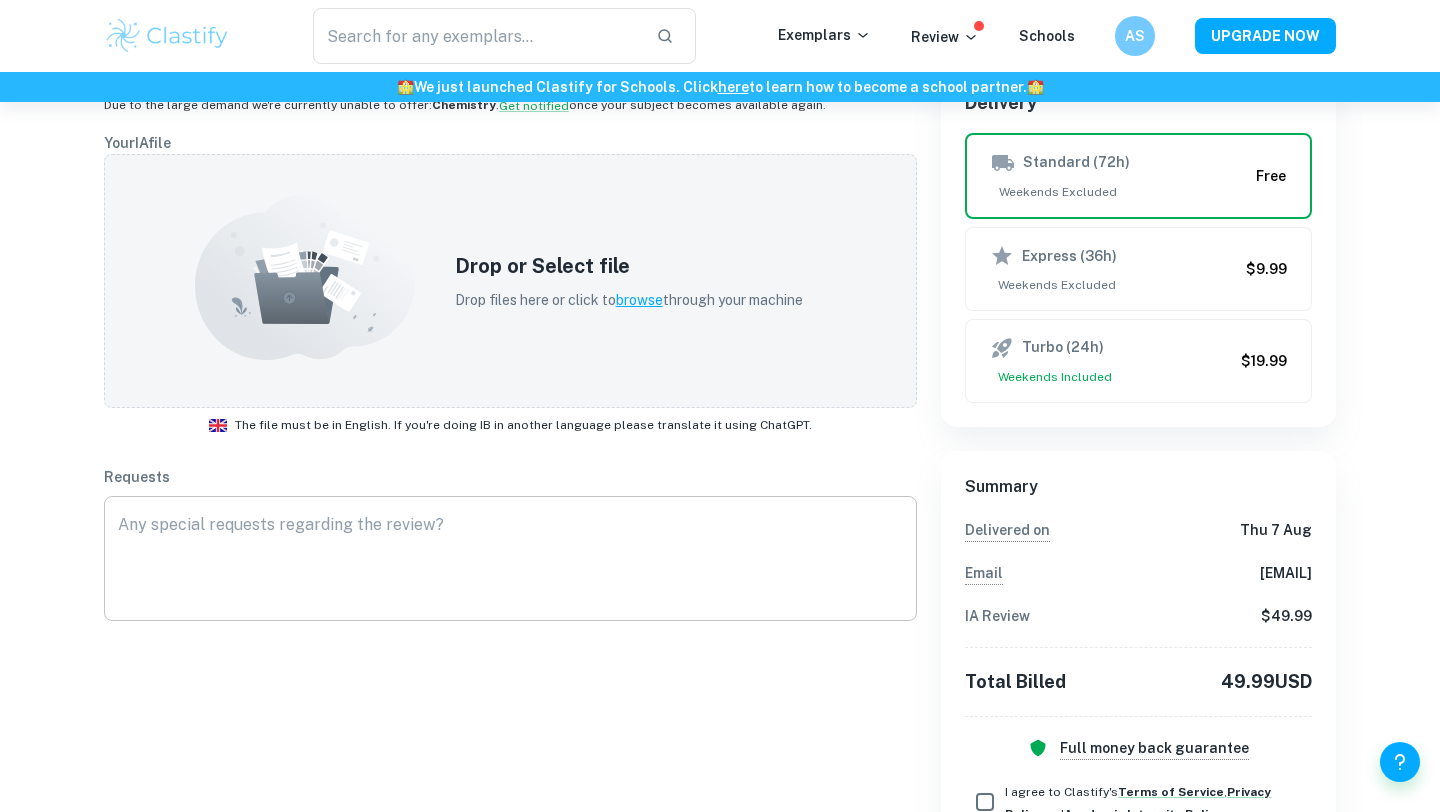 click on "x ​" at bounding box center (510, 558) 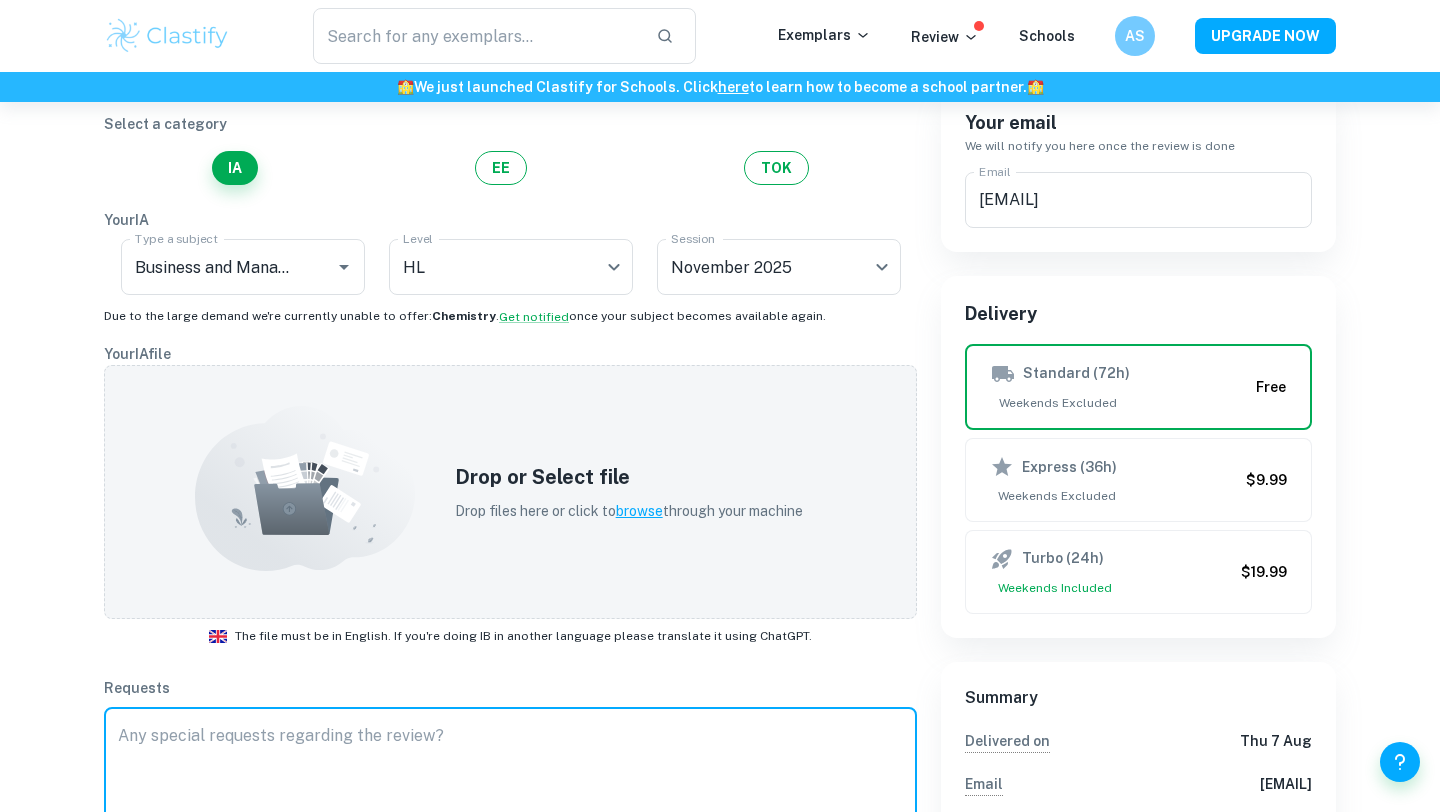 scroll, scrollTop: 196, scrollLeft: 0, axis: vertical 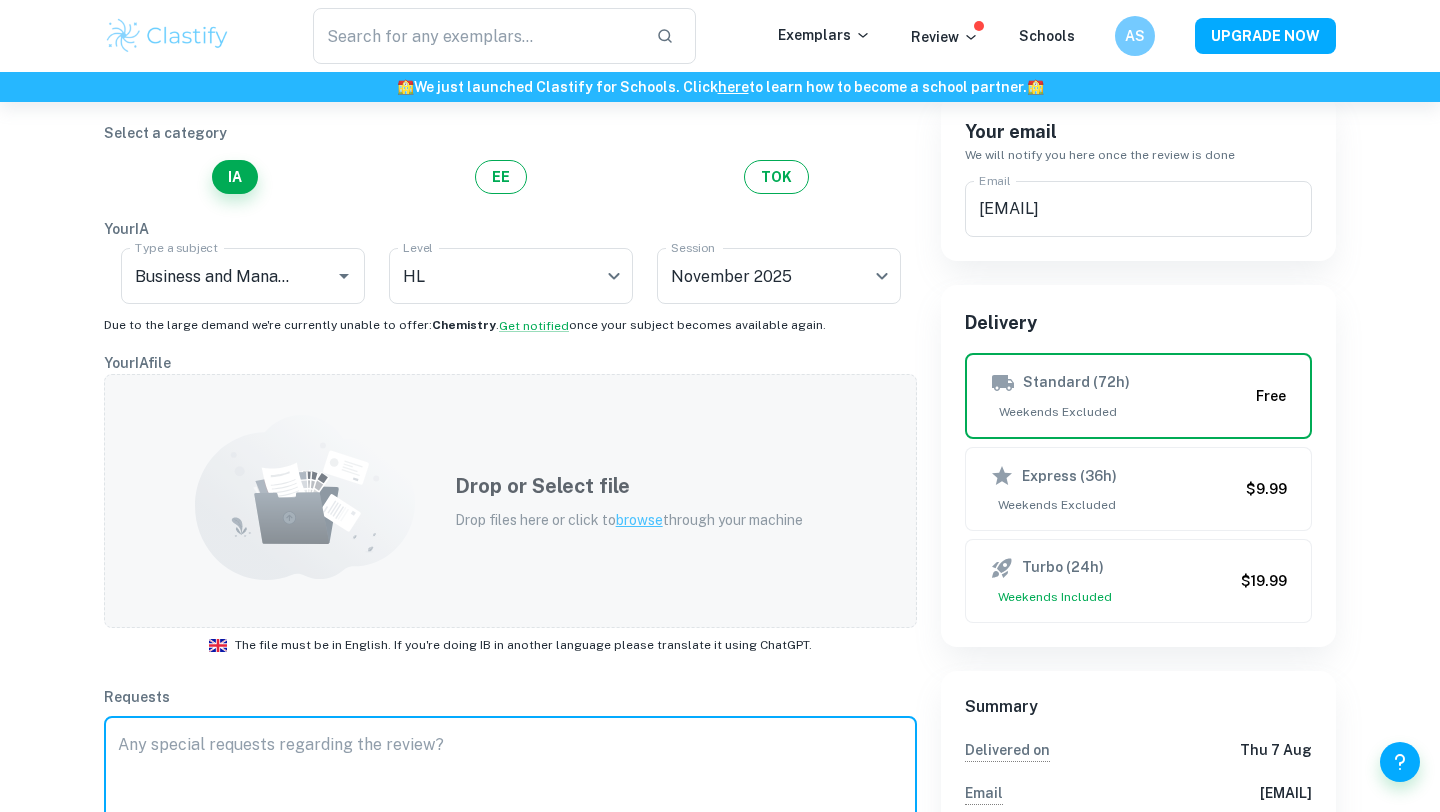 click 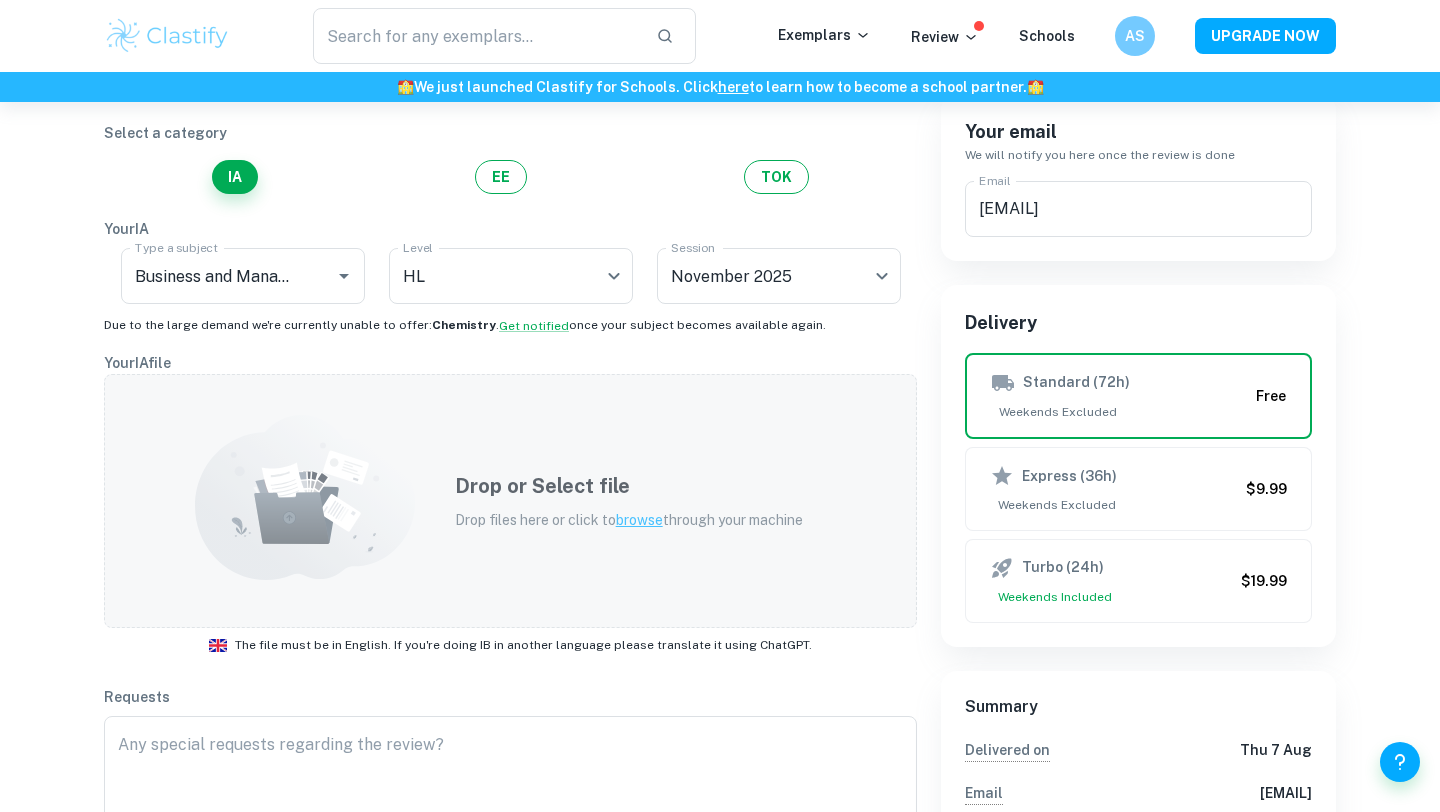 click on "Drop or Select file" at bounding box center (629, 486) 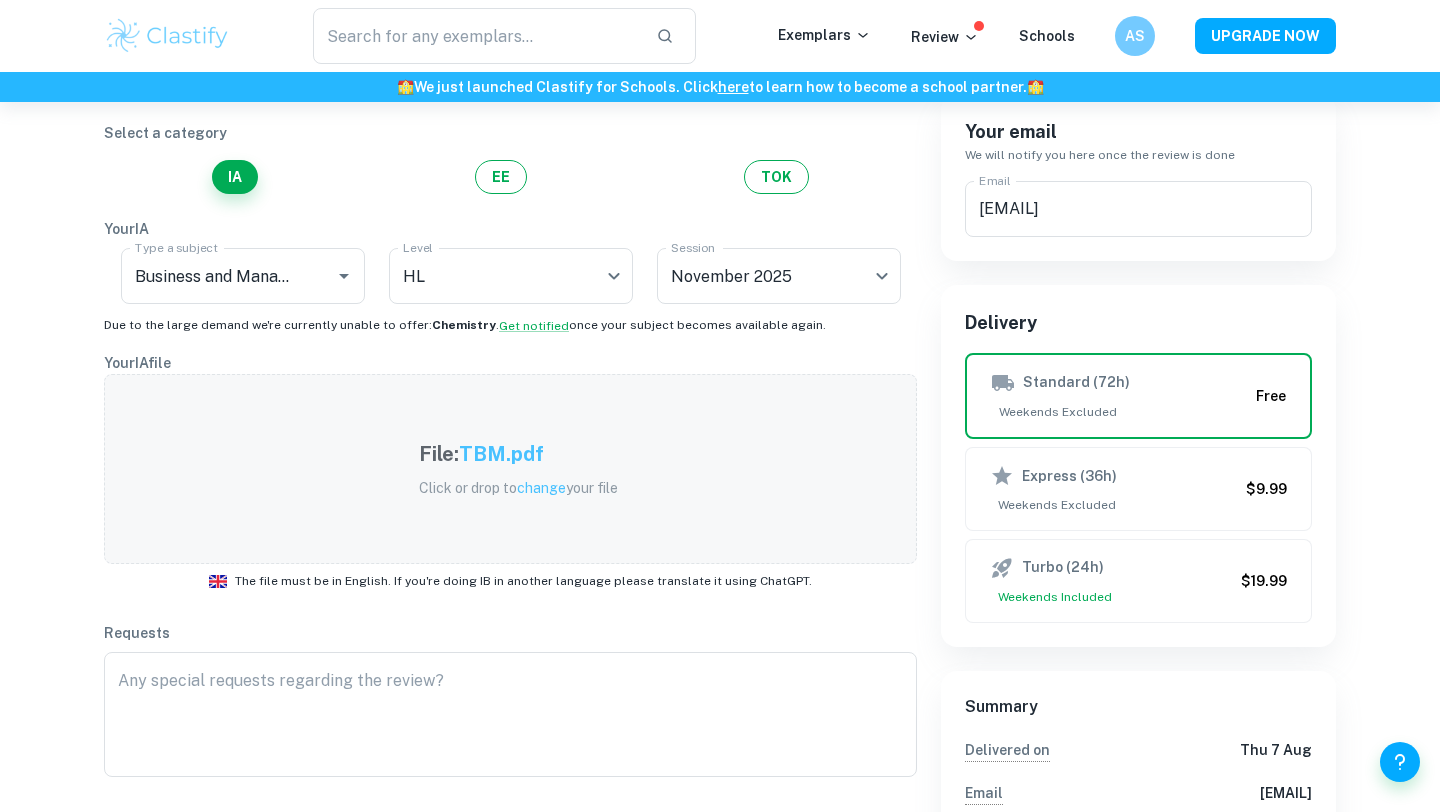 click on "TBM.pdf" at bounding box center (501, 454) 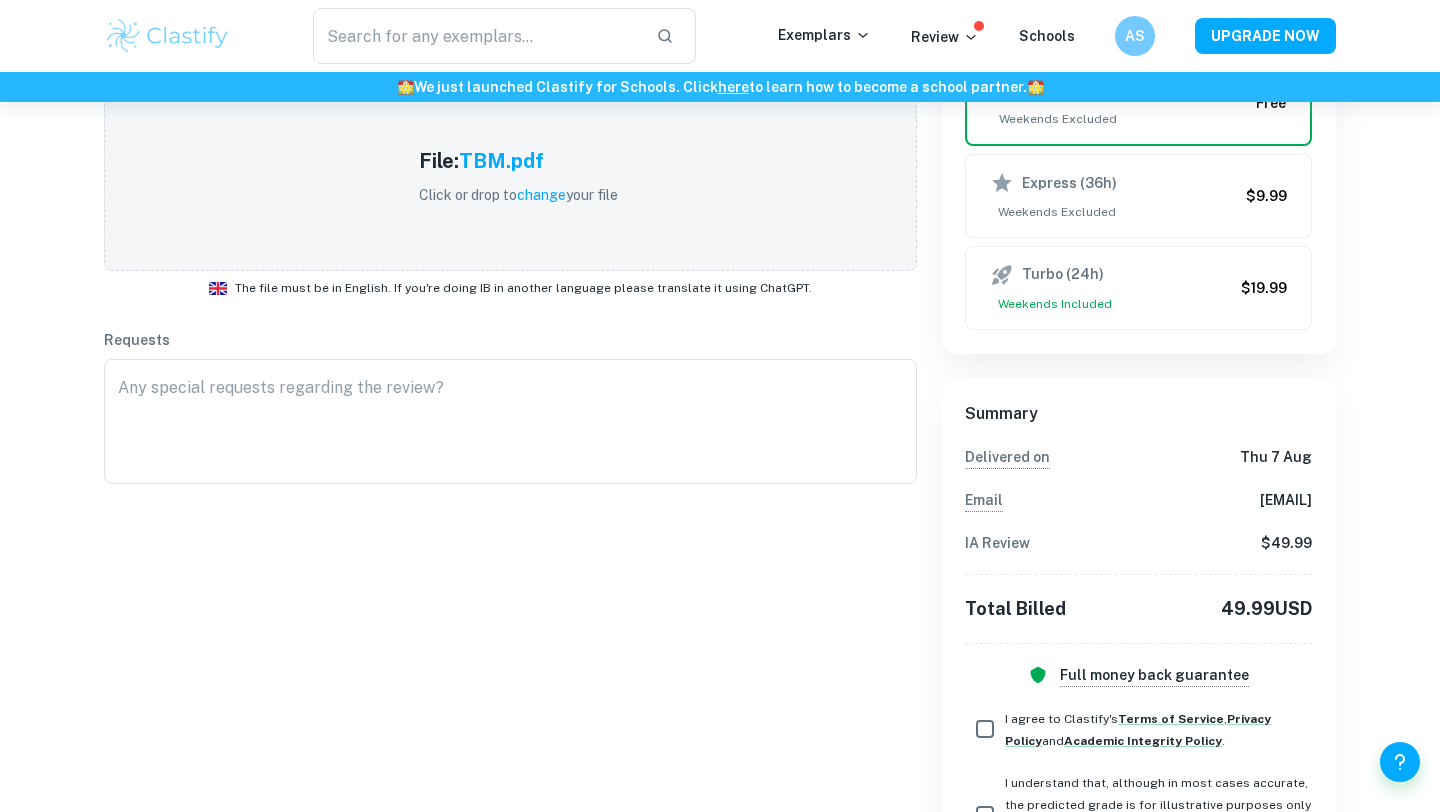 scroll, scrollTop: 652, scrollLeft: 0, axis: vertical 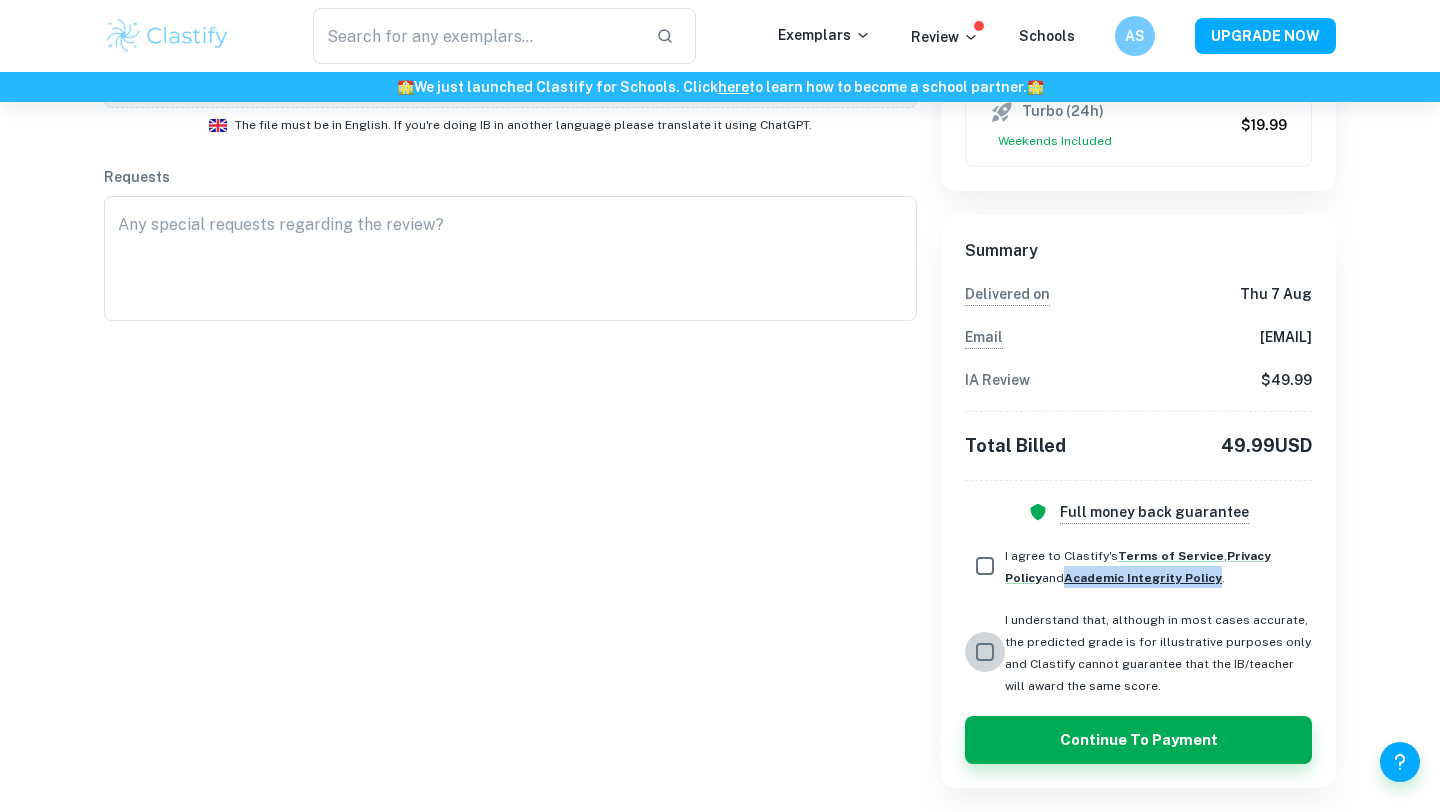 click on "I understand that, although in most cases accurate, the predicted grade is for illustrative purposes only and Clastify cannot guarantee that the IB/teacher will award the same score." at bounding box center [985, 652] 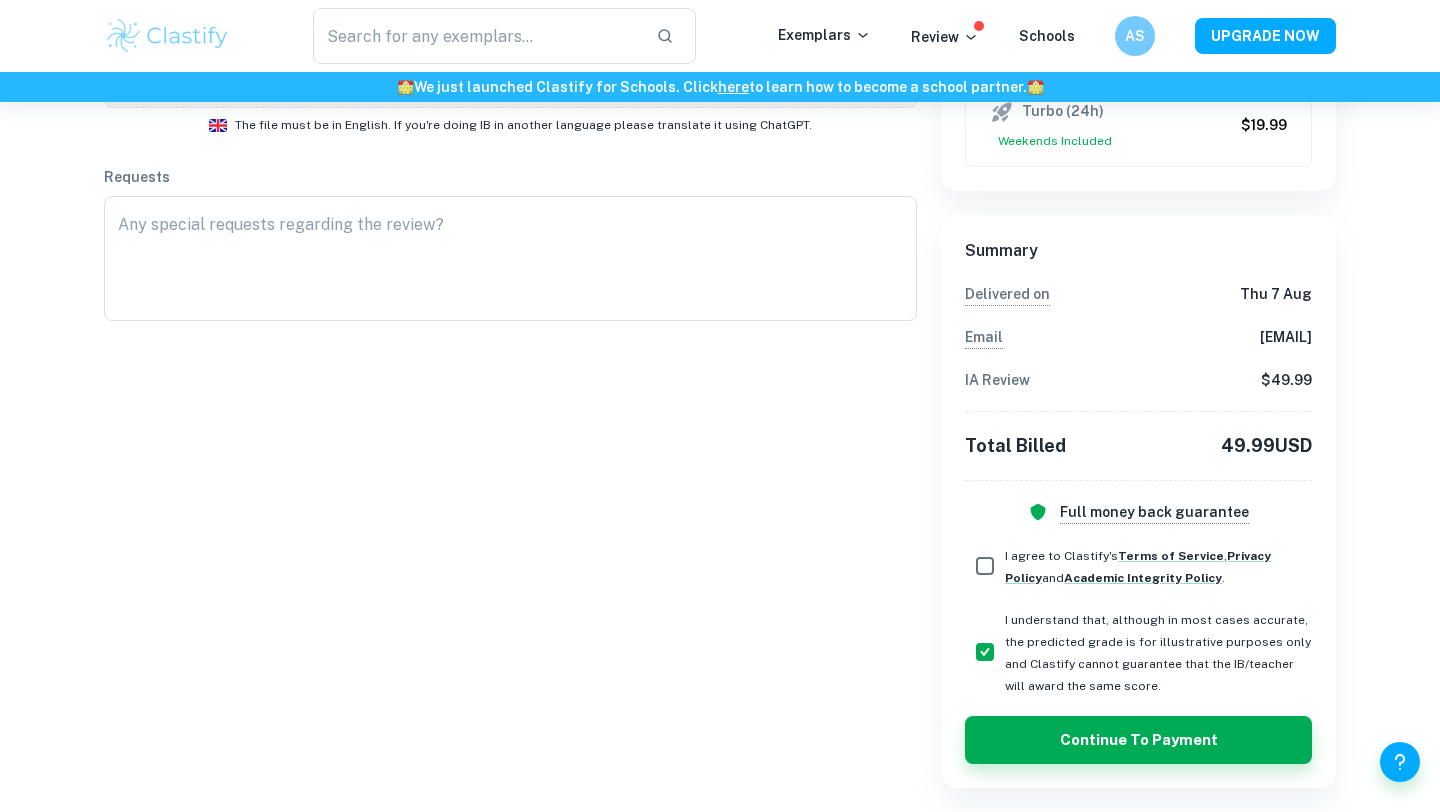 click on "Summary Delivered on Thu   7   Aug Email abbiensones@gmail.com IA Review $ 49.99 Total Billed 49.99  USD Full money back guarantee I agree to Clastify's  Terms of Service ,  Privacy Policy  and  Academic Integrity Policy . I understand that, although in most cases accurate, the predicted grade is for illustrative purposes only and Clastify cannot guarantee that the IB/teacher will award the same score. Continue to Payment" at bounding box center [1138, 501] 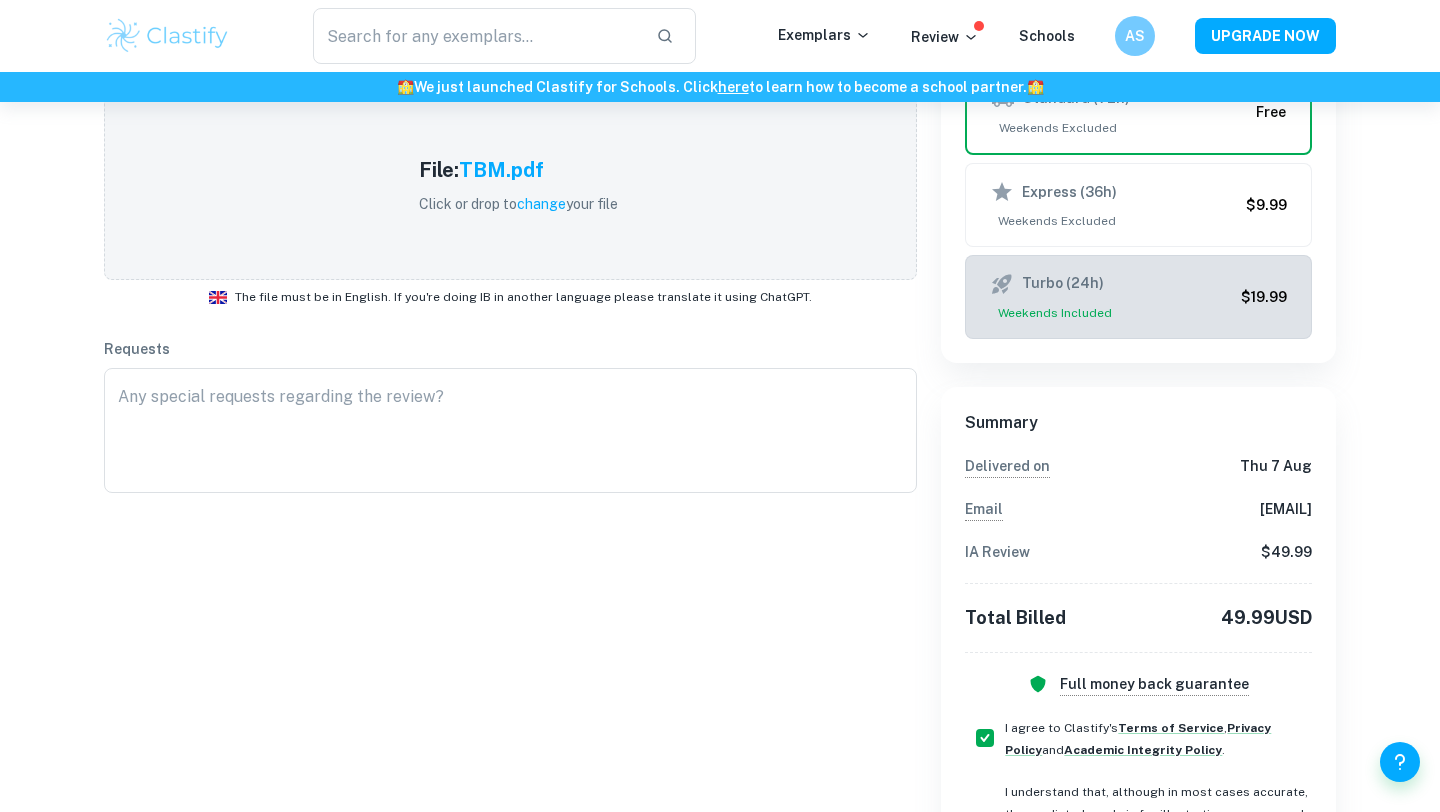 scroll, scrollTop: 474, scrollLeft: 0, axis: vertical 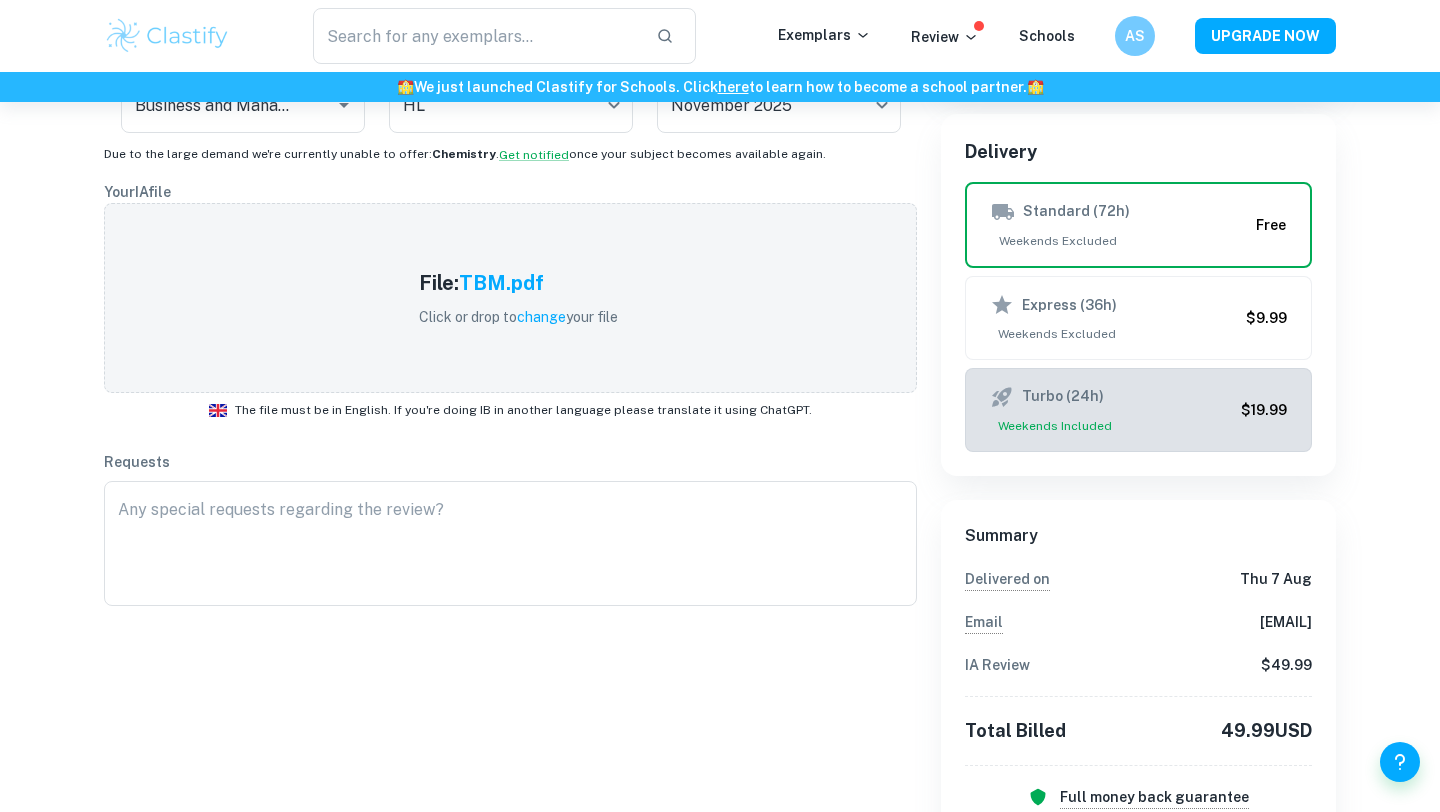 click on "Turbo (24h)" at bounding box center [1111, 397] 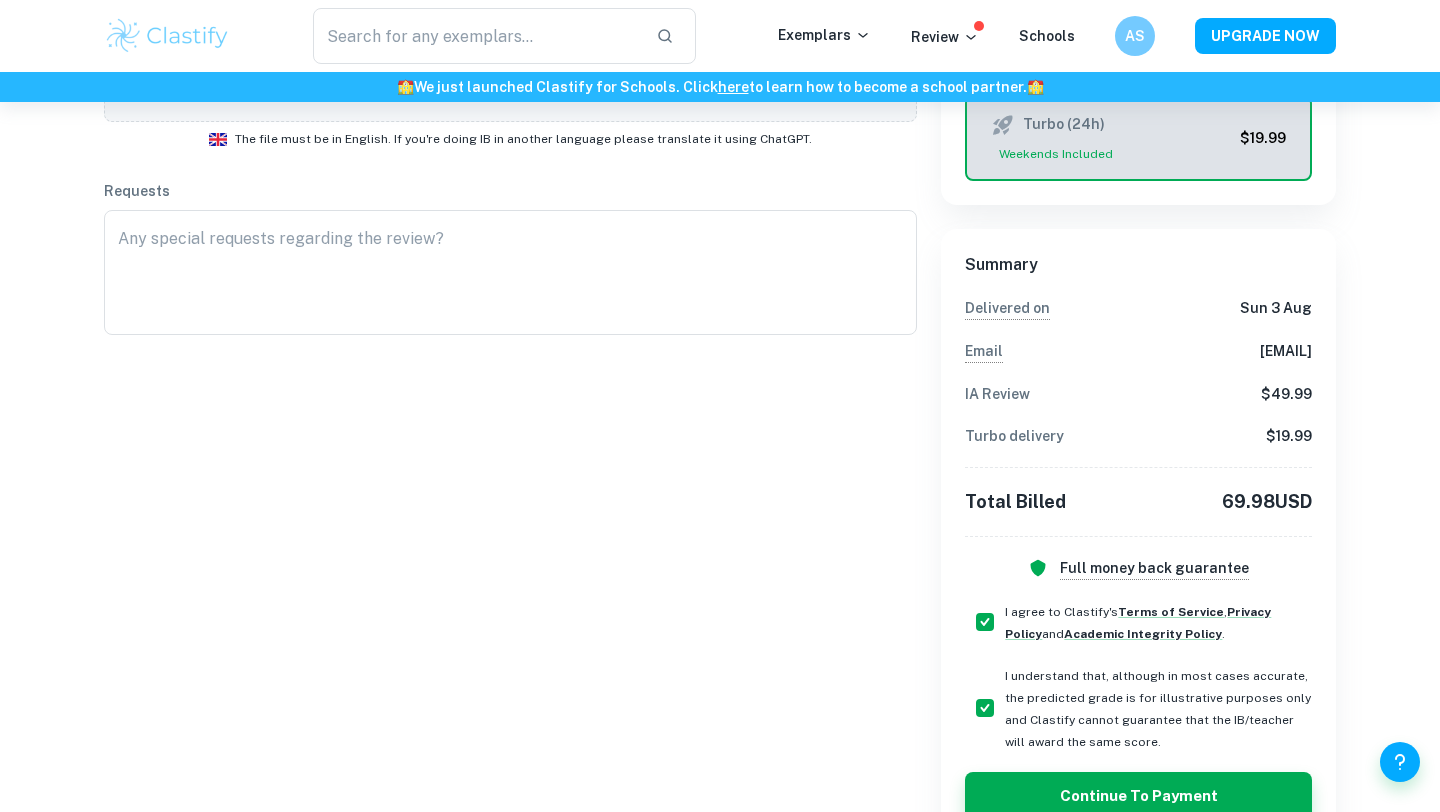 scroll, scrollTop: 694, scrollLeft: 0, axis: vertical 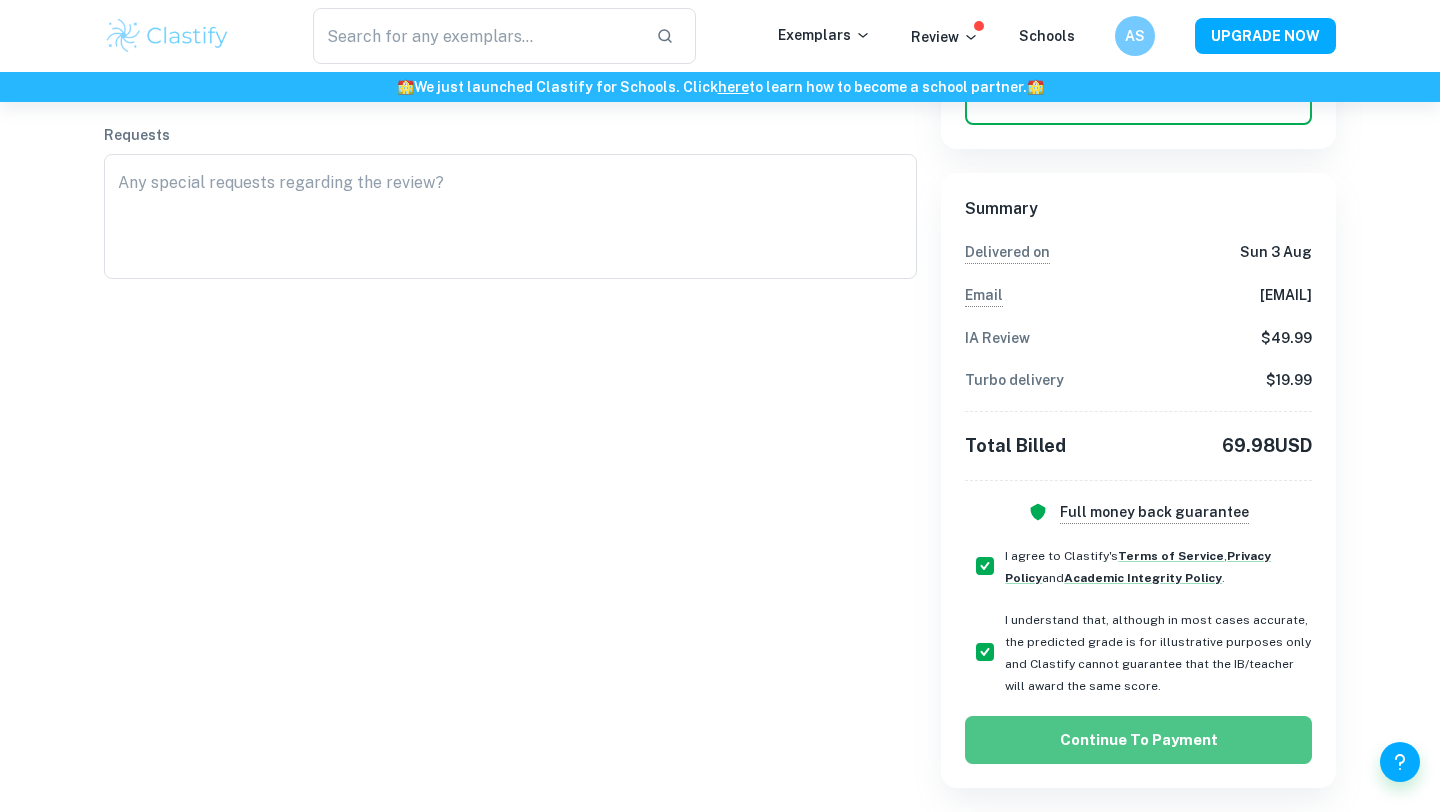 click on "Continue to Payment" at bounding box center [1138, 740] 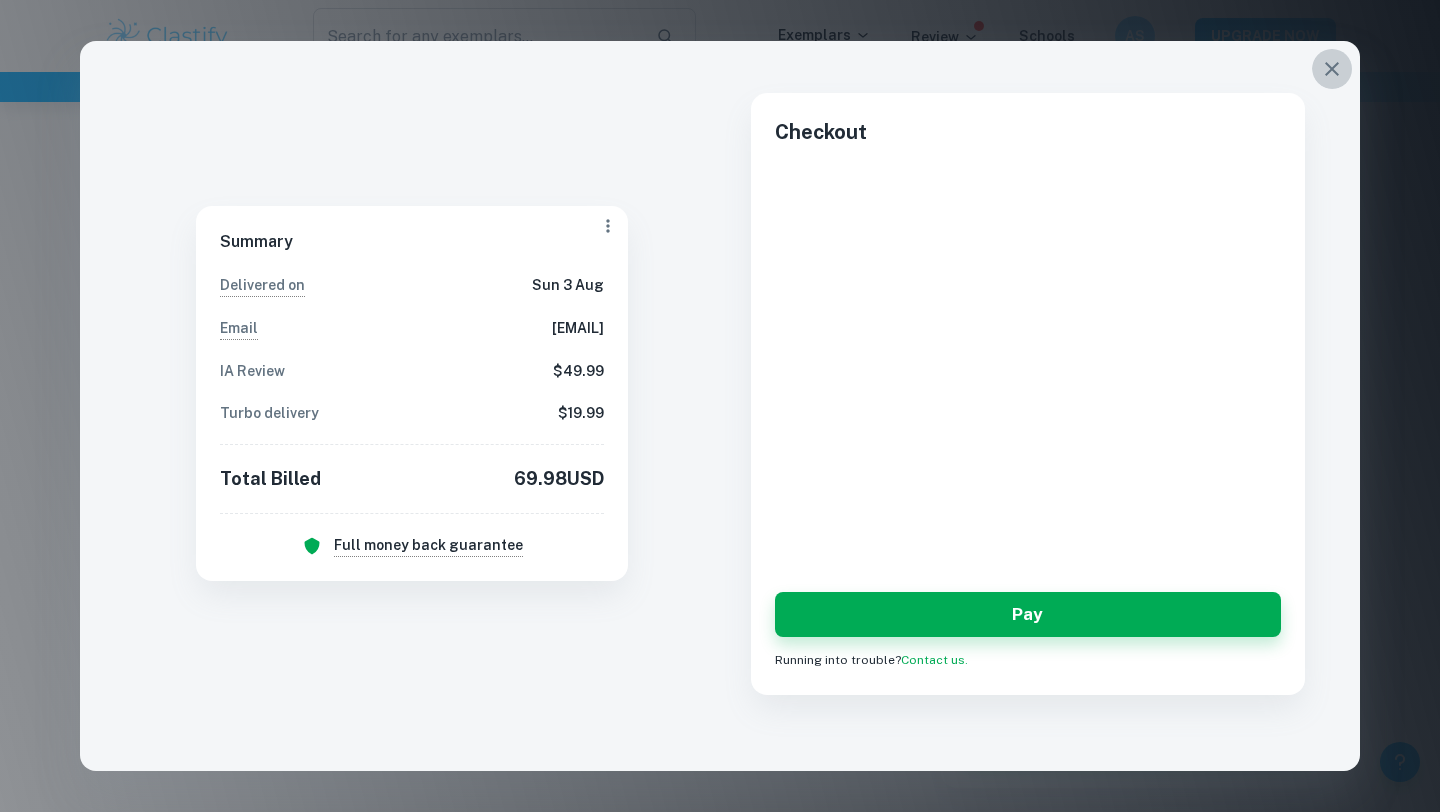 click 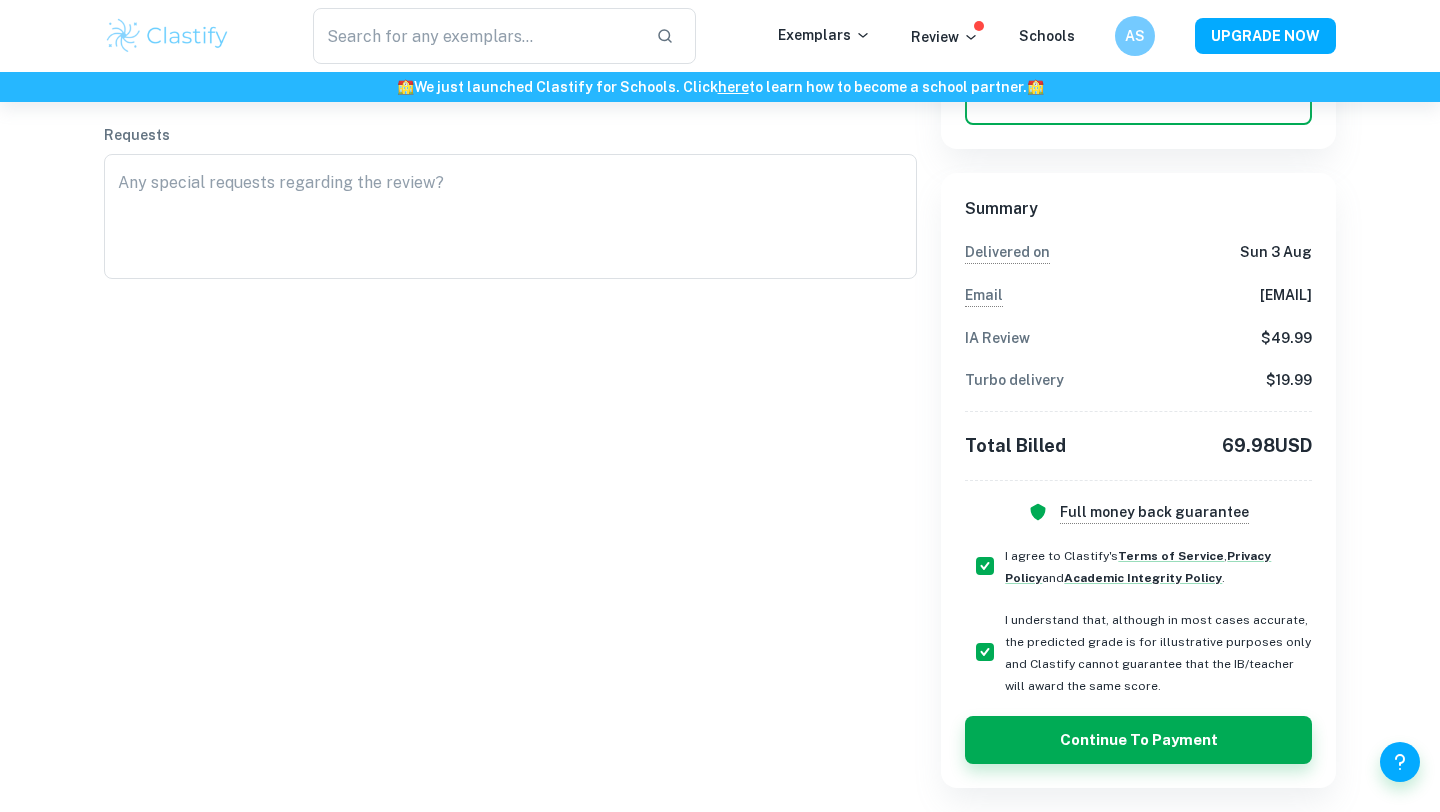 scroll, scrollTop: 0, scrollLeft: 0, axis: both 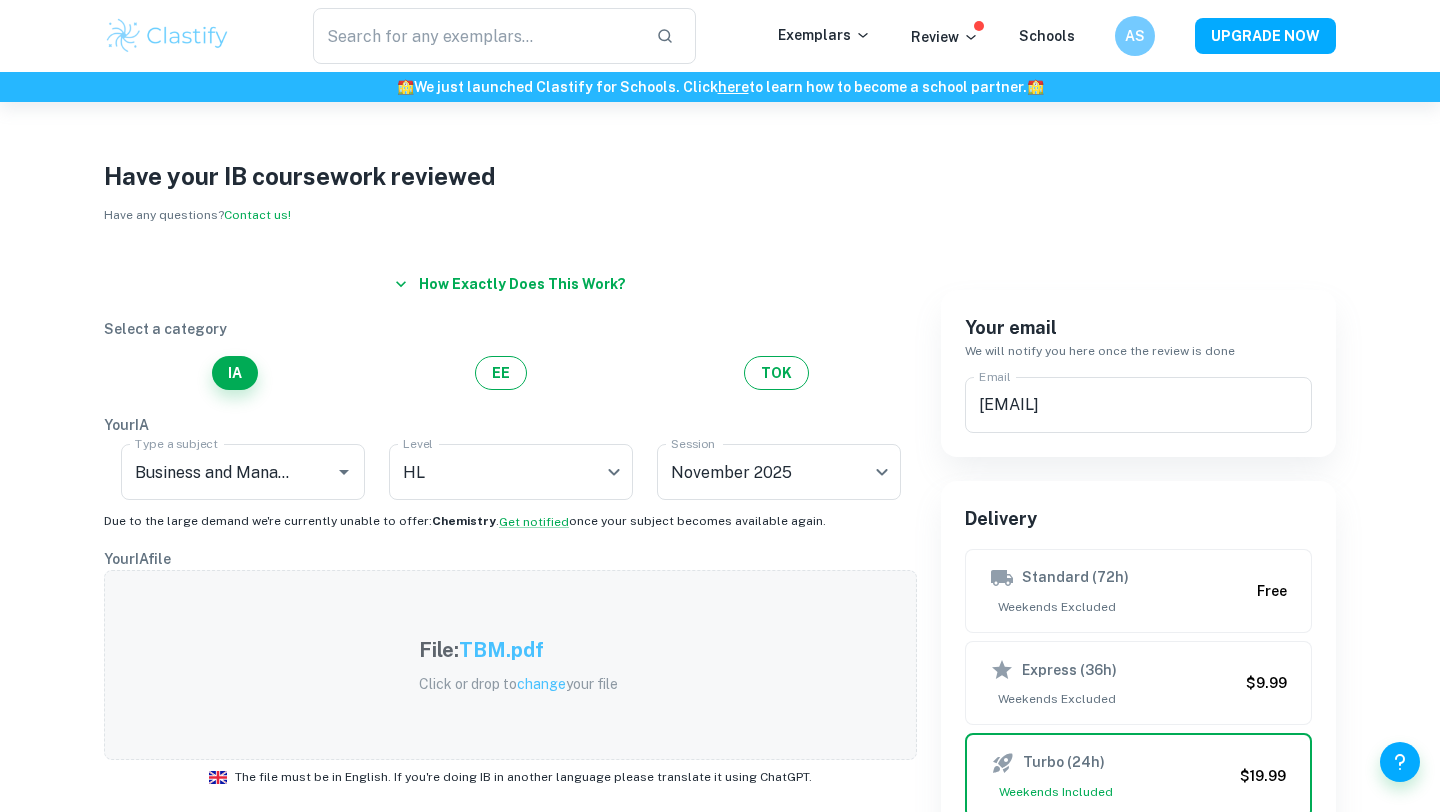 click on "TBM.pdf" at bounding box center (501, 650) 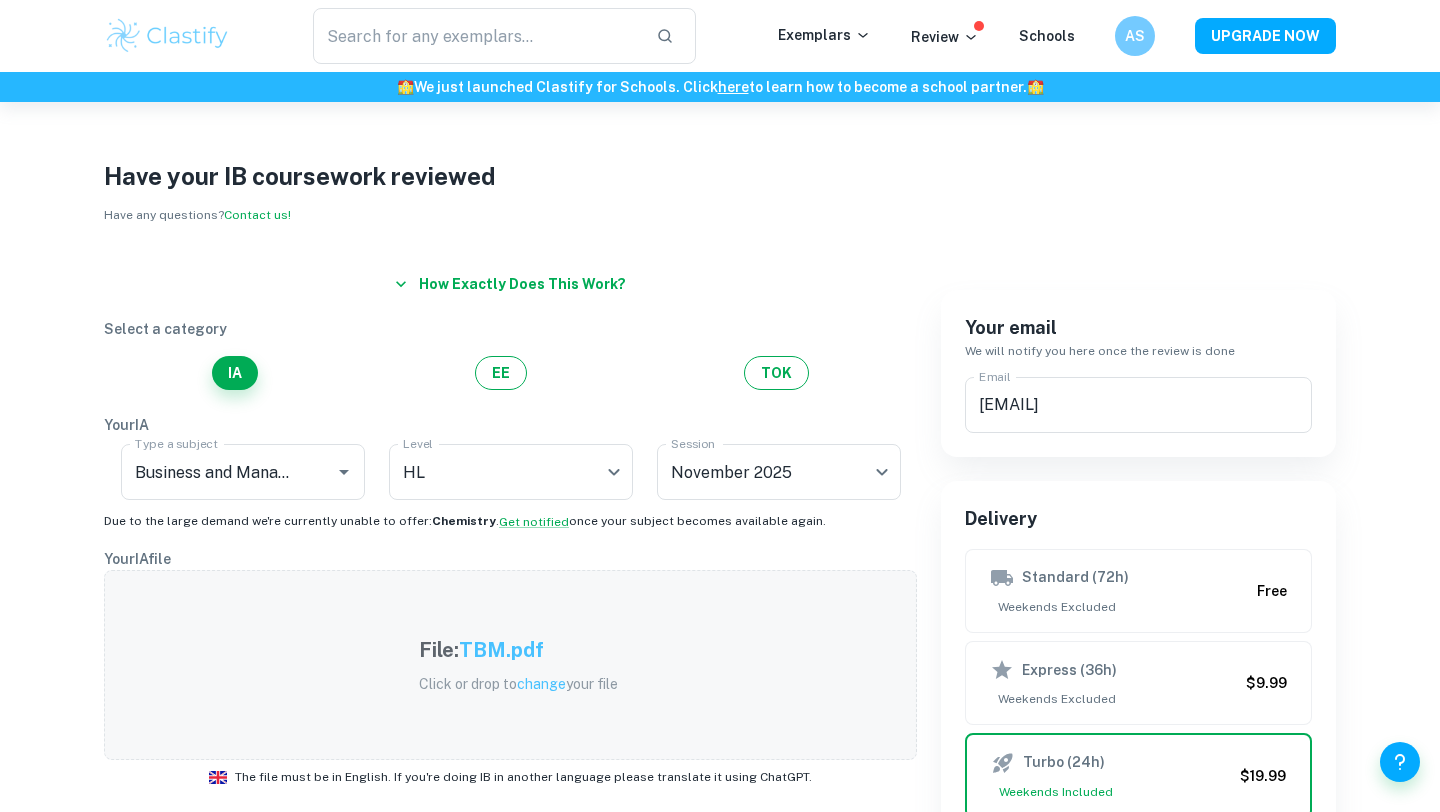 scroll, scrollTop: 694, scrollLeft: 0, axis: vertical 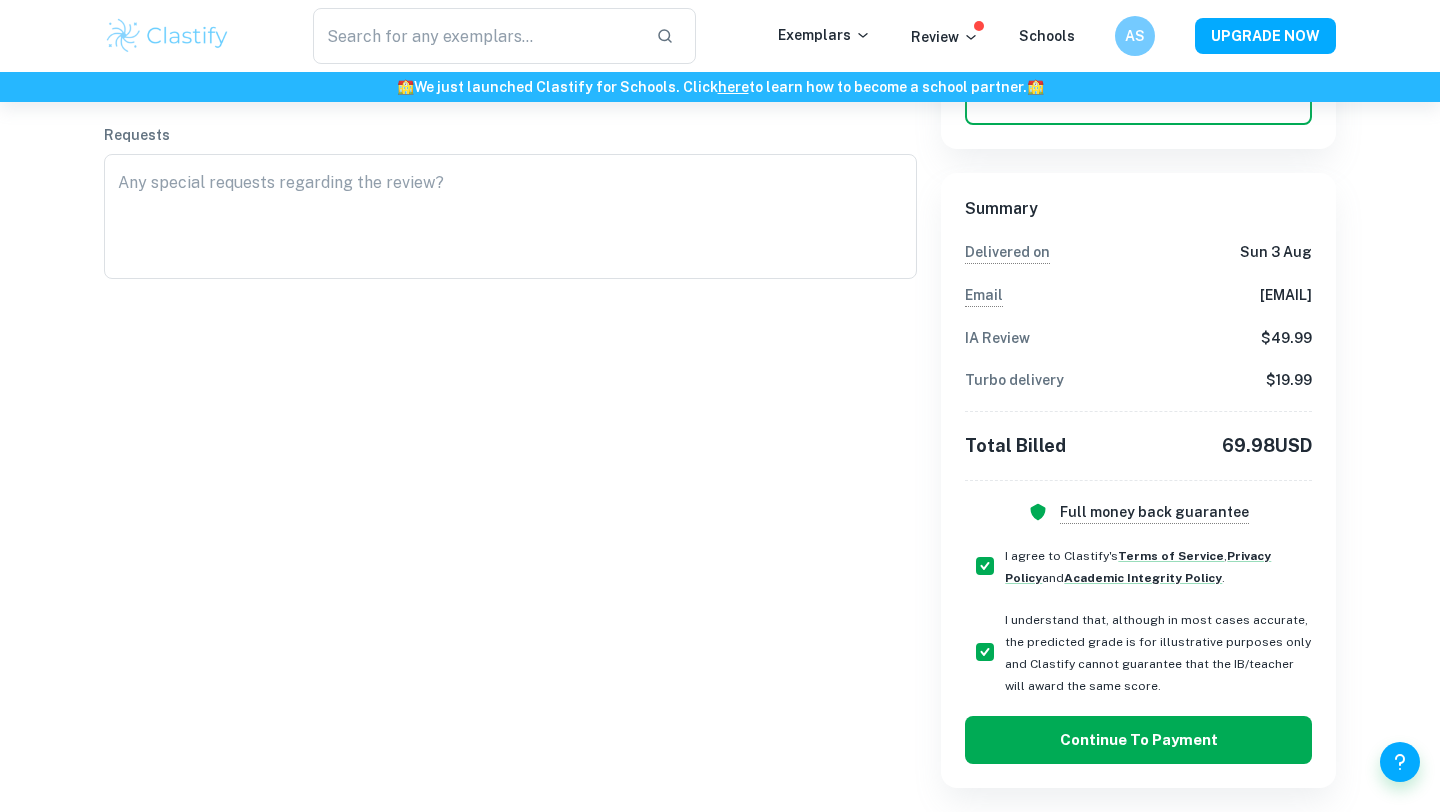 click on "Continue to Payment" at bounding box center [1138, 740] 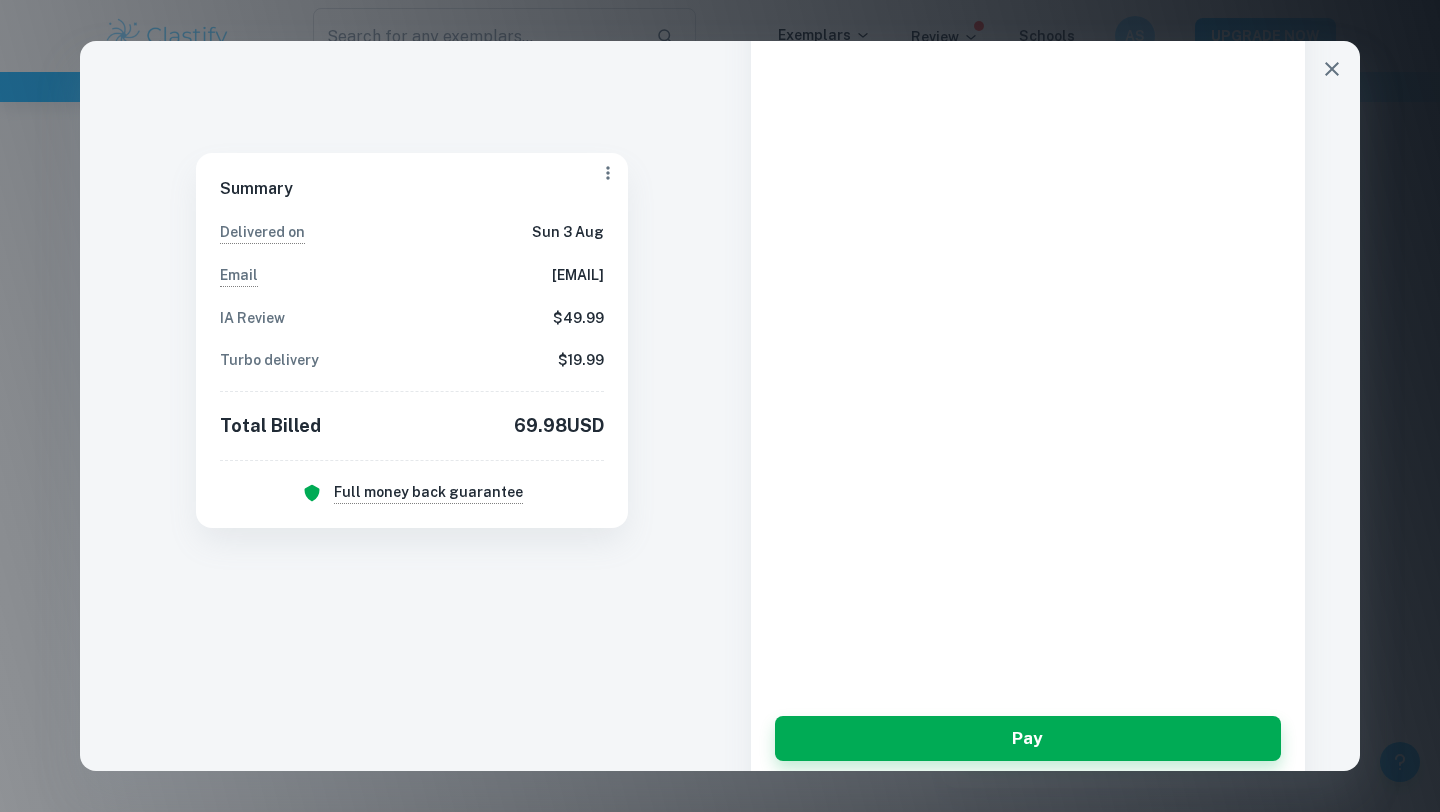 scroll, scrollTop: 249, scrollLeft: 0, axis: vertical 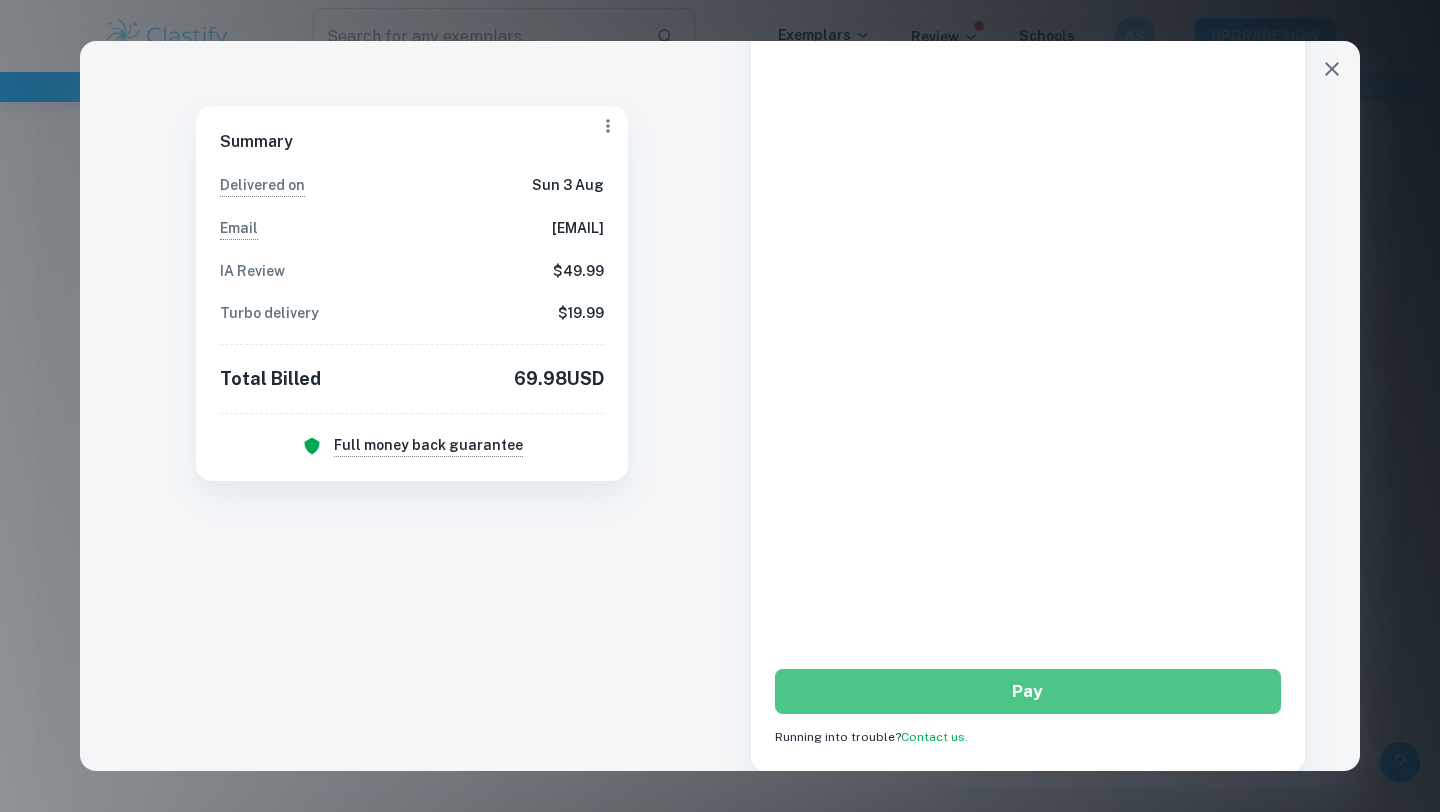 click on "Pay" at bounding box center (1028, 691) 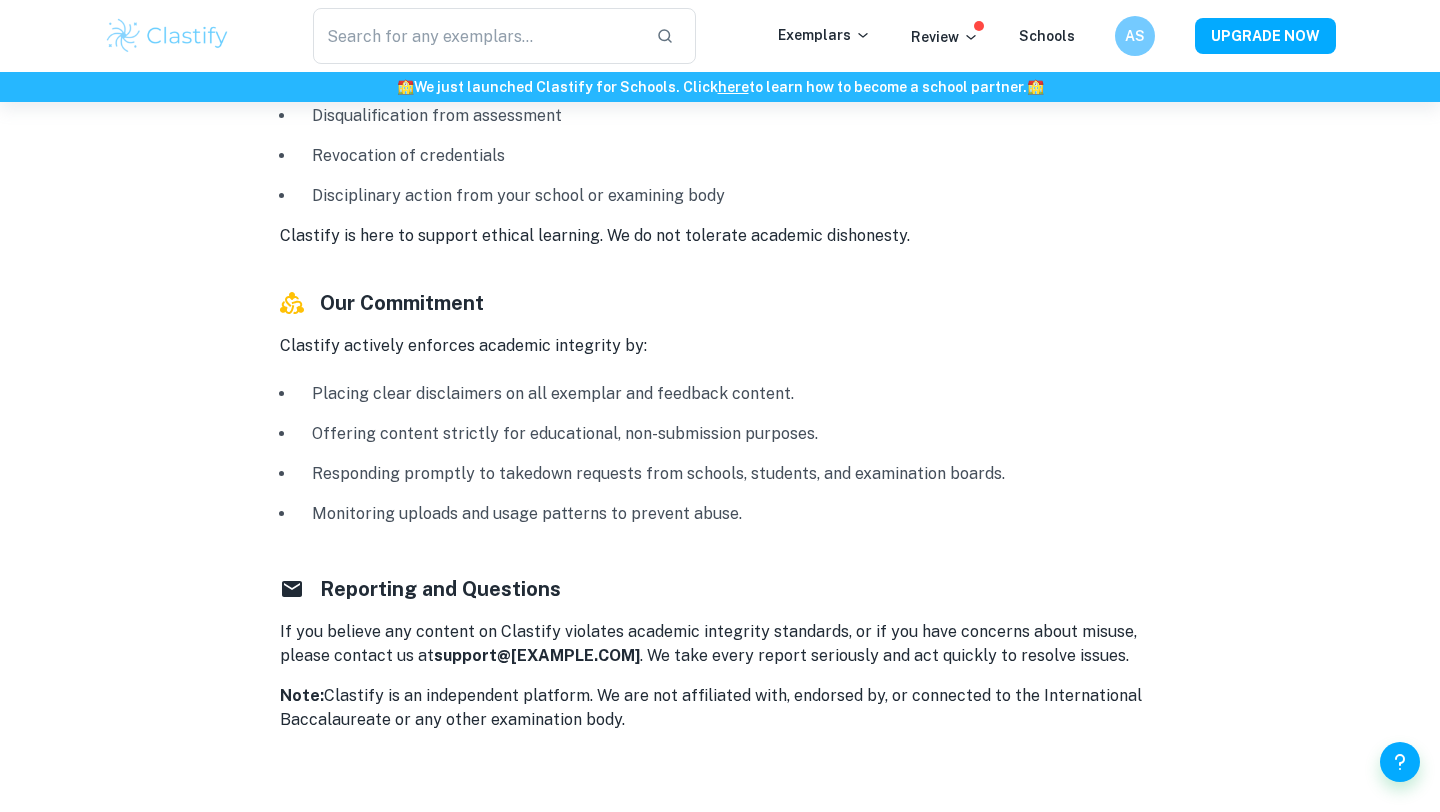 scroll, scrollTop: 1699, scrollLeft: 0, axis: vertical 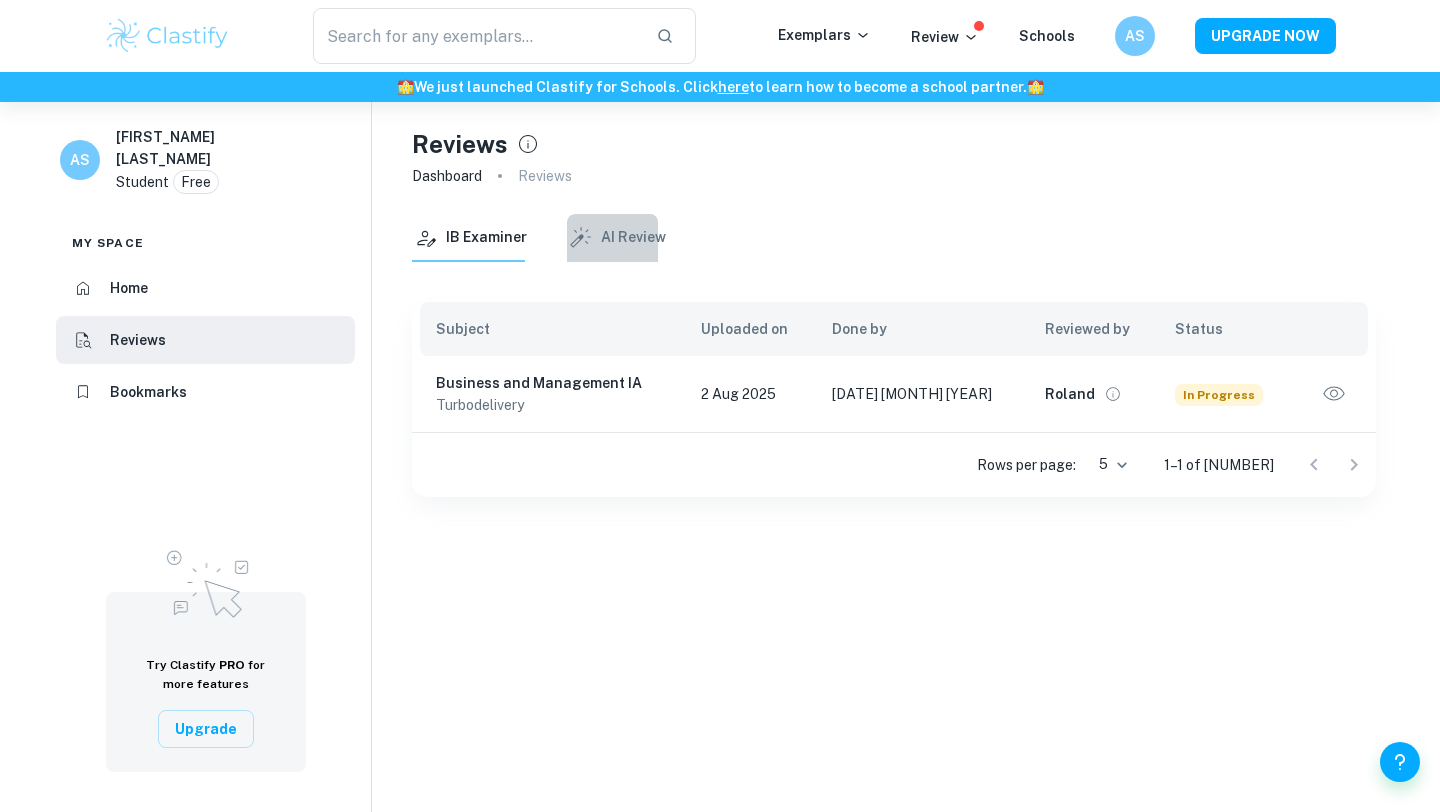 click on "AI Review" at bounding box center [616, 238] 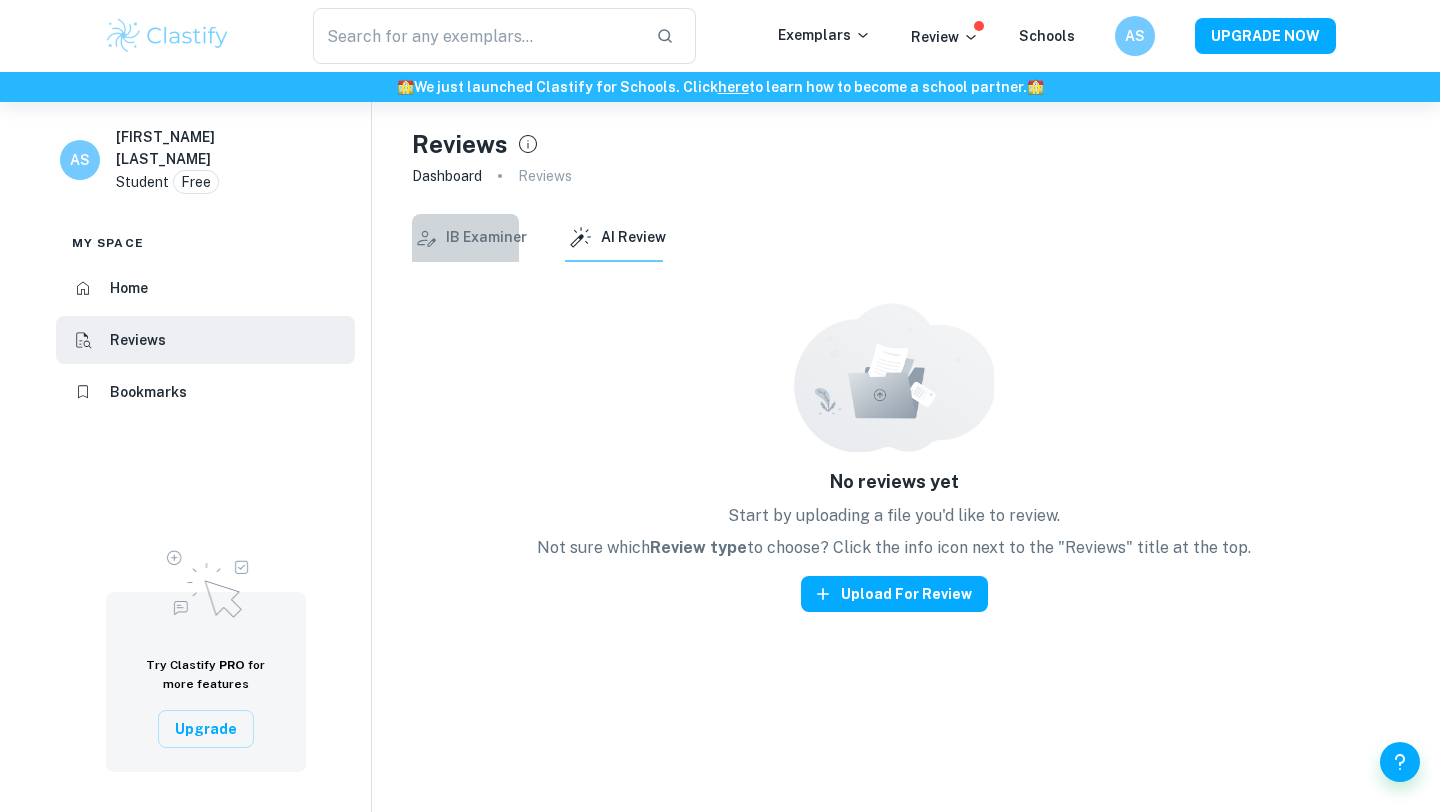 click on "IB Examiner" at bounding box center [469, 238] 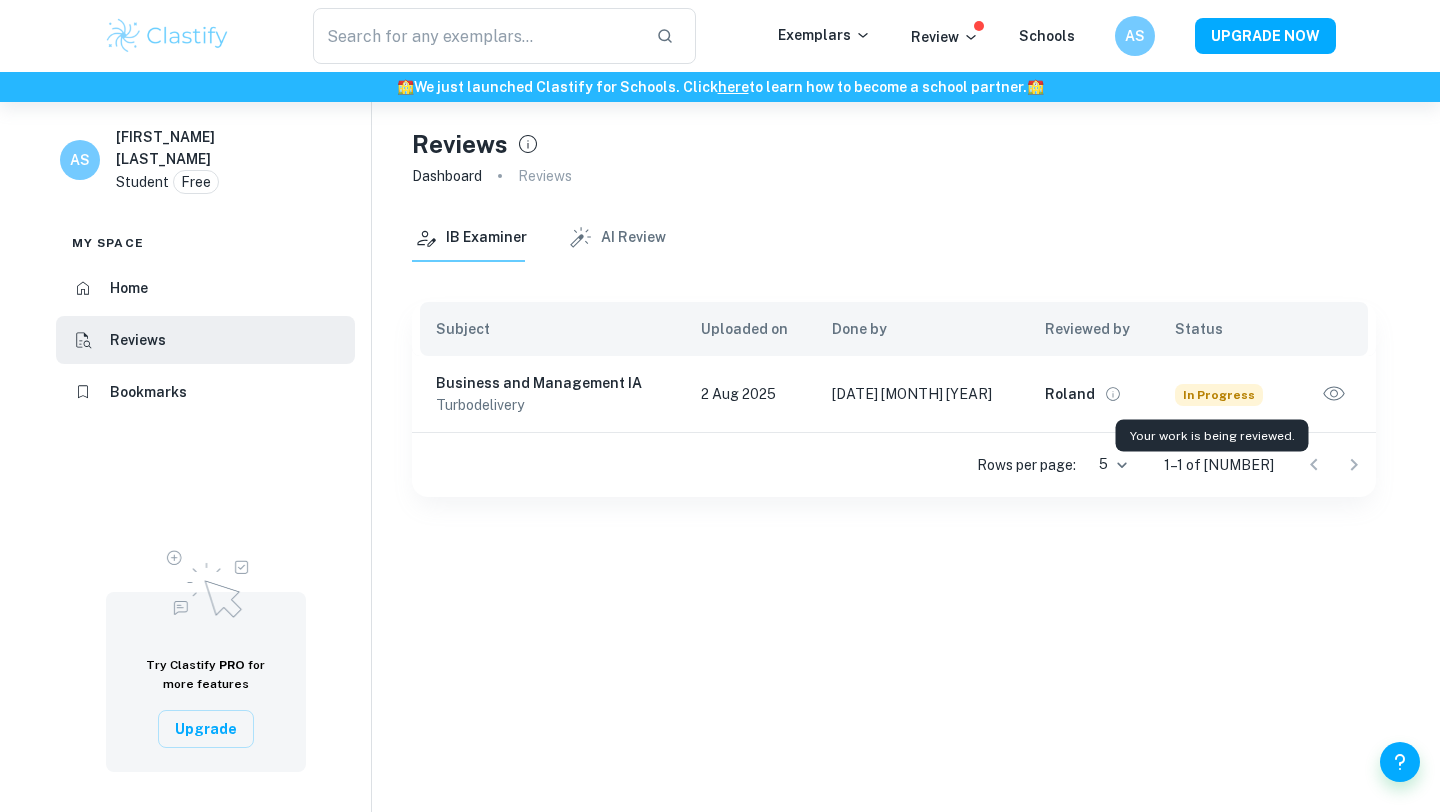 click on "In Progress" at bounding box center (1219, 395) 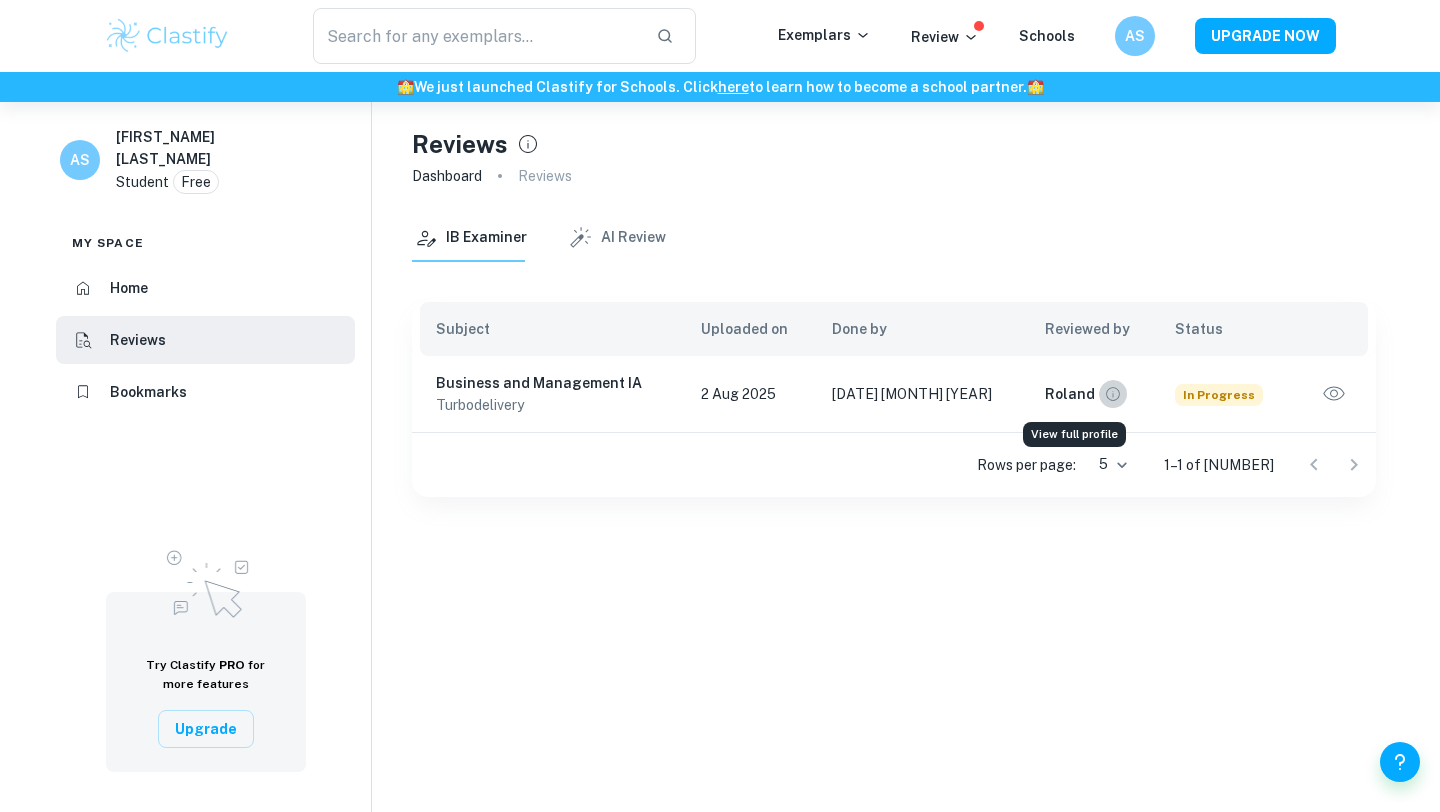 click 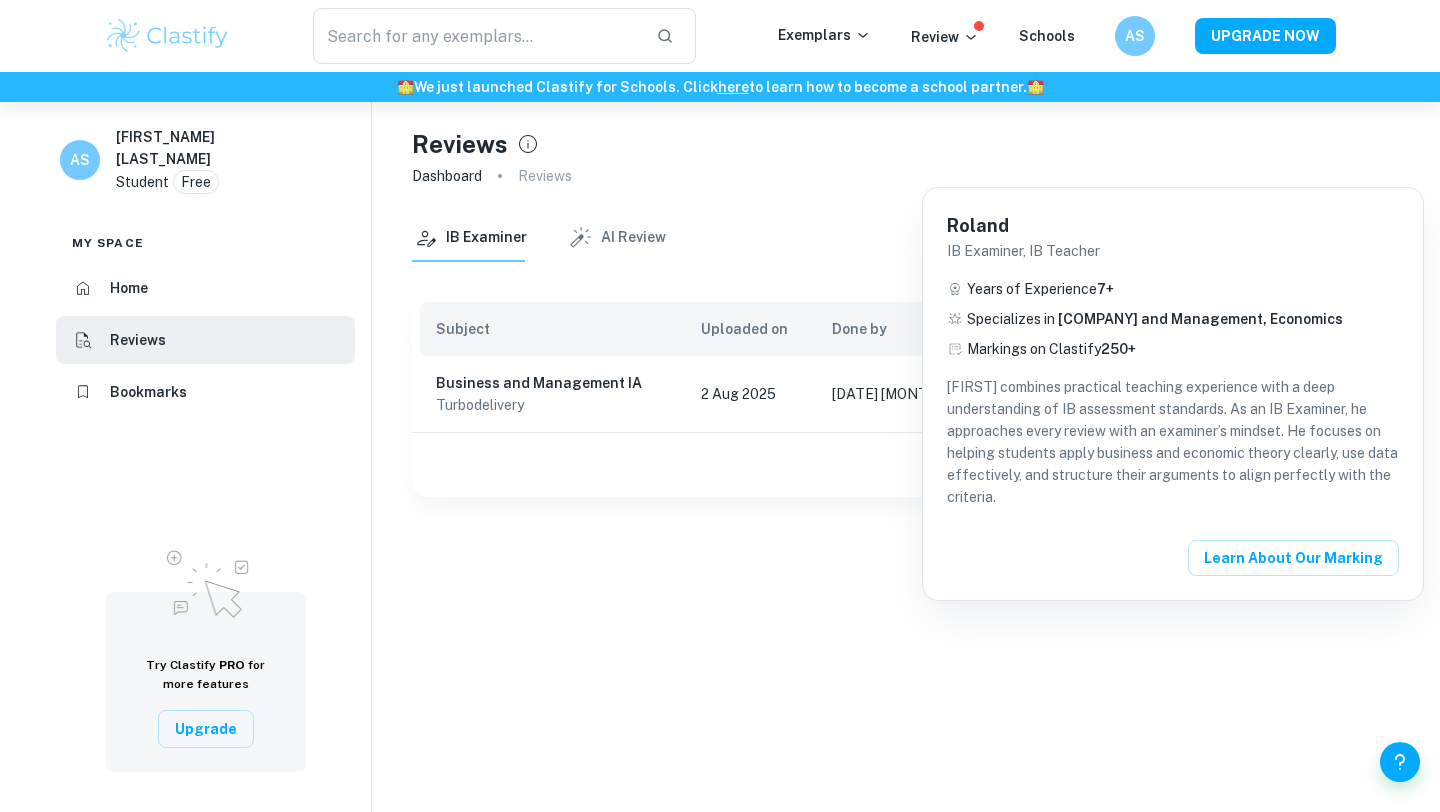 click at bounding box center [720, 406] 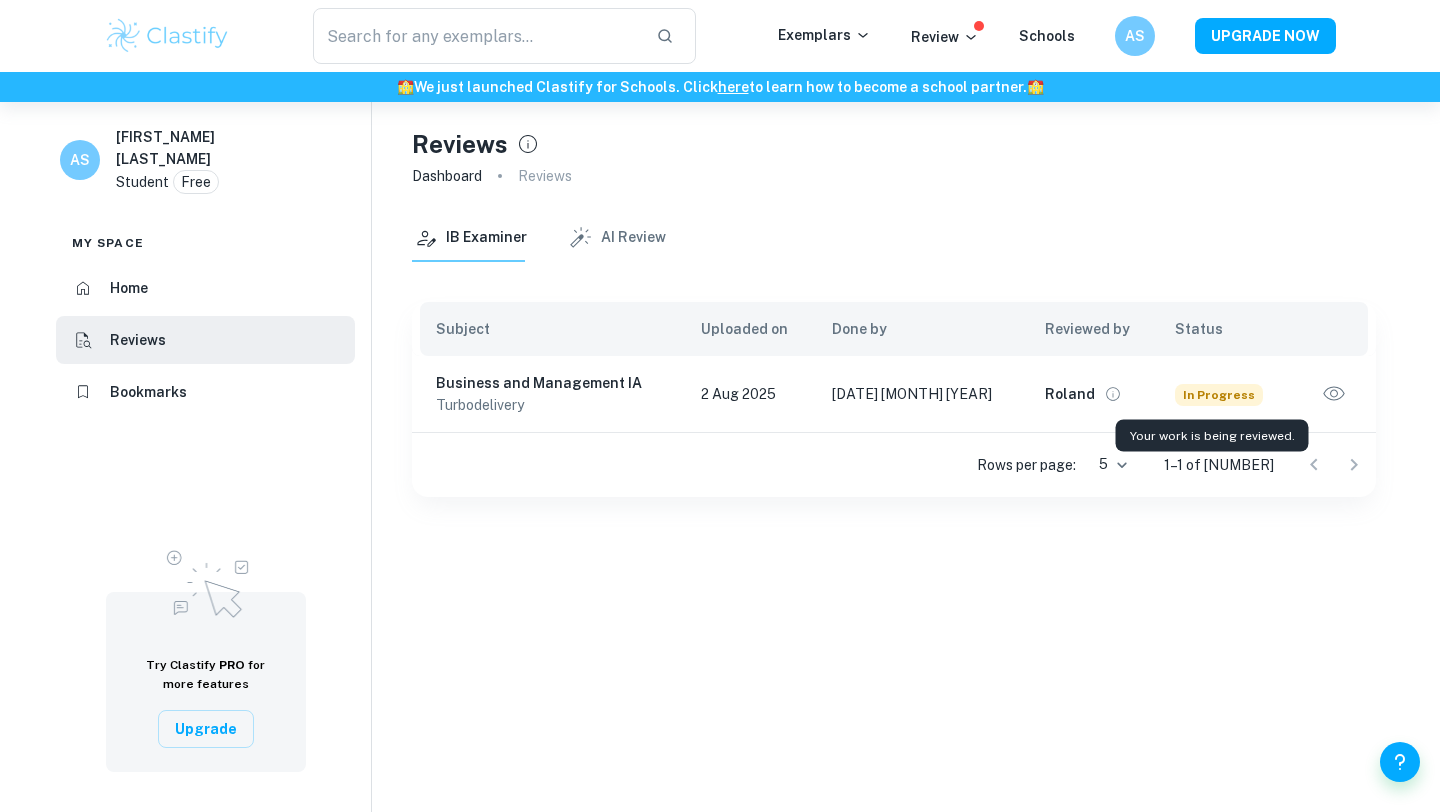 click on "In Progress" at bounding box center (1219, 395) 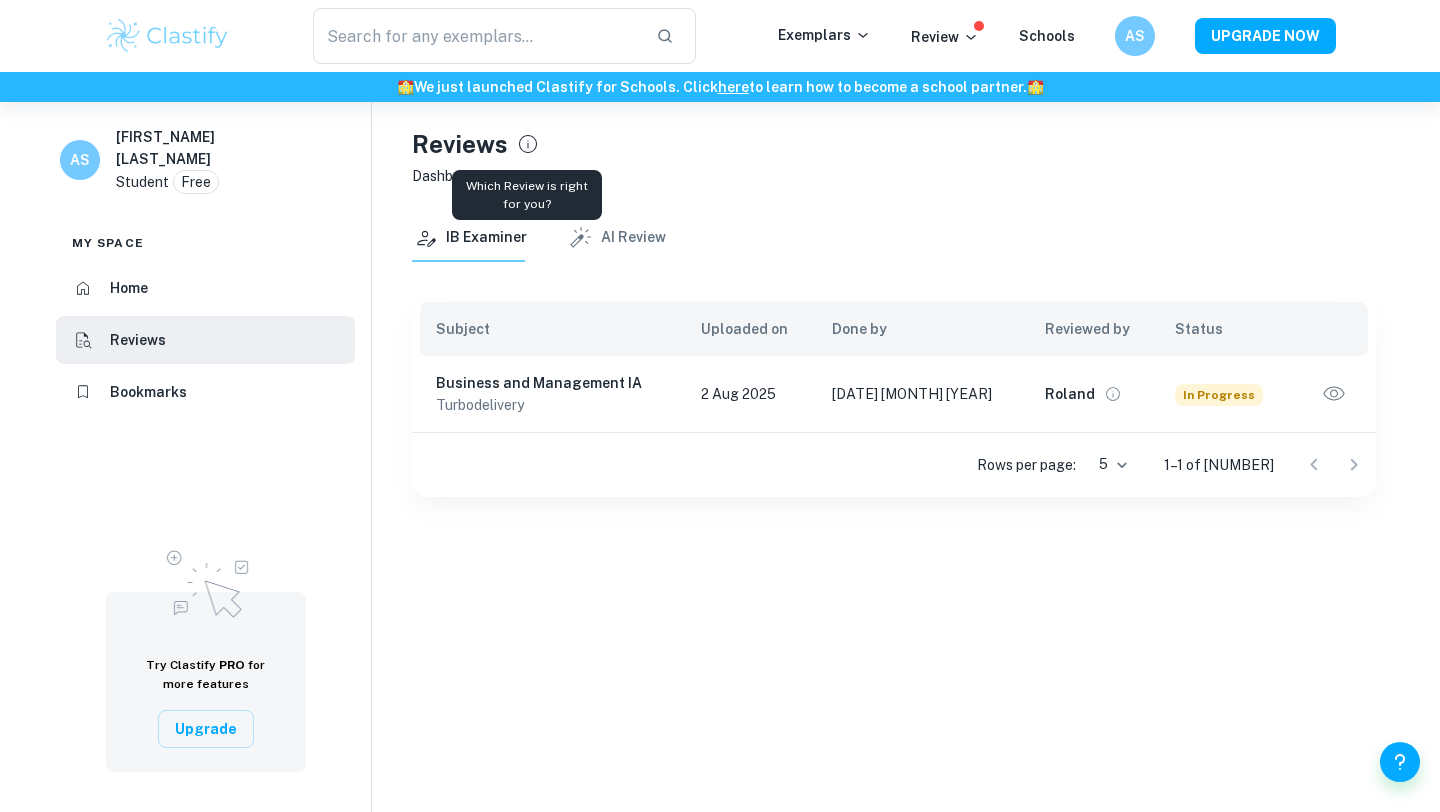 click 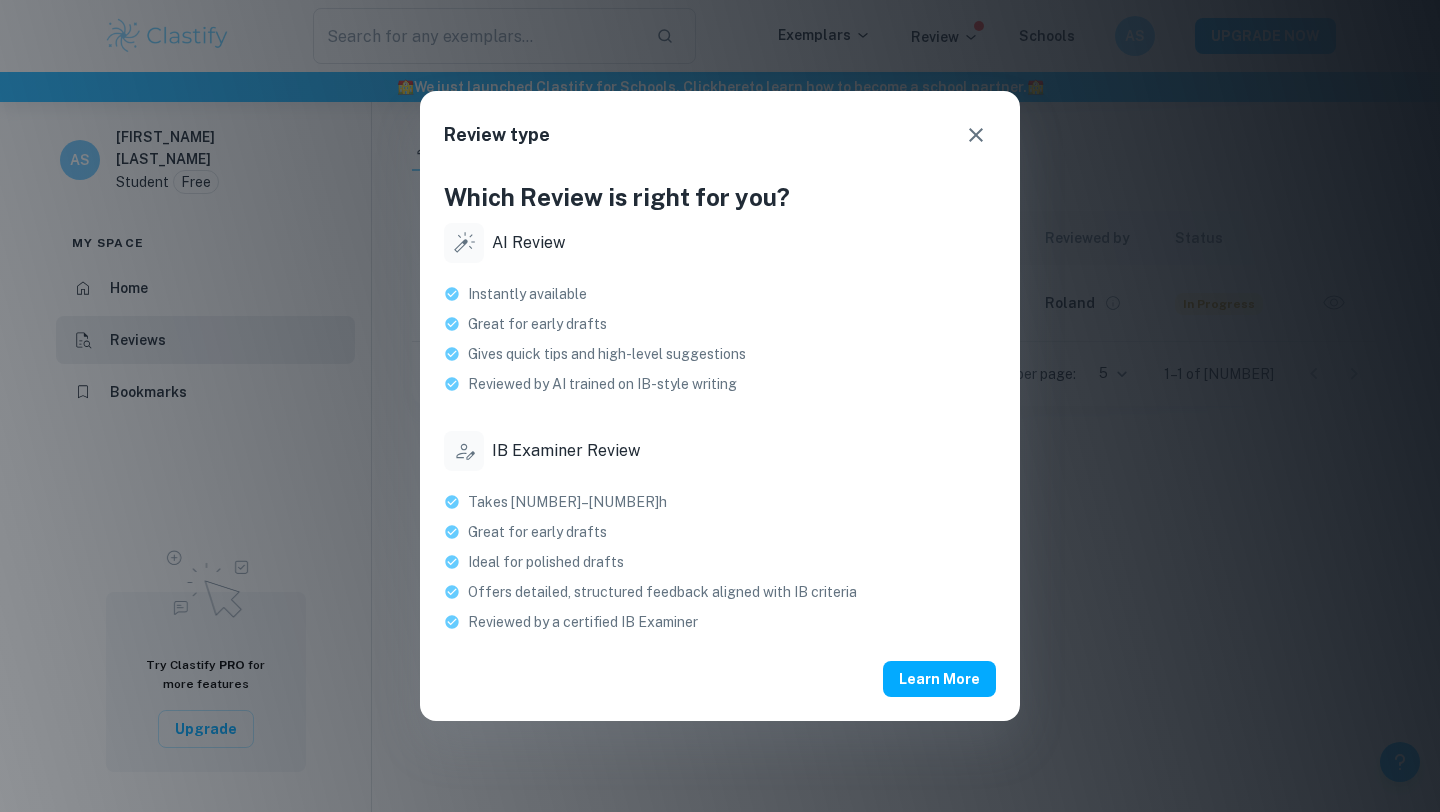 scroll, scrollTop: 93, scrollLeft: 0, axis: vertical 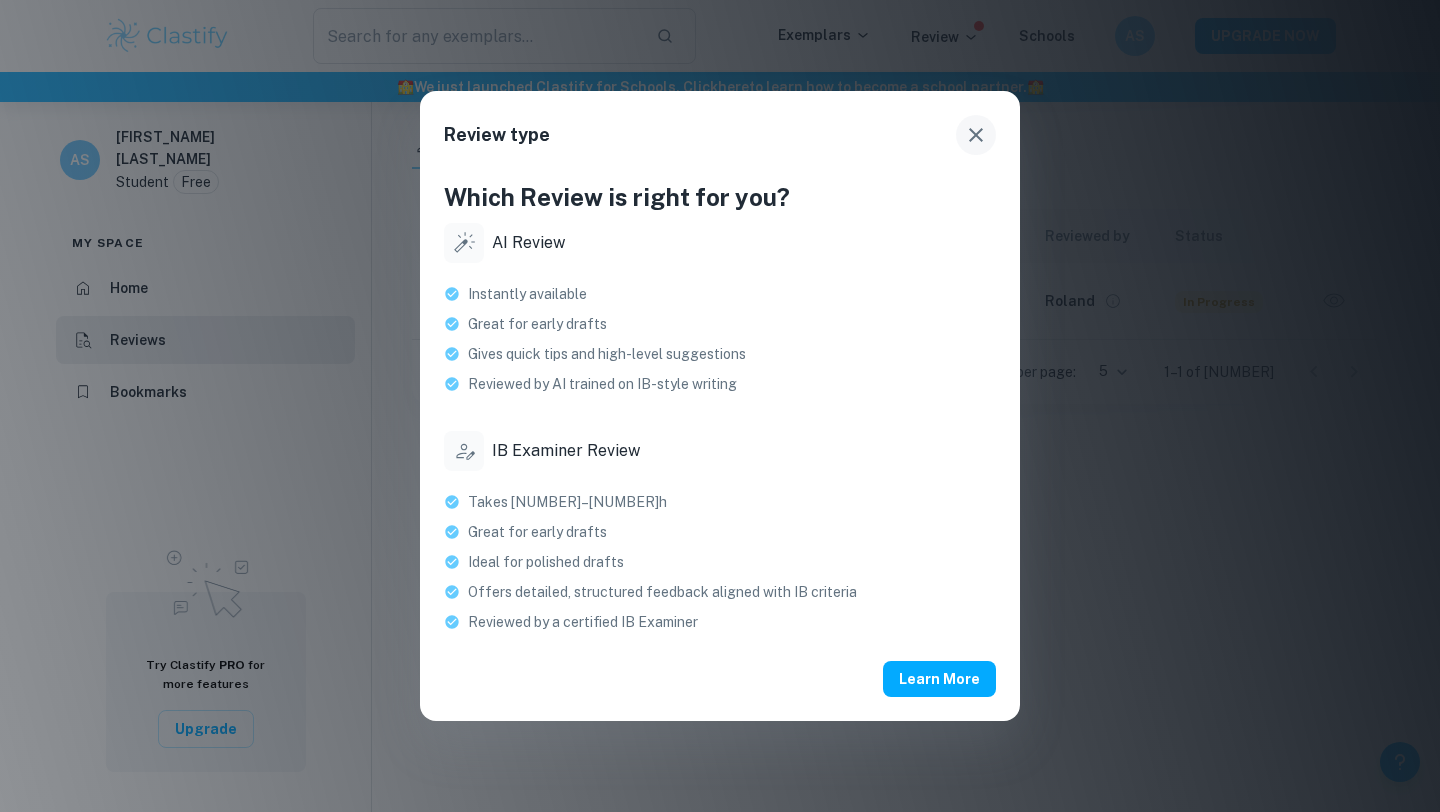 click 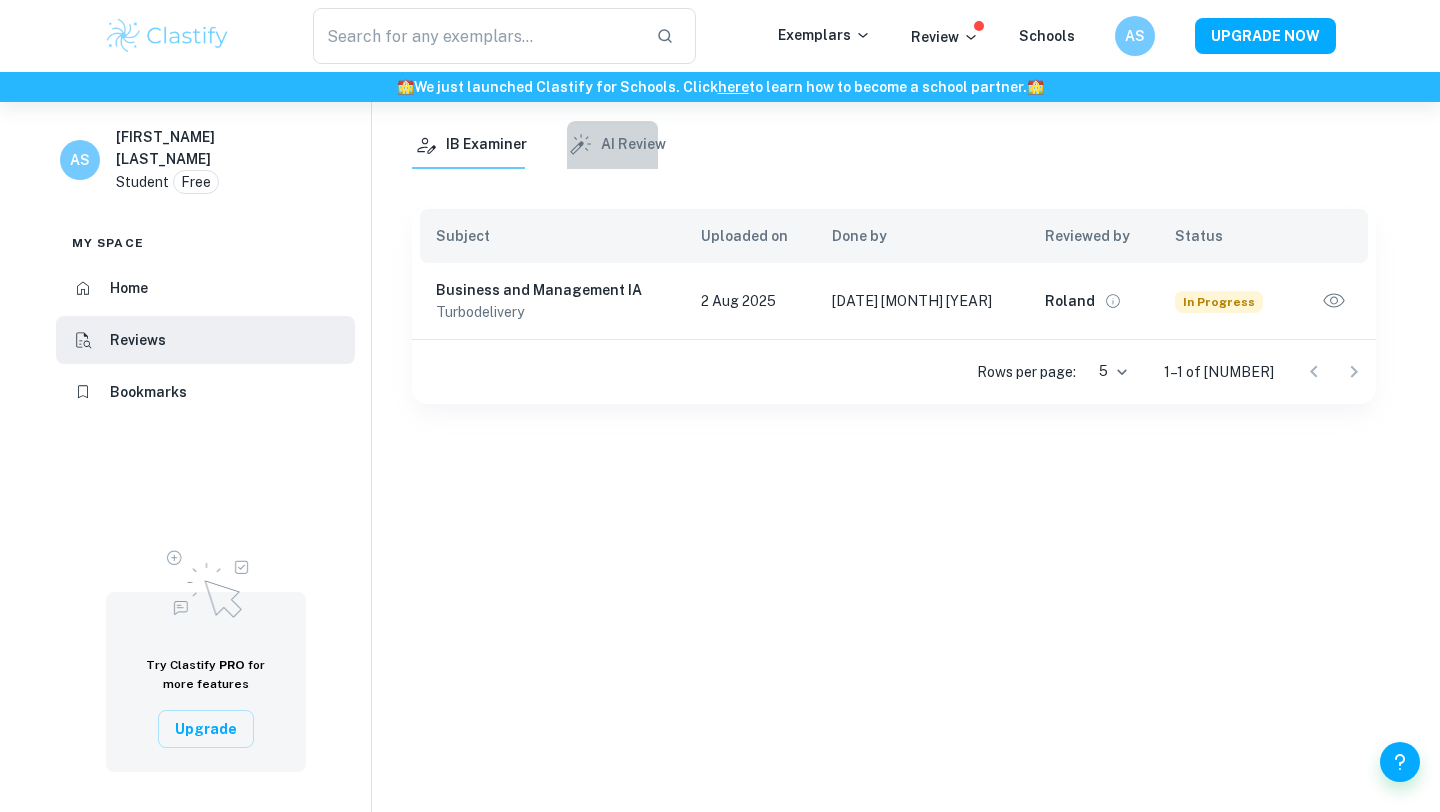 click on "AI Review" at bounding box center [616, 145] 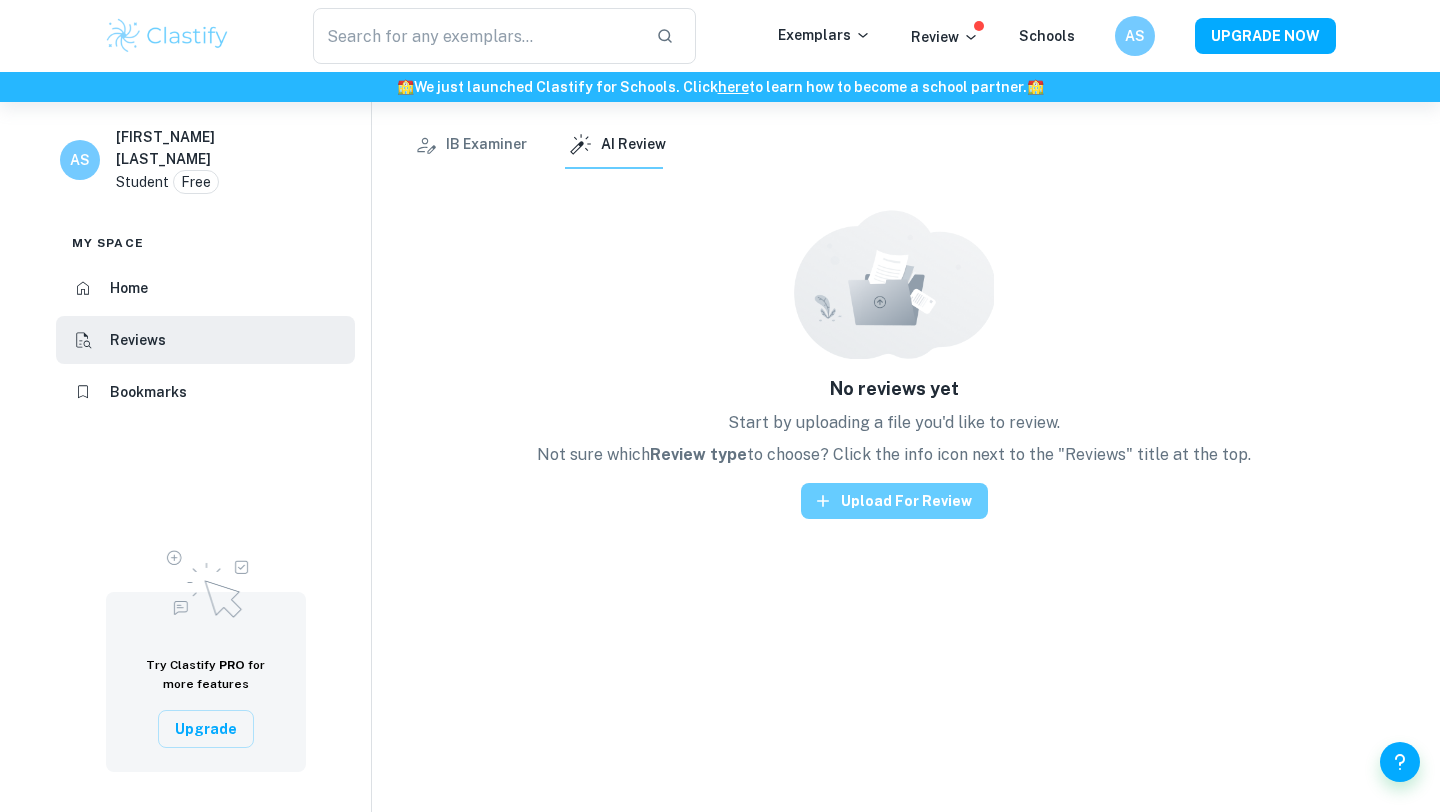 click on "No reviews yet Start by uploading a file you'd like to review. Not sure which  Review type  to choose? Click the info icon next to the "Reviews" title at the top. Upload for review" at bounding box center [894, 364] 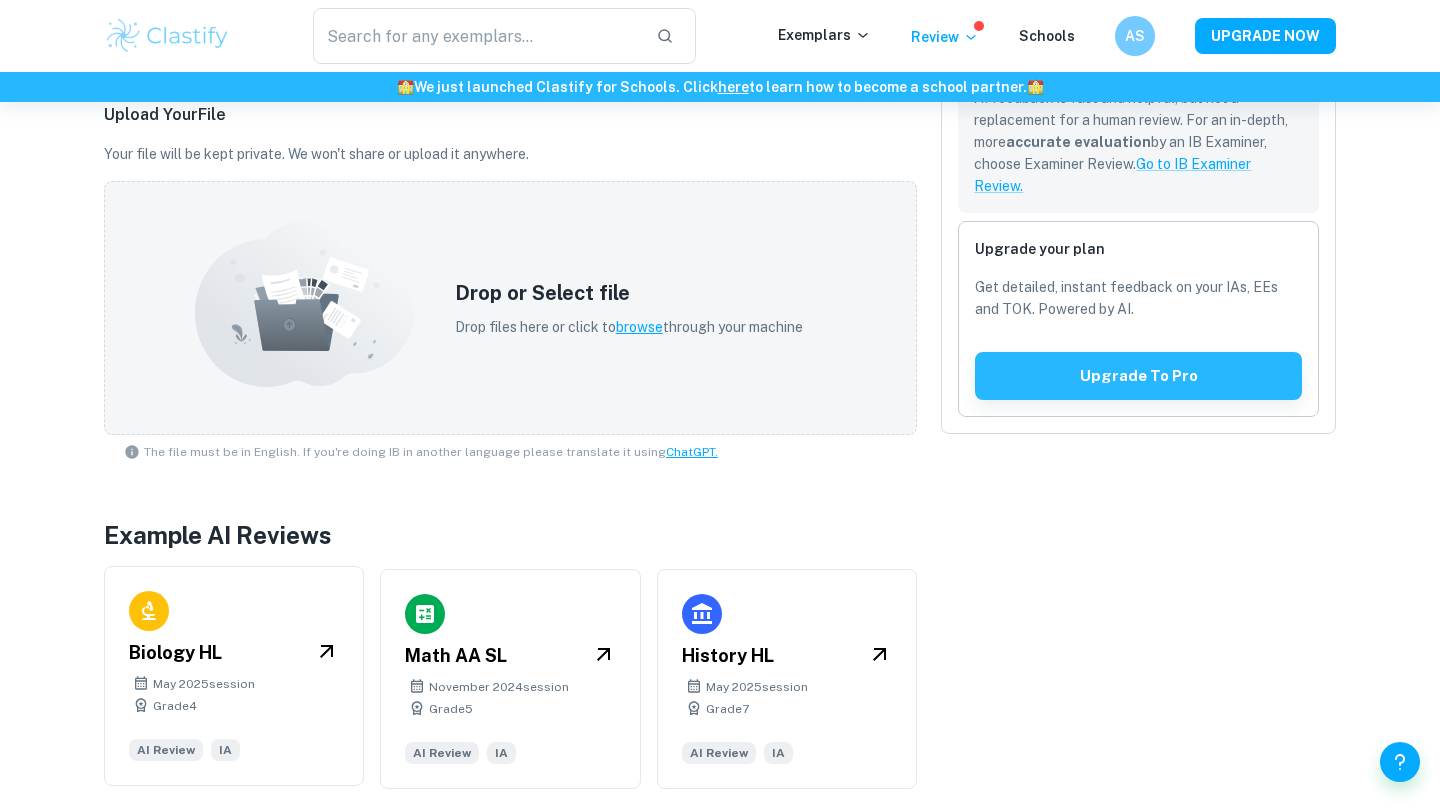scroll, scrollTop: 0, scrollLeft: 0, axis: both 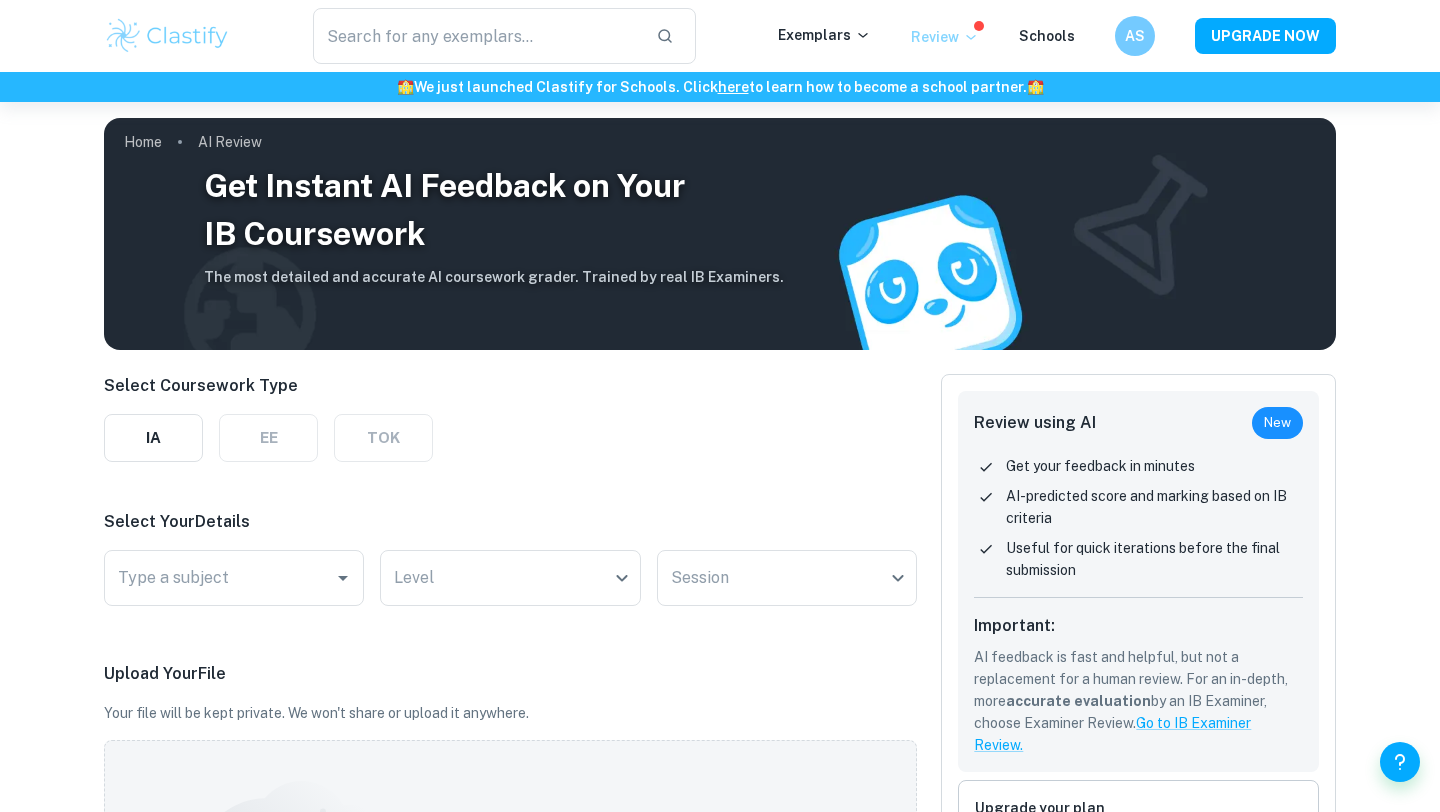 click 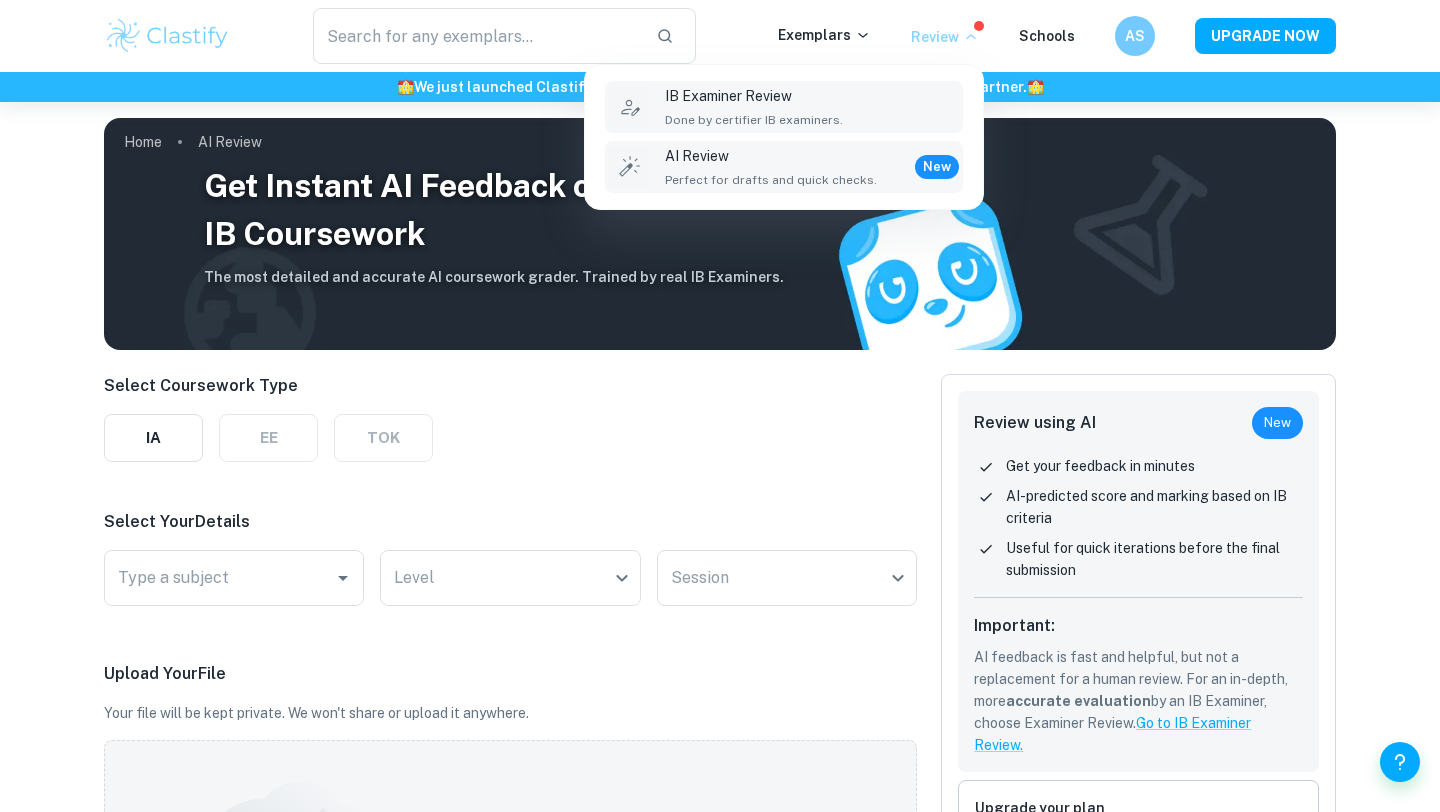 click on "IB Examiner Review Done by certifier IB examiners." at bounding box center (812, 107) 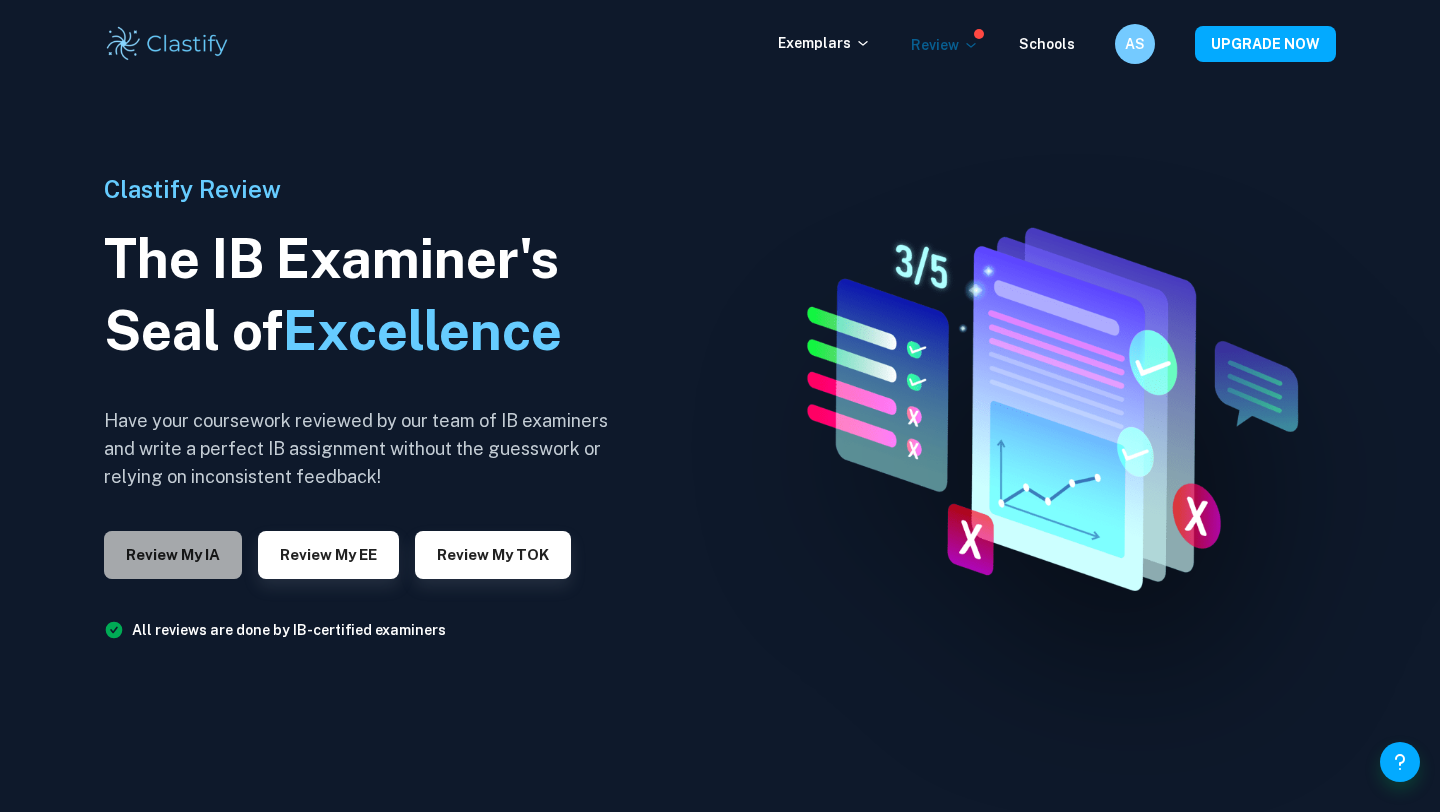 click on "Review my IA" at bounding box center [173, 555] 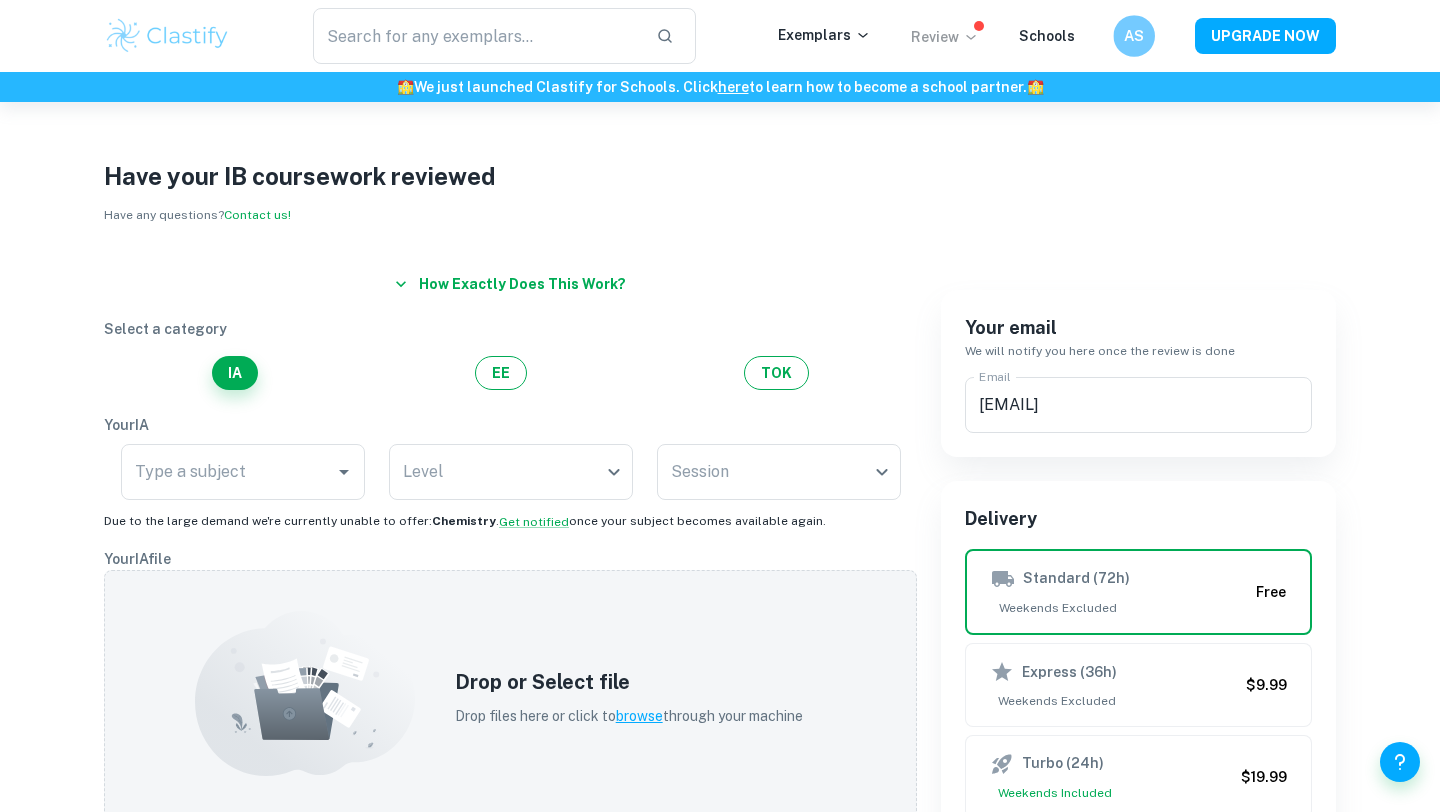 click on "AS" at bounding box center (1134, 36) 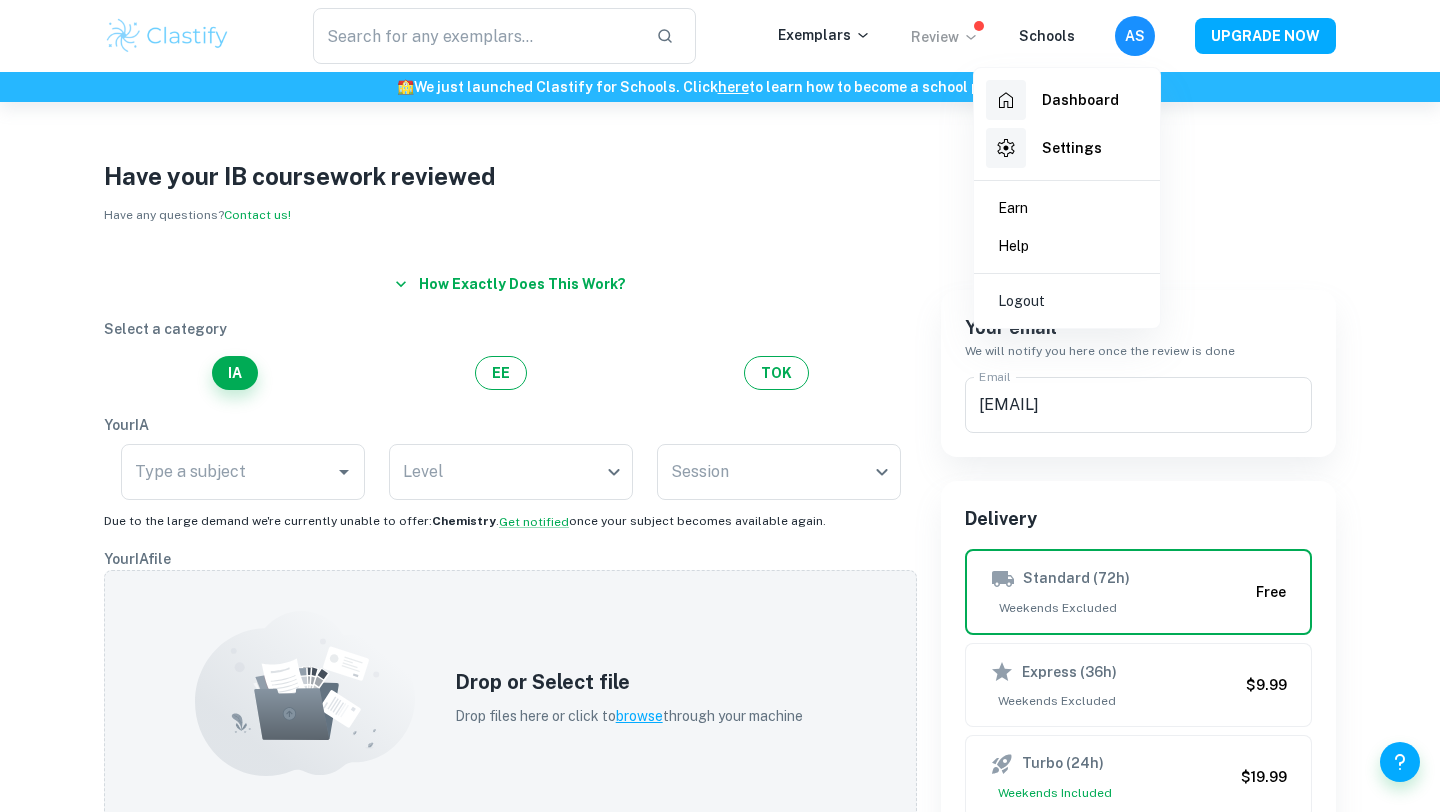 click on "Dashboard" at bounding box center [1052, 100] 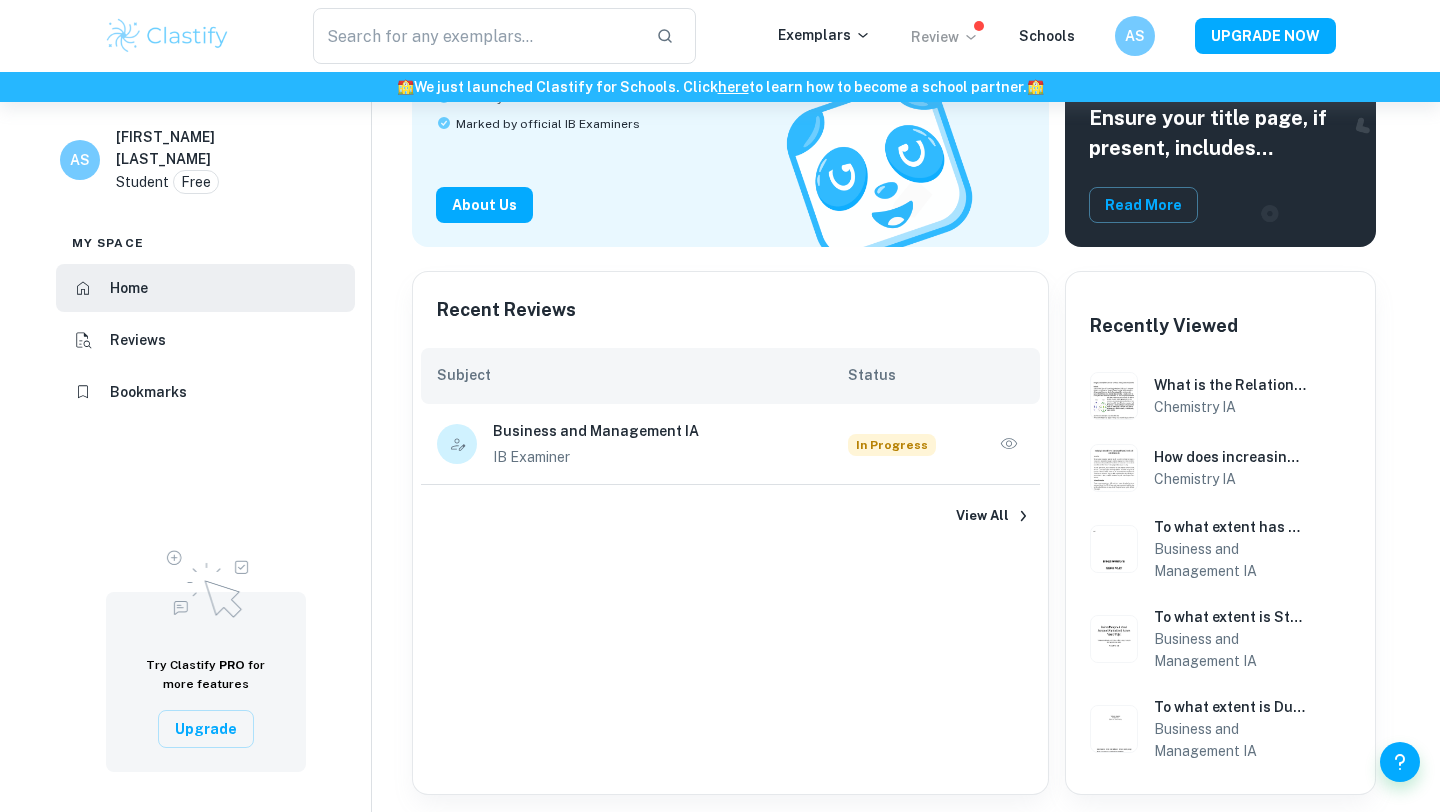 scroll, scrollTop: 250, scrollLeft: 0, axis: vertical 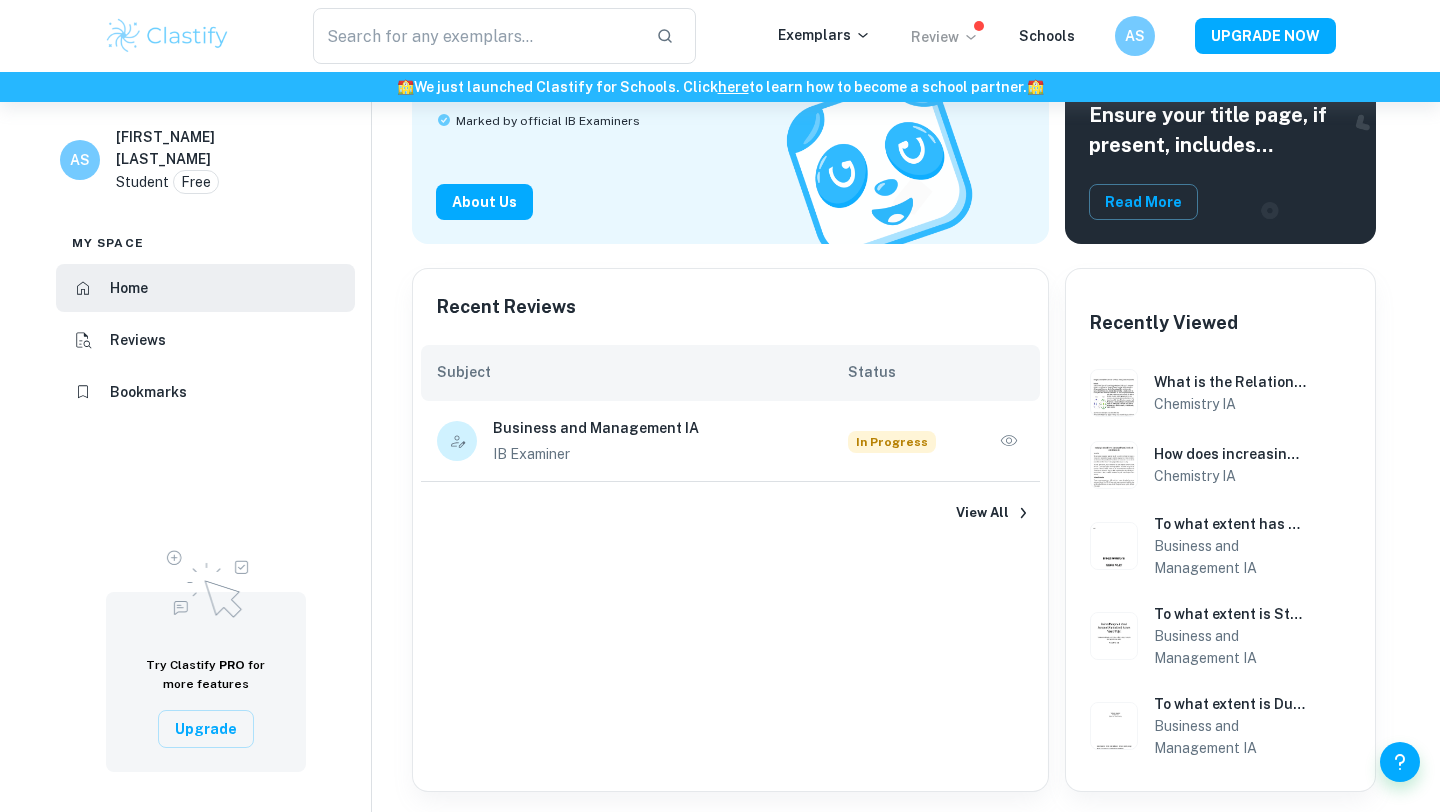 click 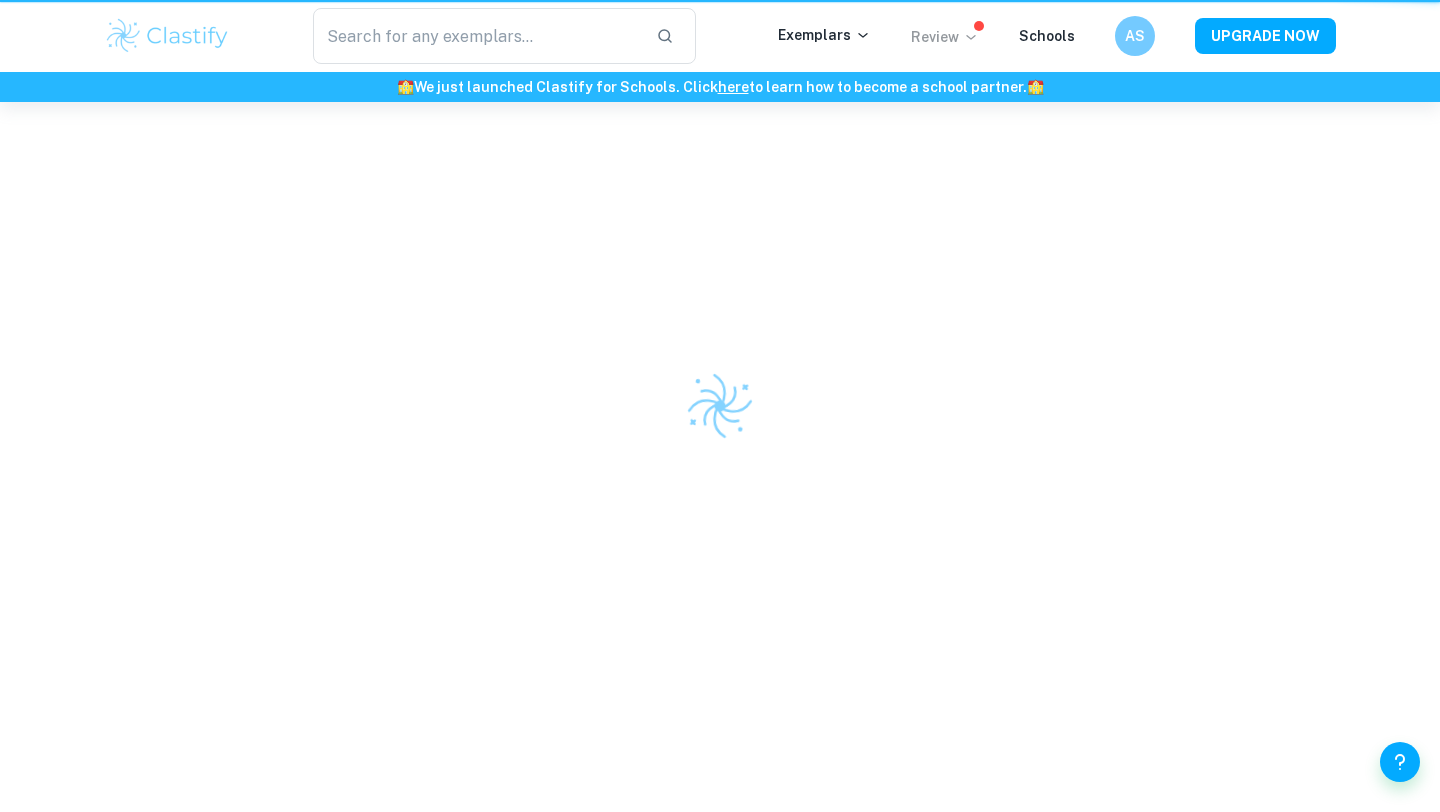 scroll, scrollTop: 0, scrollLeft: 0, axis: both 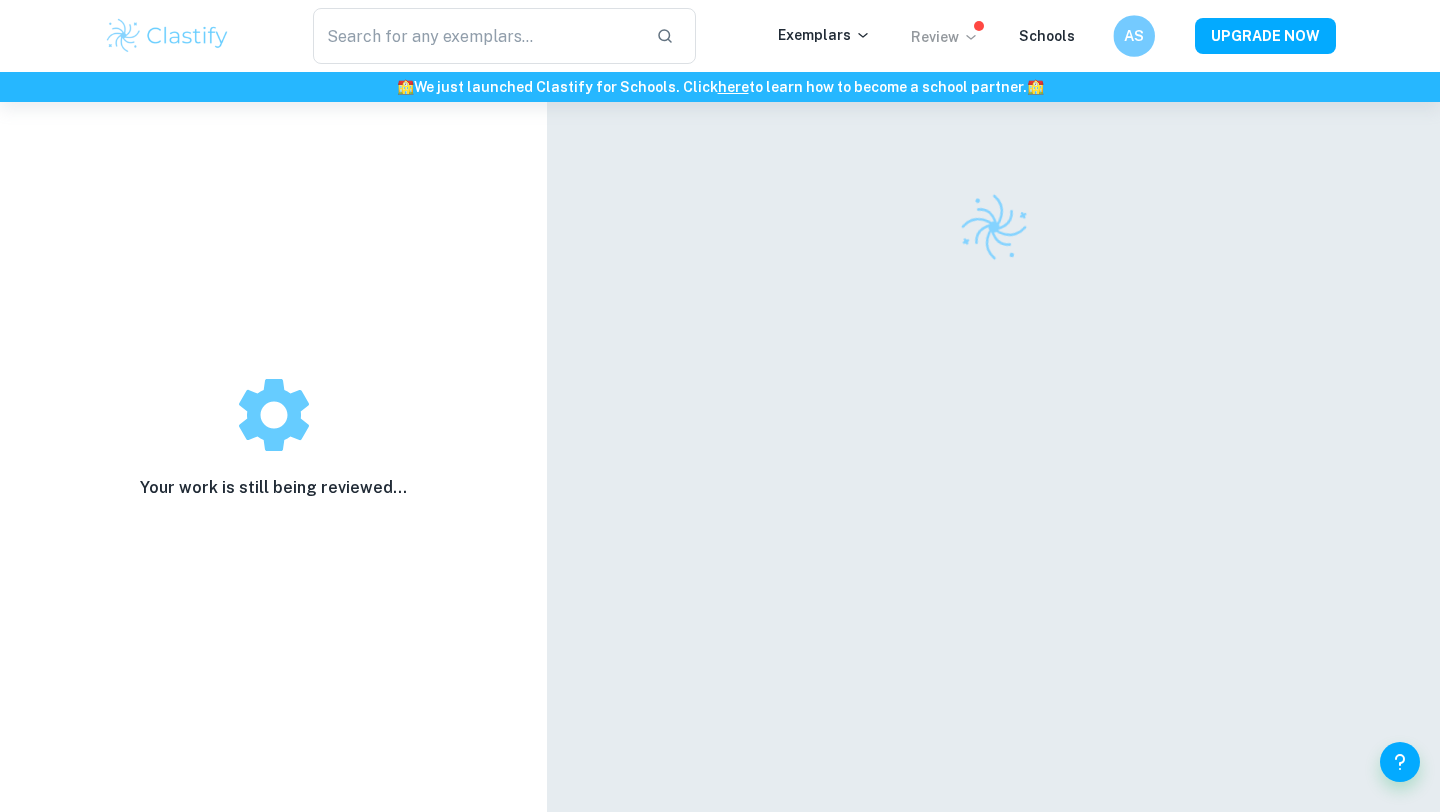 click on "AS" at bounding box center [1134, 36] 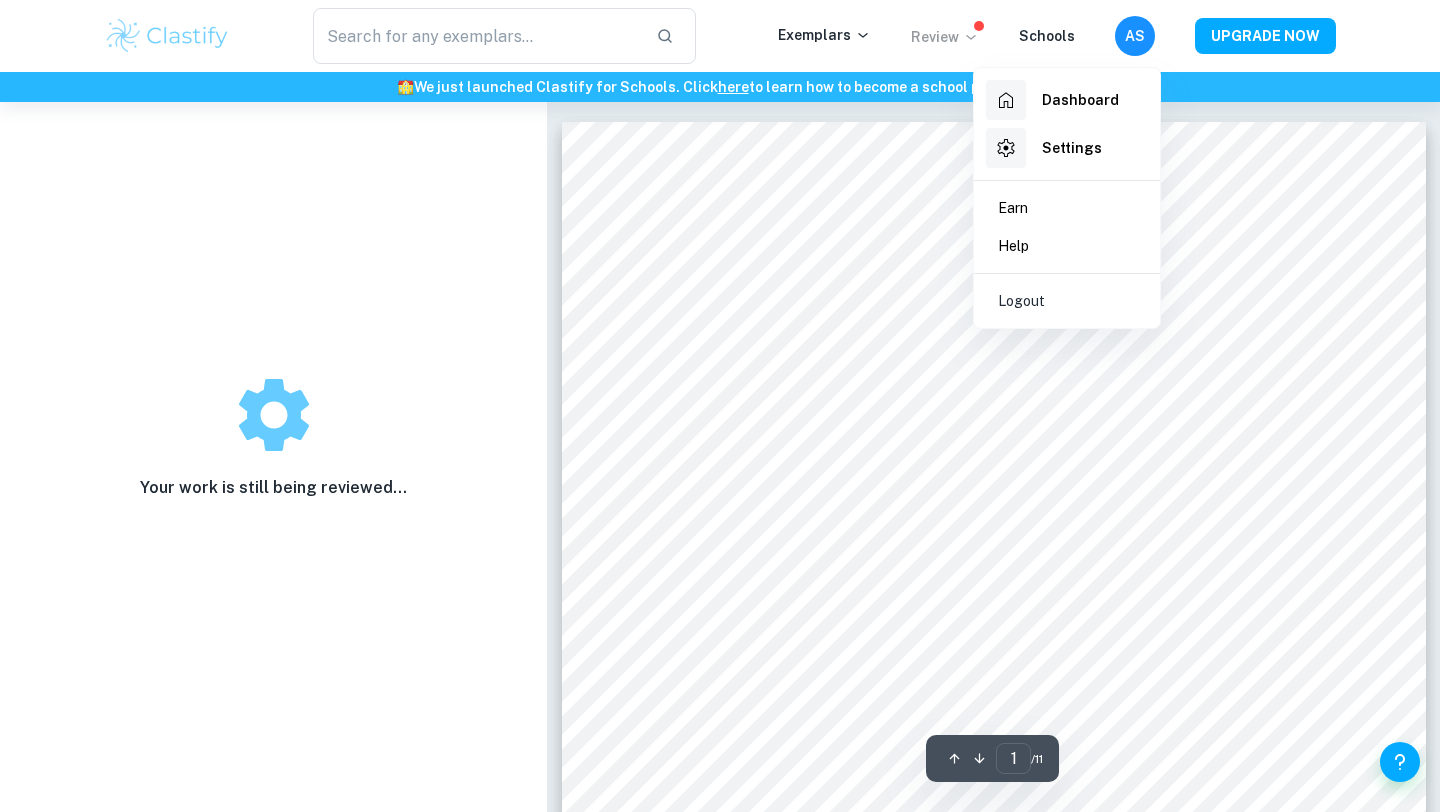click on "Dashboard" at bounding box center [1080, 100] 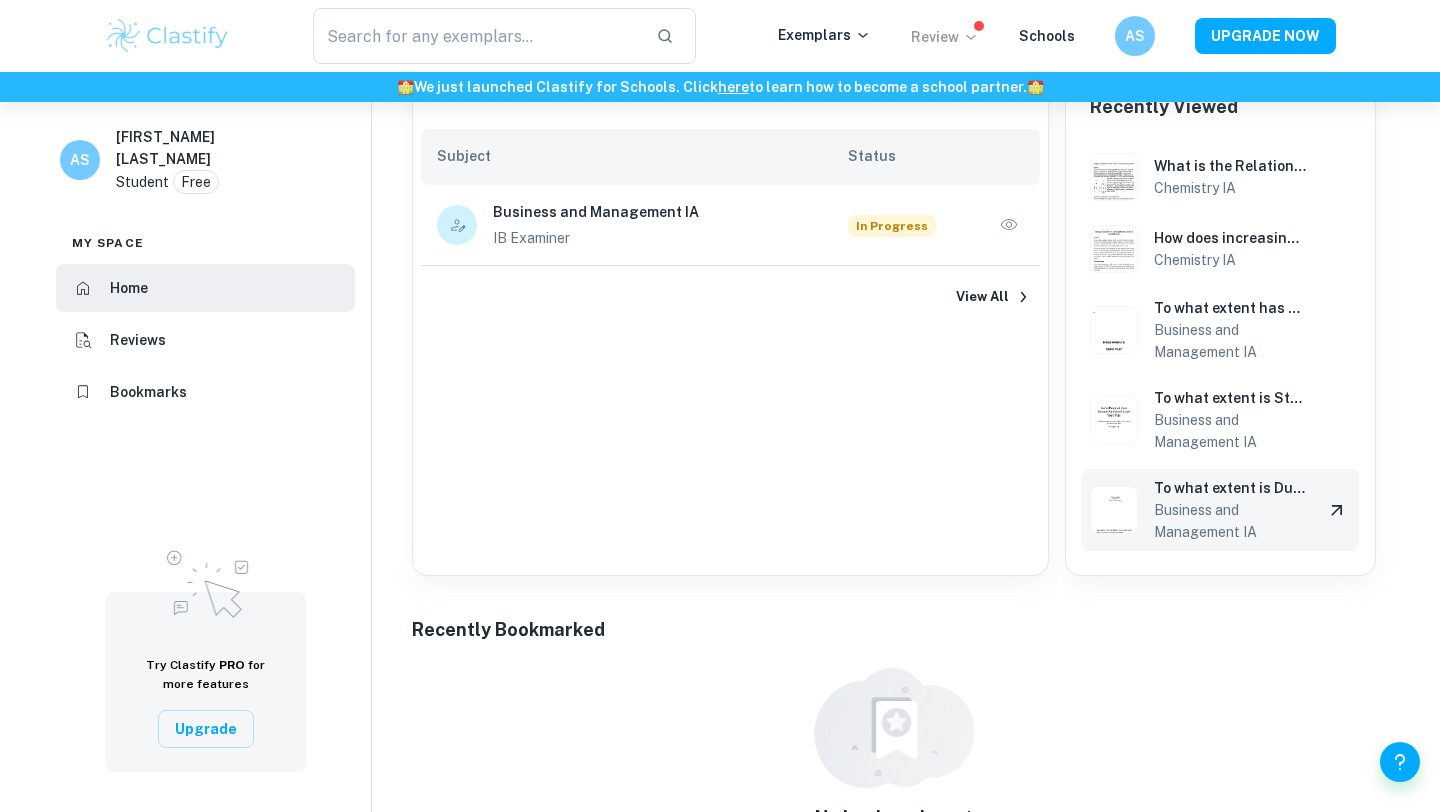 scroll, scrollTop: 470, scrollLeft: 0, axis: vertical 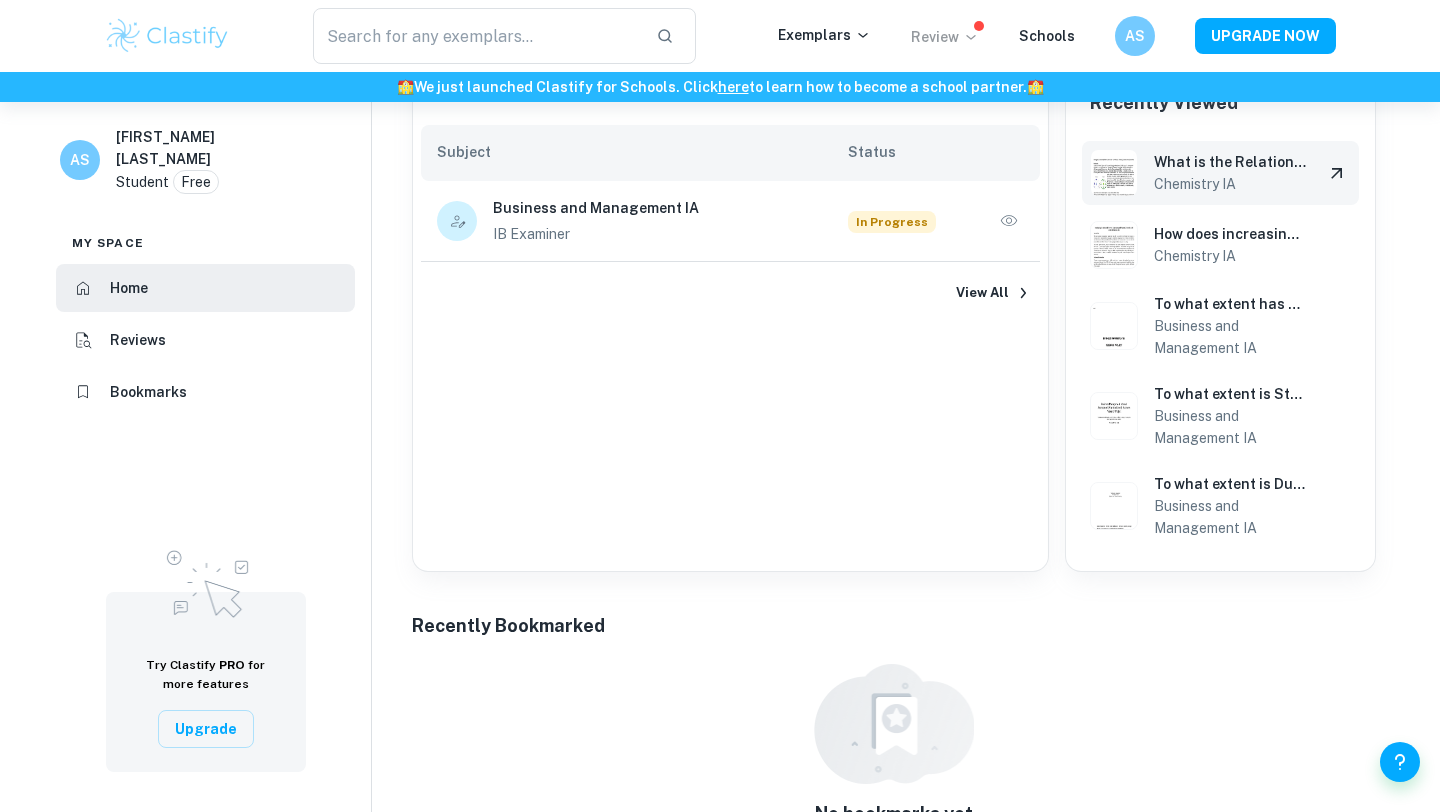 click on "What is the Relationship Between Temperature on Ascorbic Acid (Vitamin C) Concentration in Lemon Juice?" at bounding box center (1230, 162) 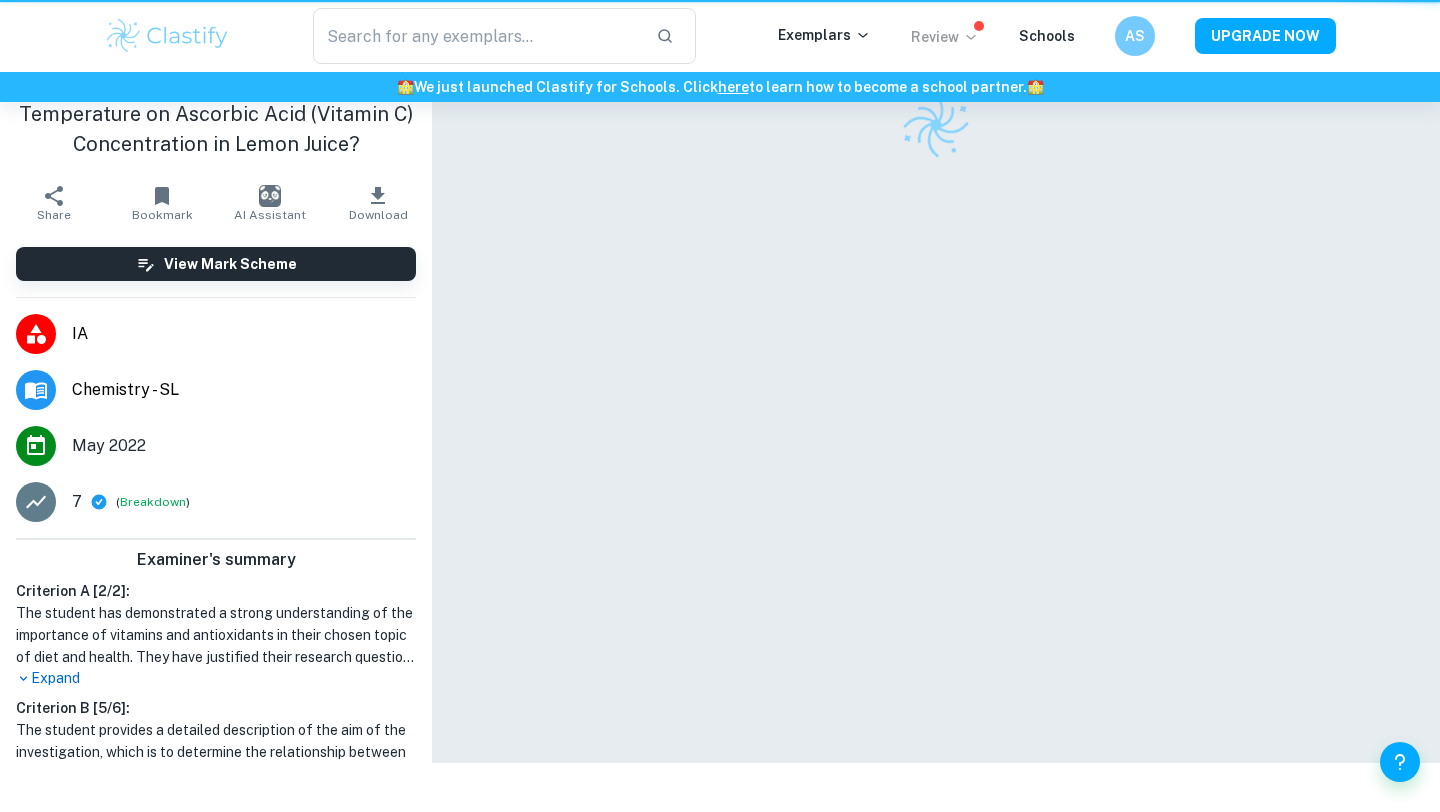 scroll, scrollTop: 0, scrollLeft: 0, axis: both 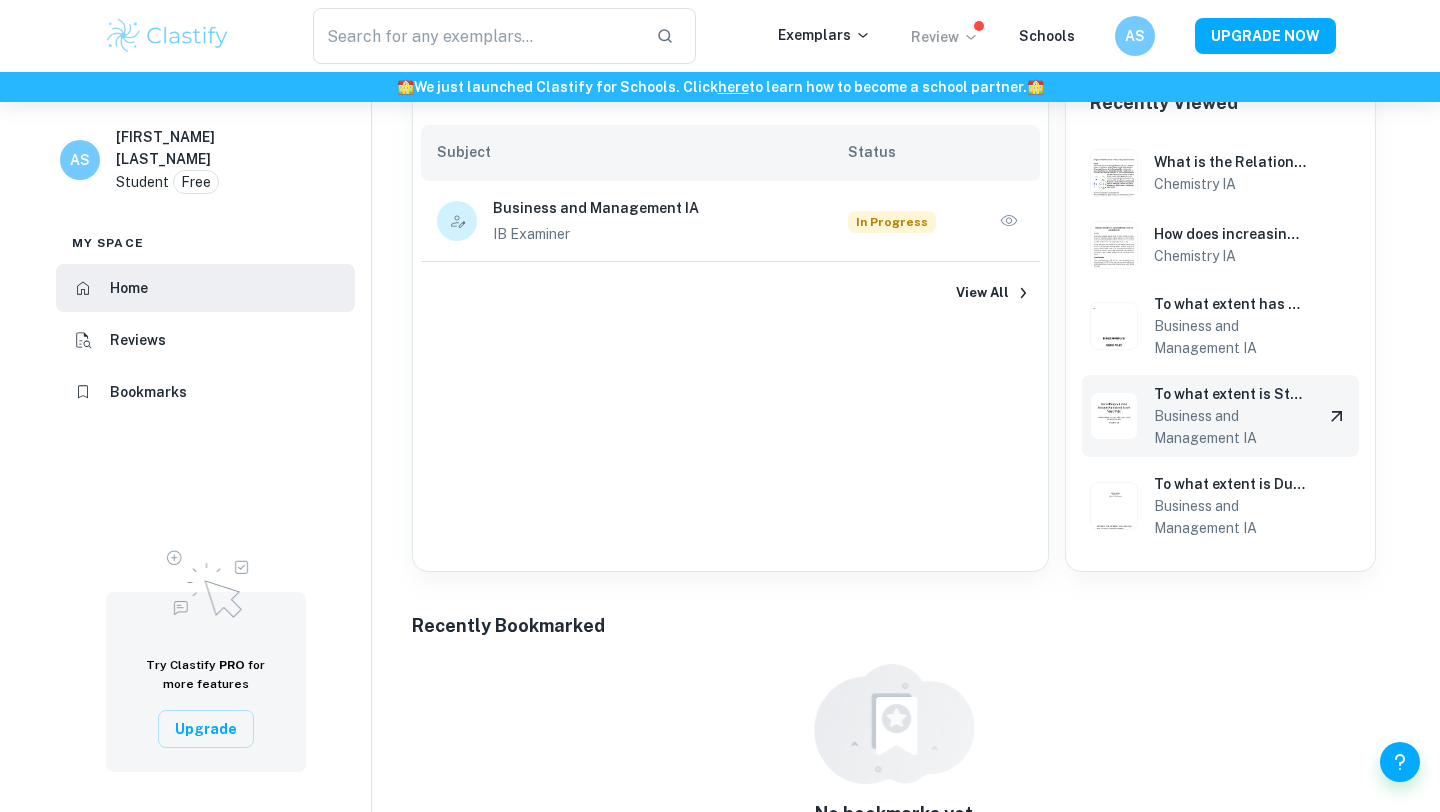 click on "Business and Management   IA" at bounding box center (1230, 427) 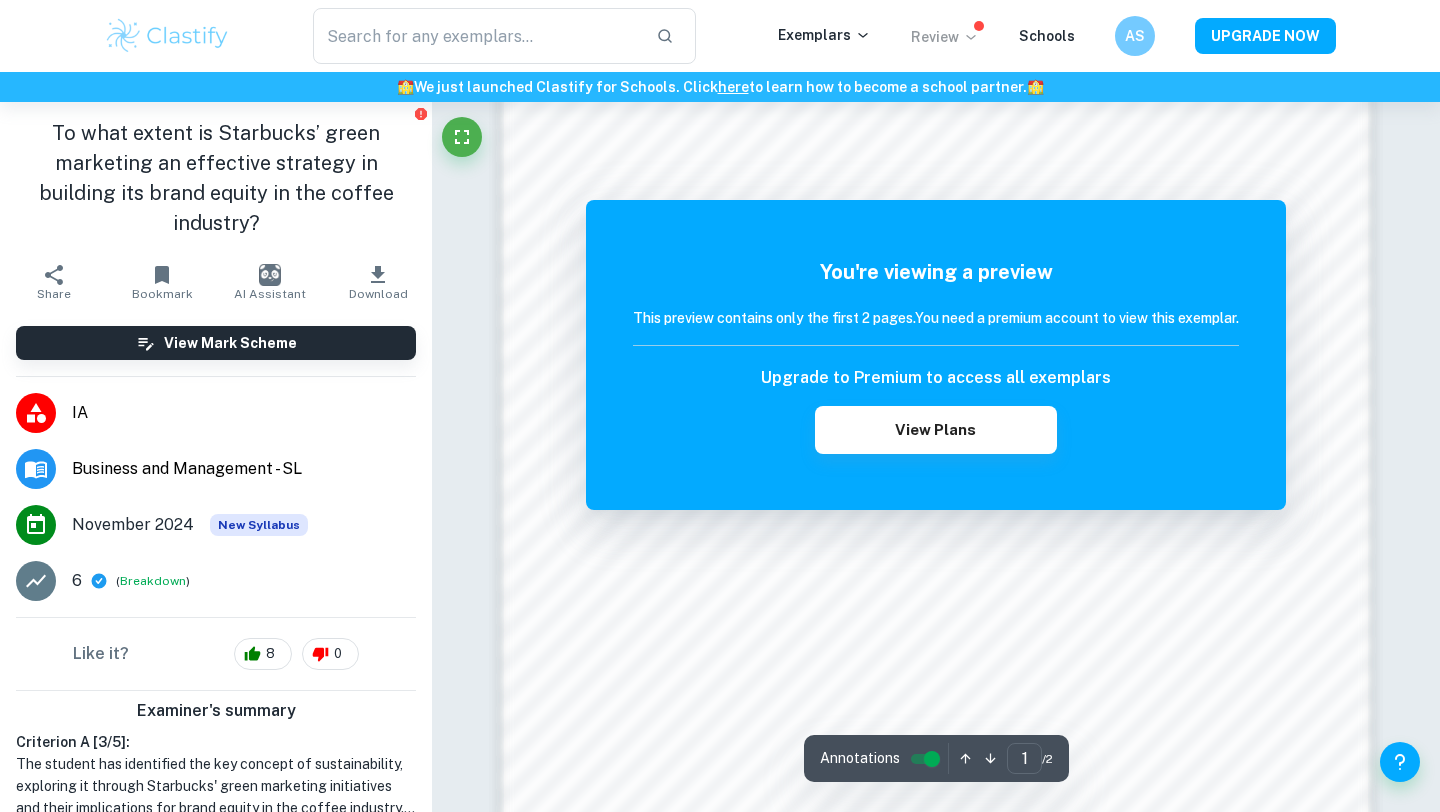 scroll, scrollTop: 1902, scrollLeft: 0, axis: vertical 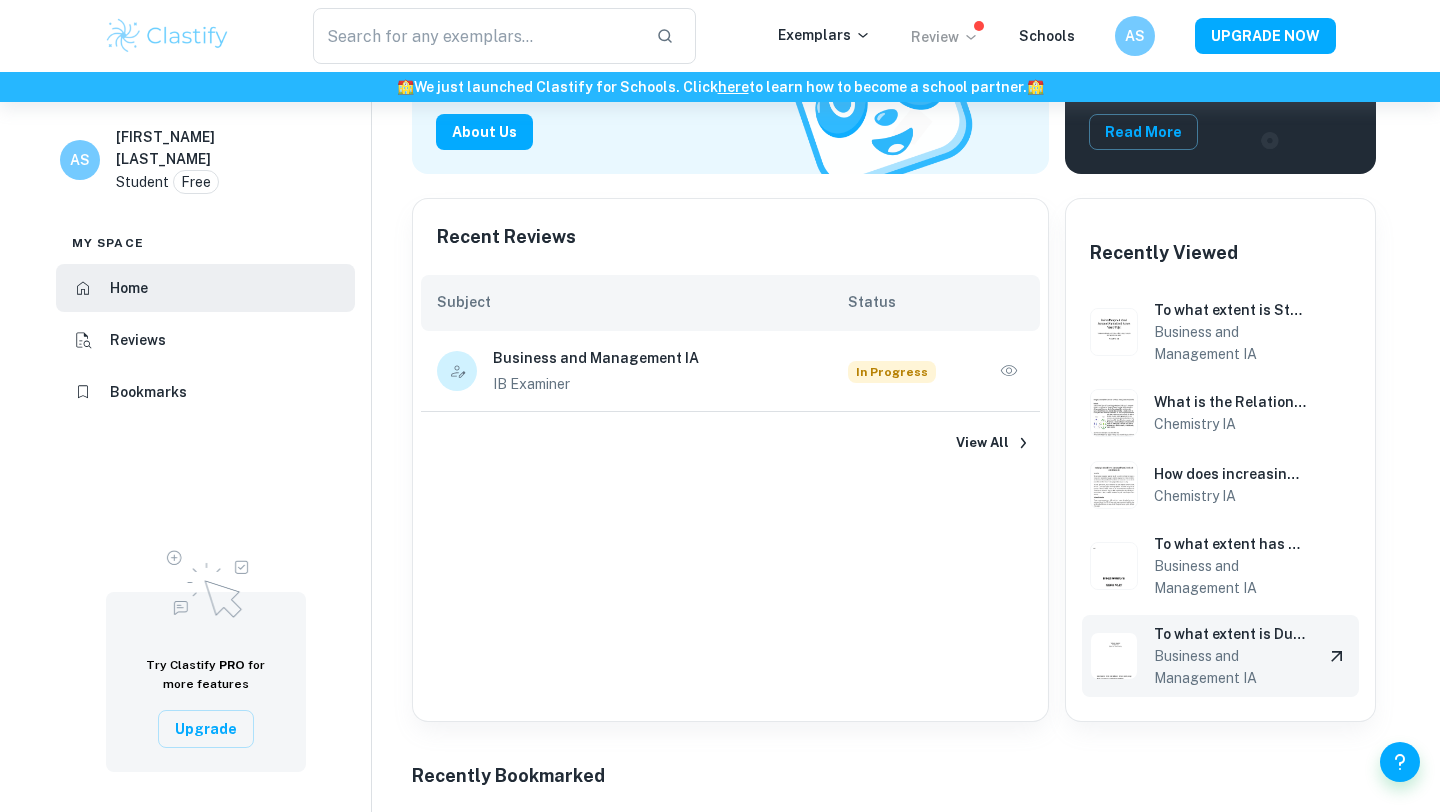 click on "Business and Management   IA" at bounding box center [1230, 667] 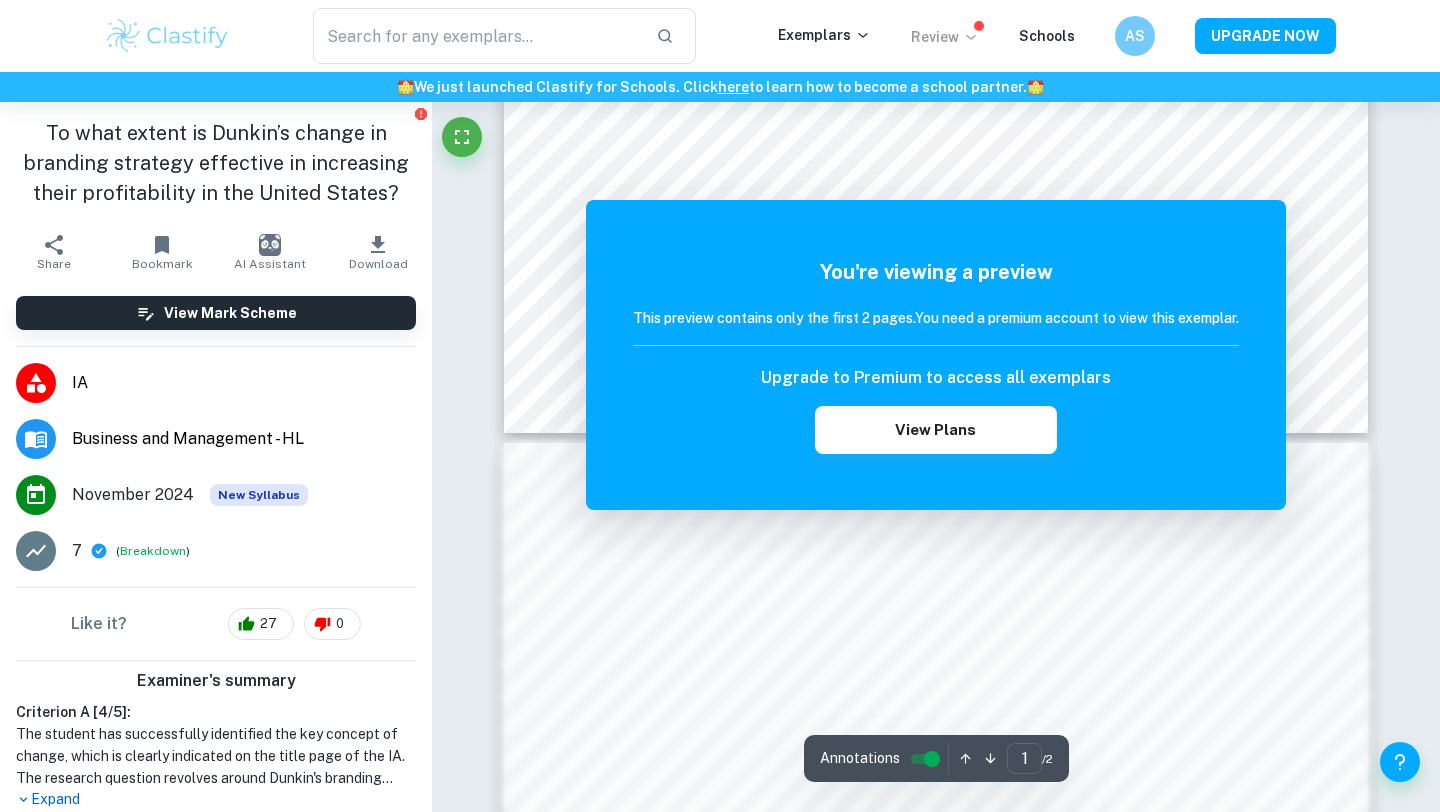 scroll, scrollTop: 1354, scrollLeft: 0, axis: vertical 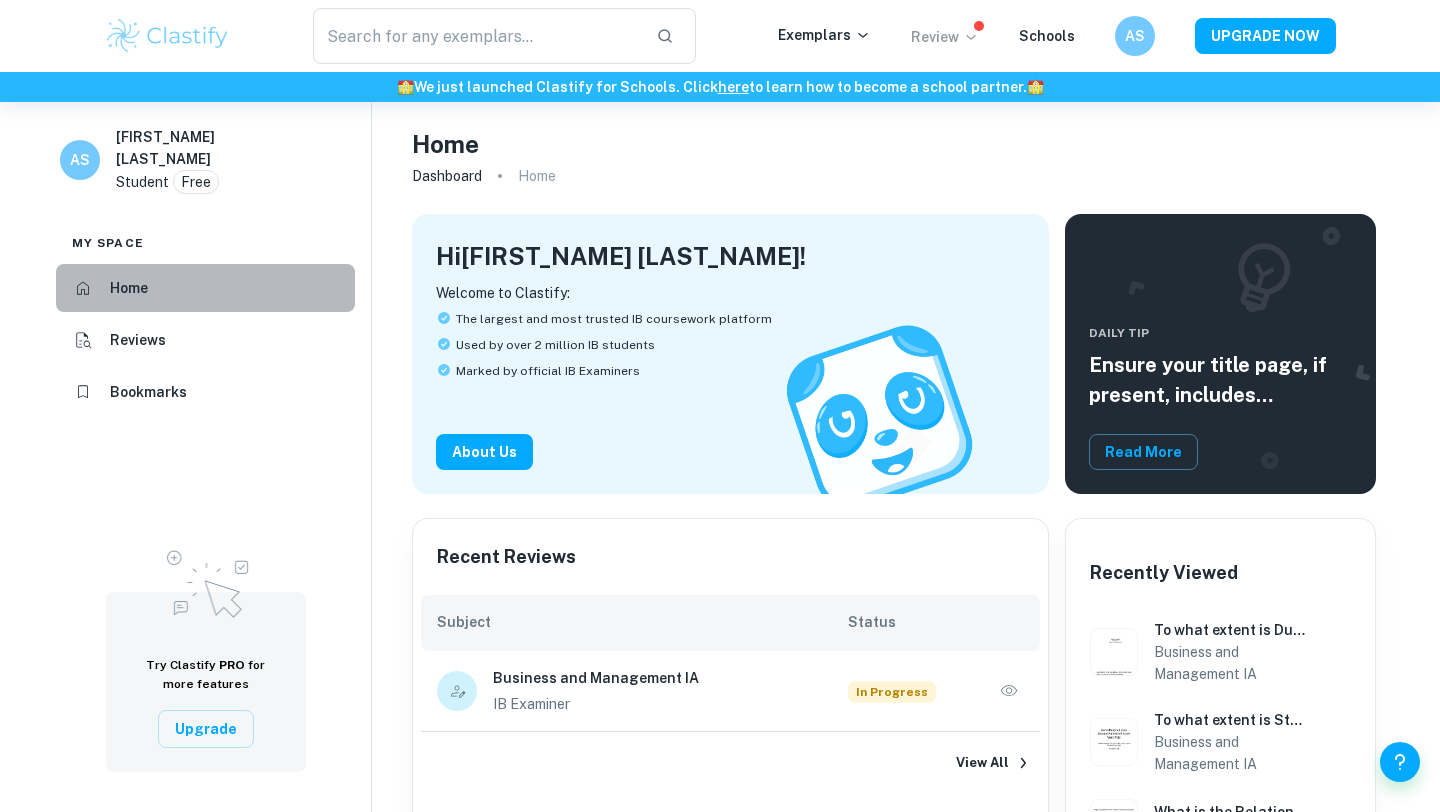 click on "Home" at bounding box center [205, 288] 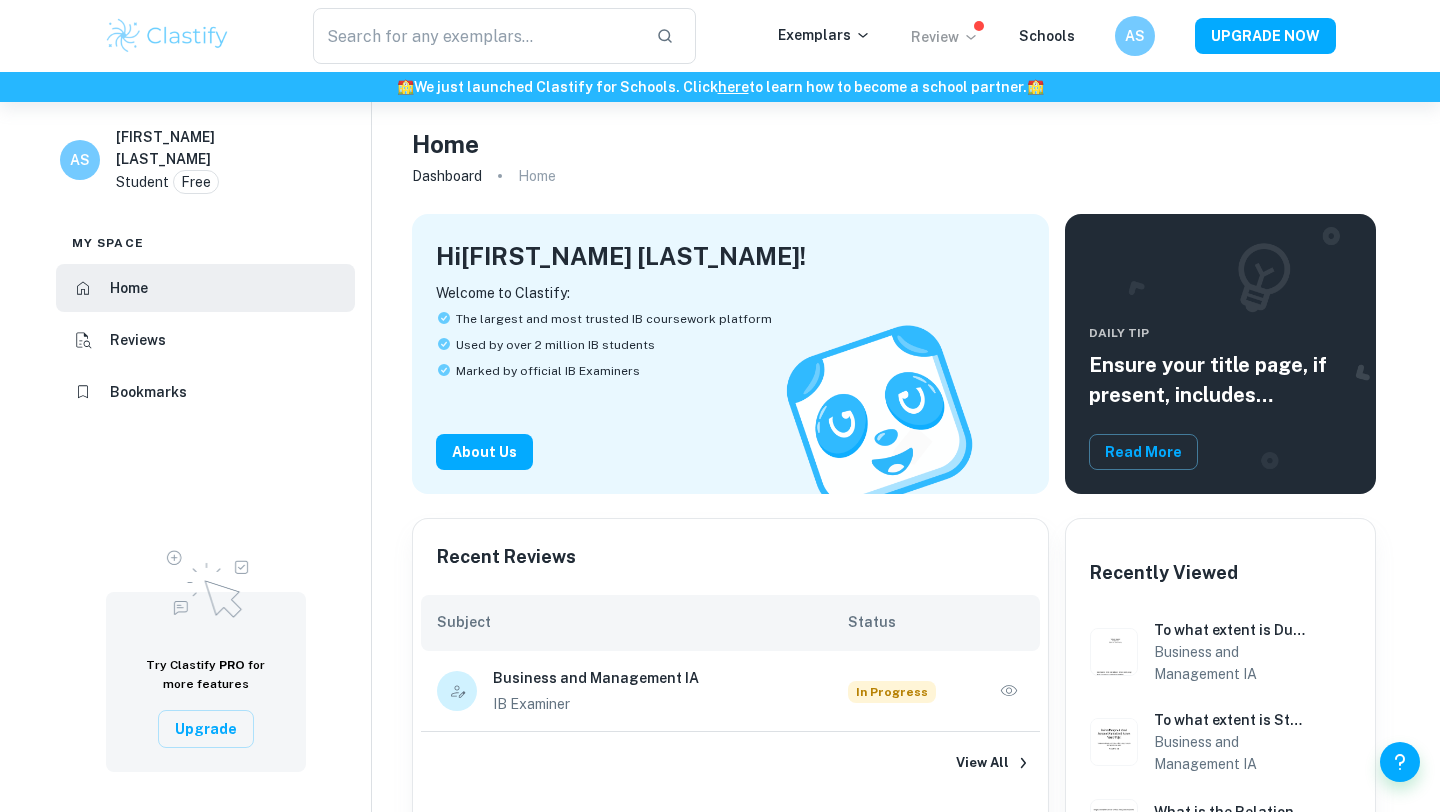 click at bounding box center [167, 36] 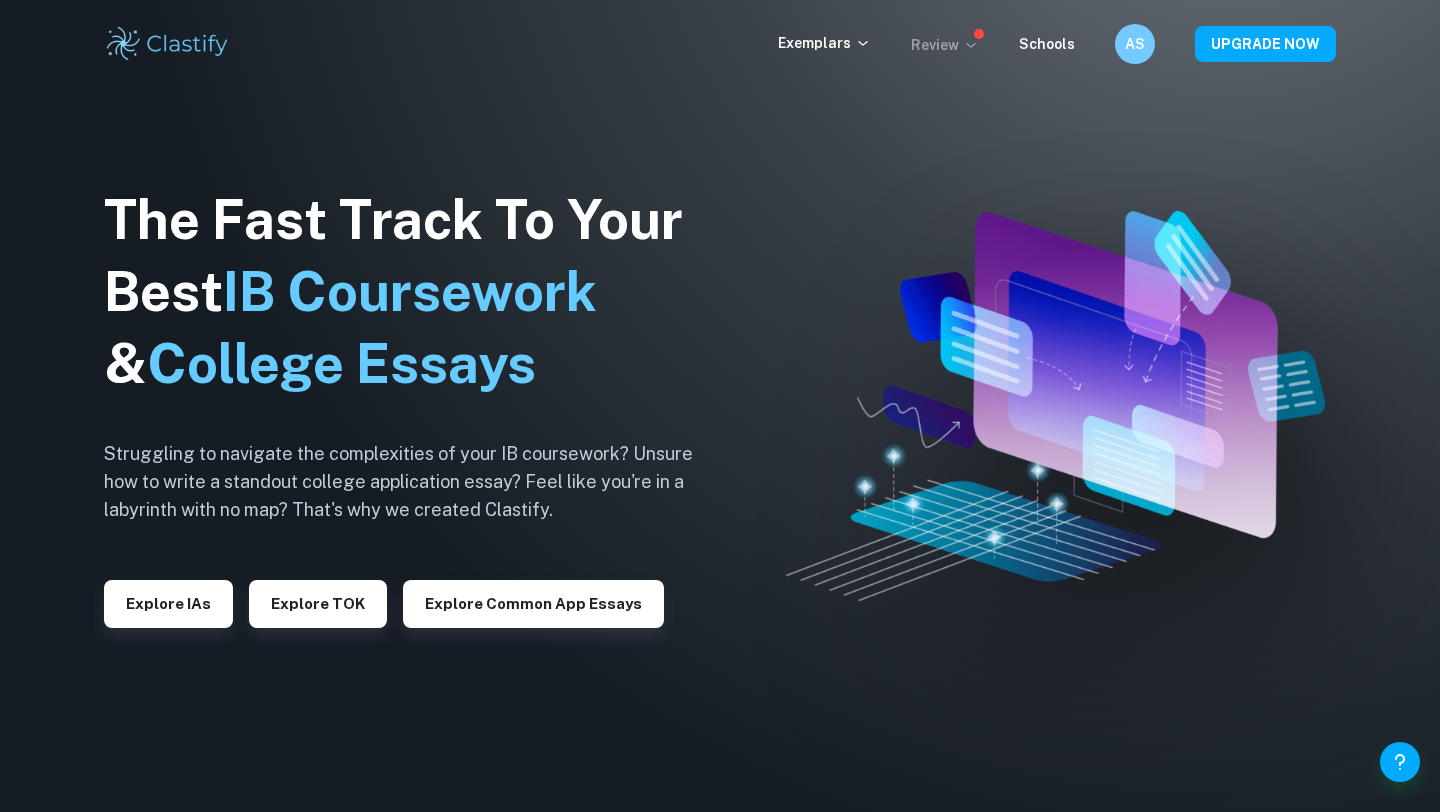 click on "Review" at bounding box center [945, 45] 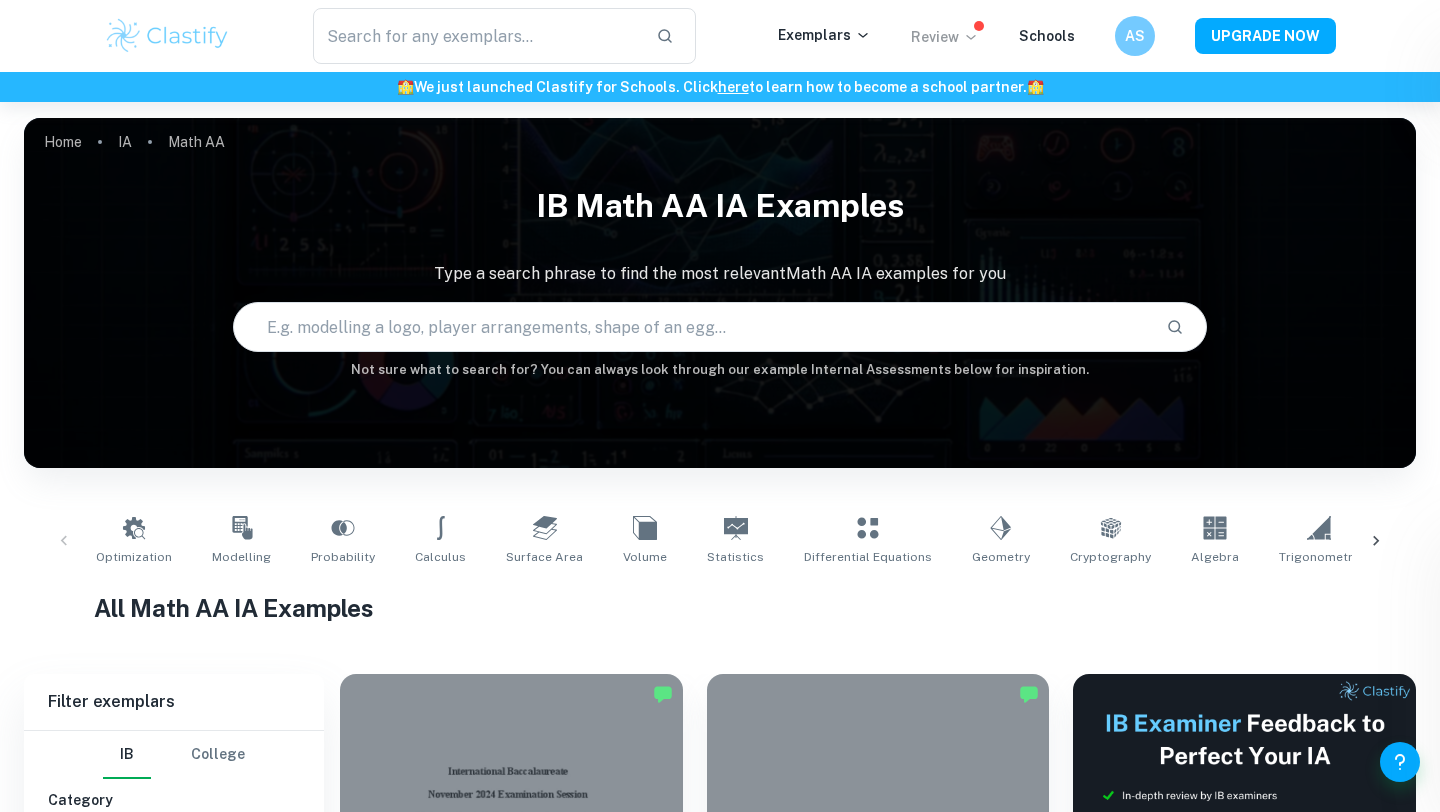 scroll, scrollTop: 0, scrollLeft: 0, axis: both 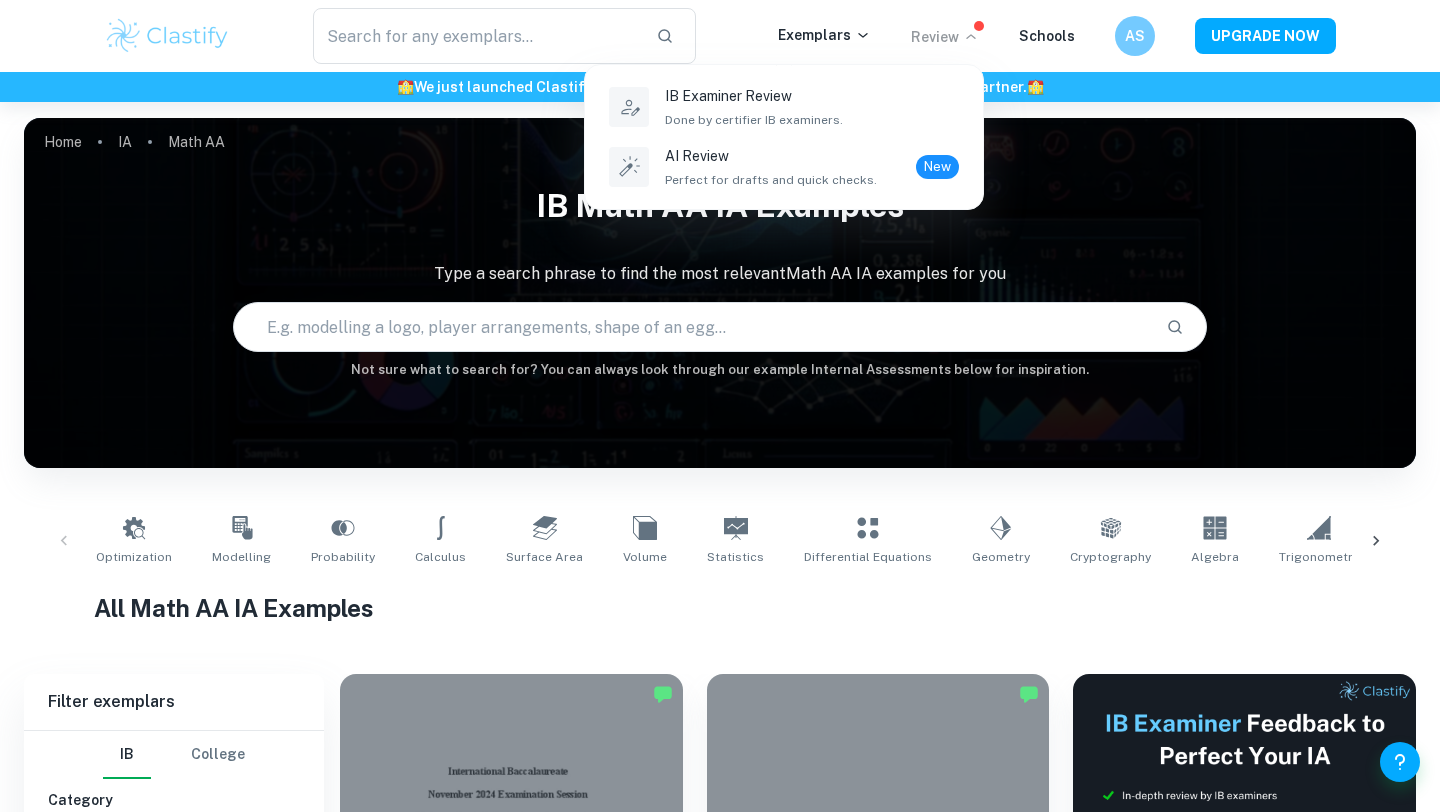 click at bounding box center [720, 406] 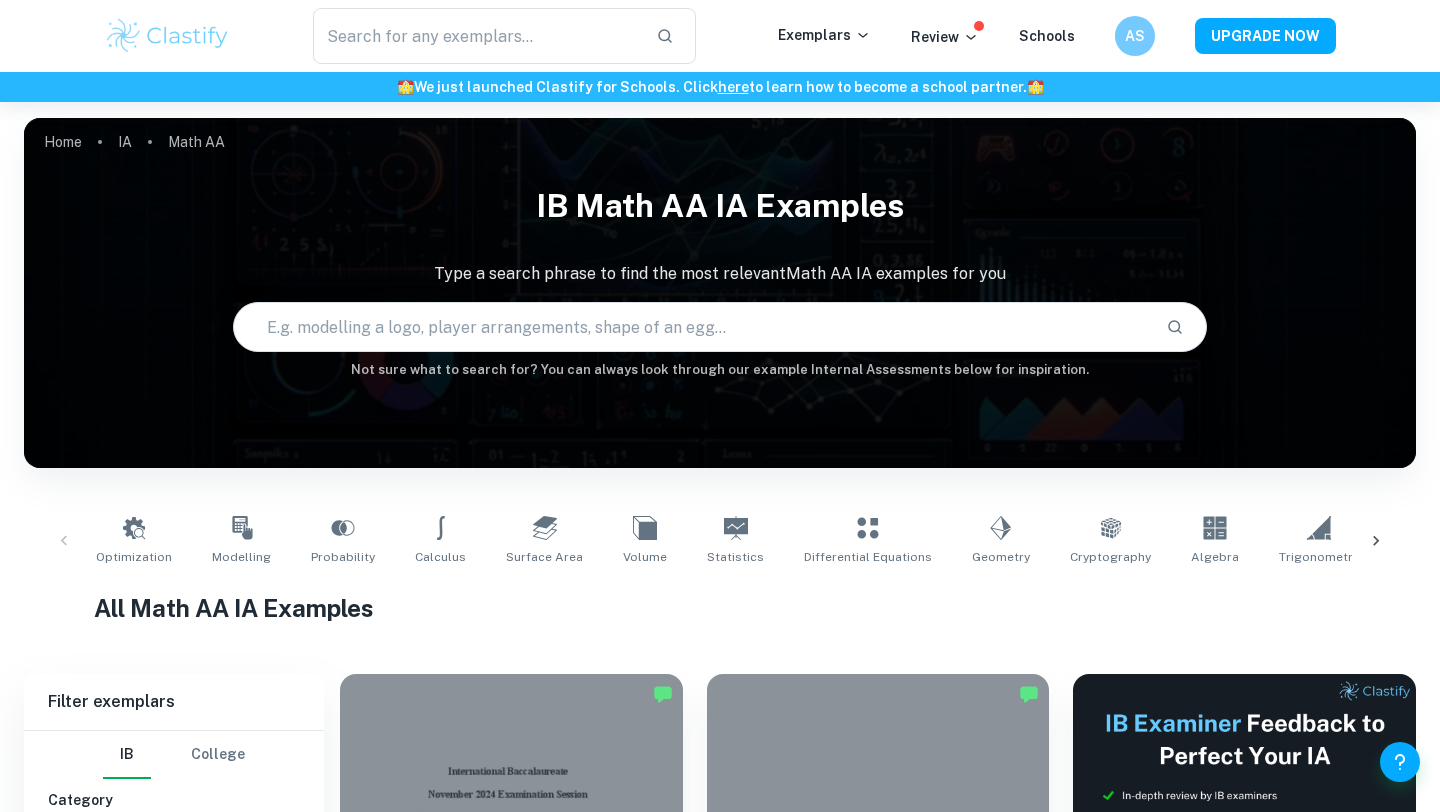 click on "AS" at bounding box center [1155, 36] 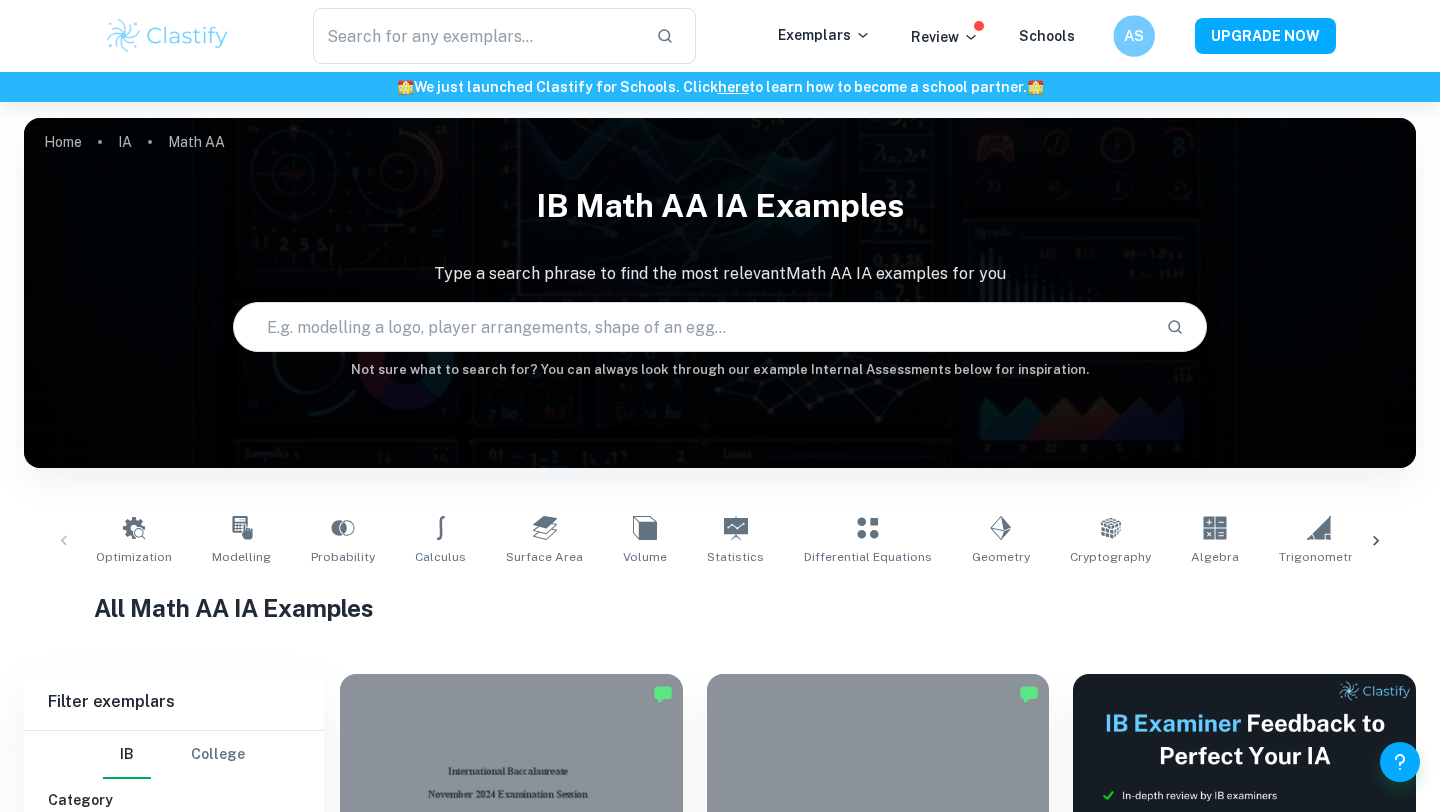 click on "AS" at bounding box center (1134, 36) 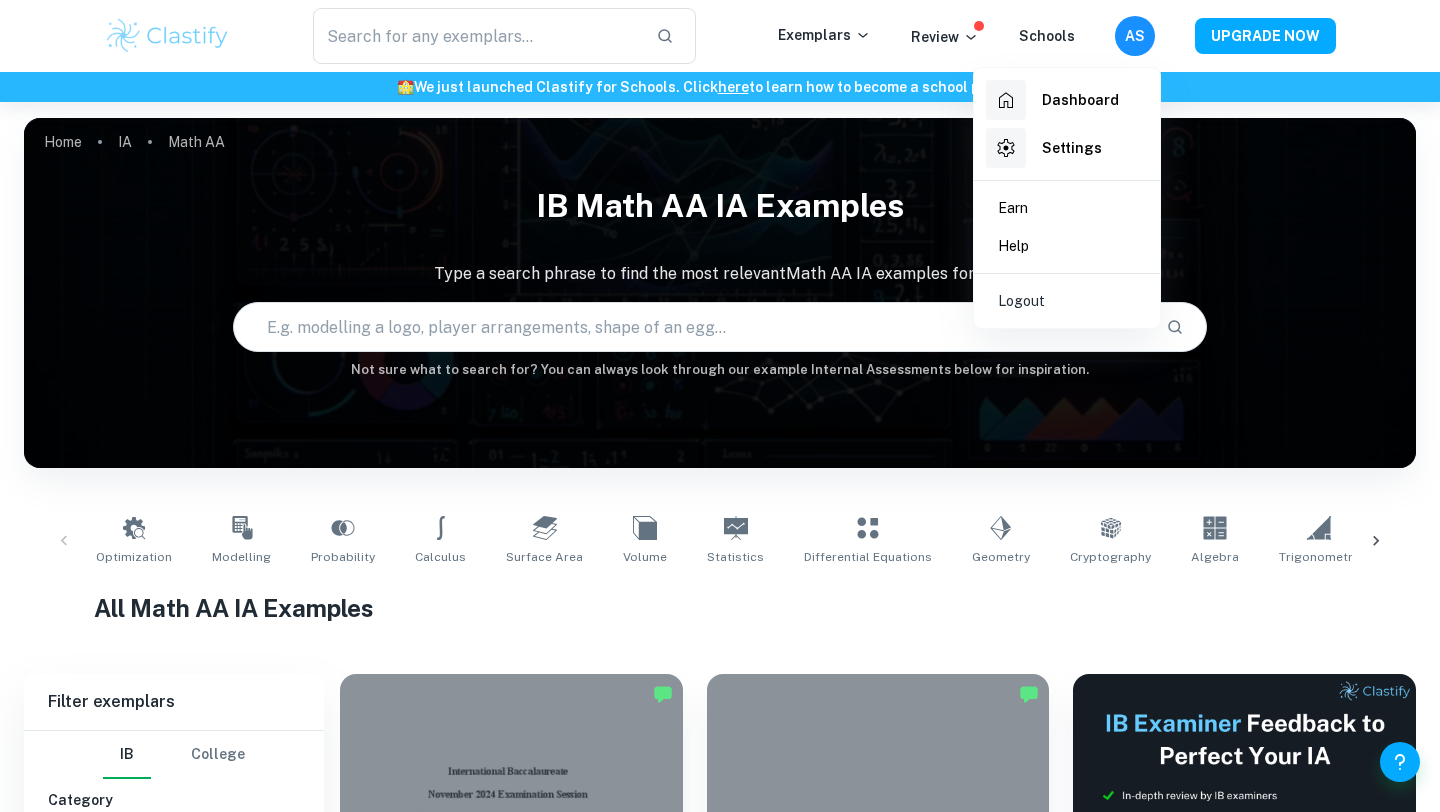 click on "Dashboard" at bounding box center [1052, 100] 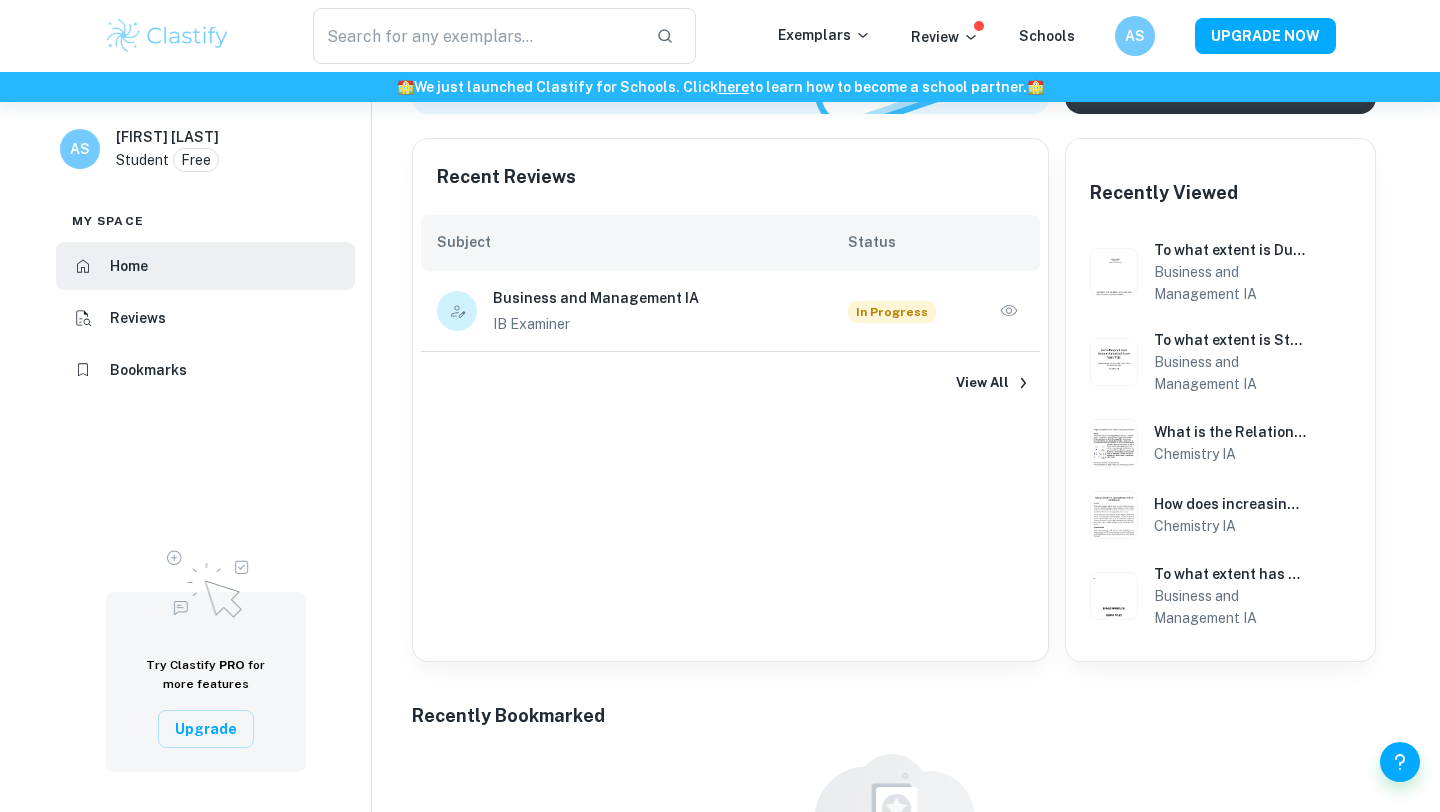 scroll, scrollTop: 386, scrollLeft: 0, axis: vertical 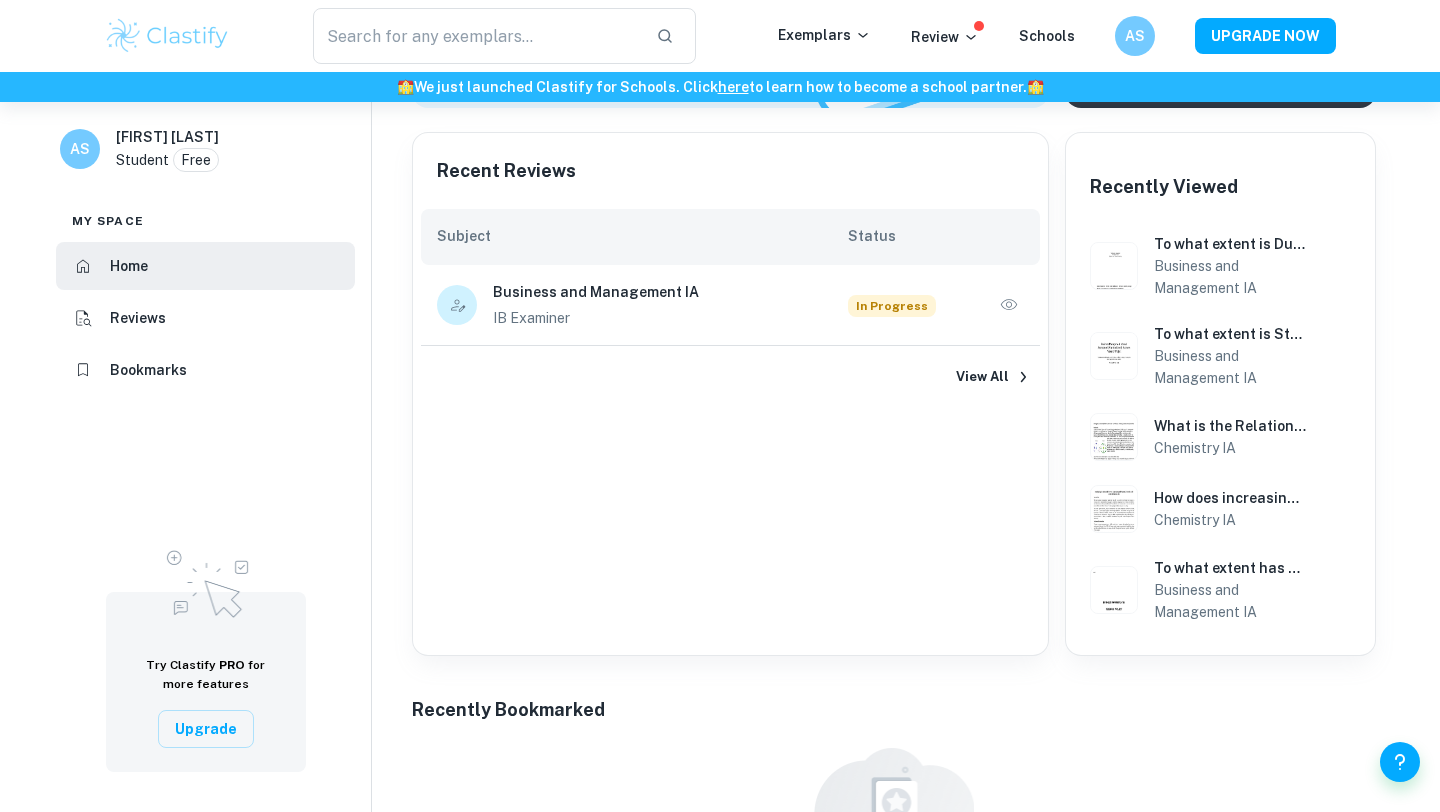 click on "In Progress" at bounding box center [936, 305] 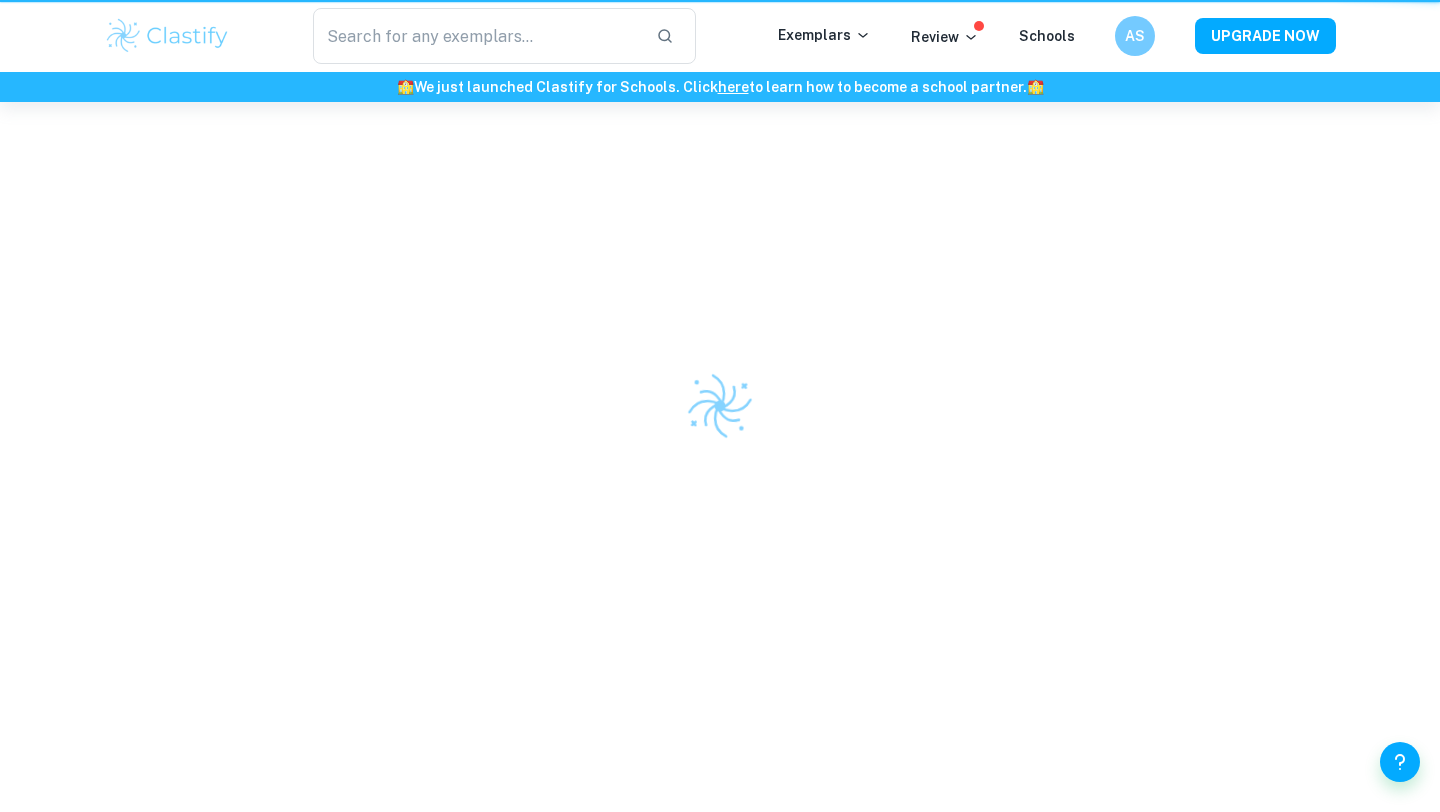 scroll, scrollTop: 0, scrollLeft: 0, axis: both 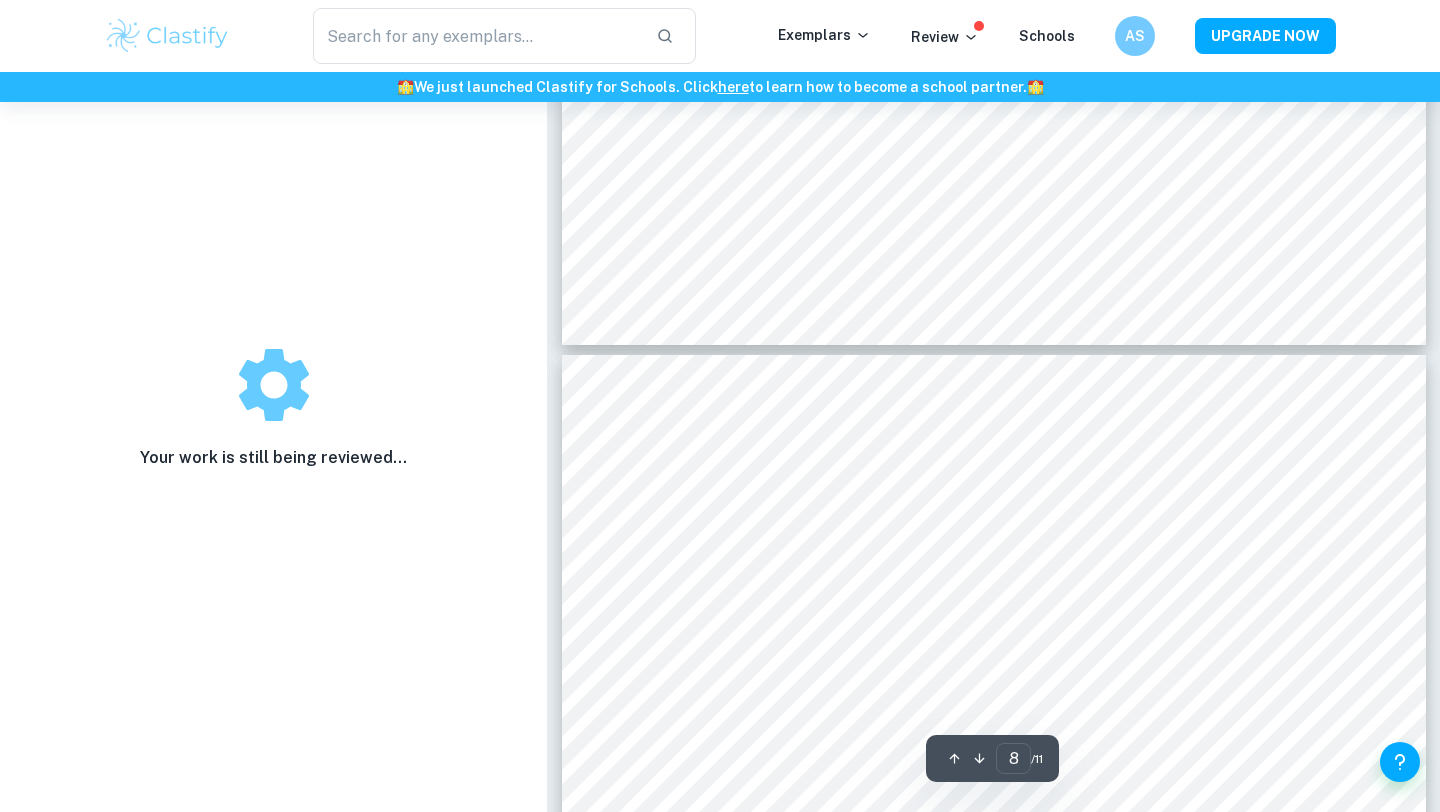 type on "7" 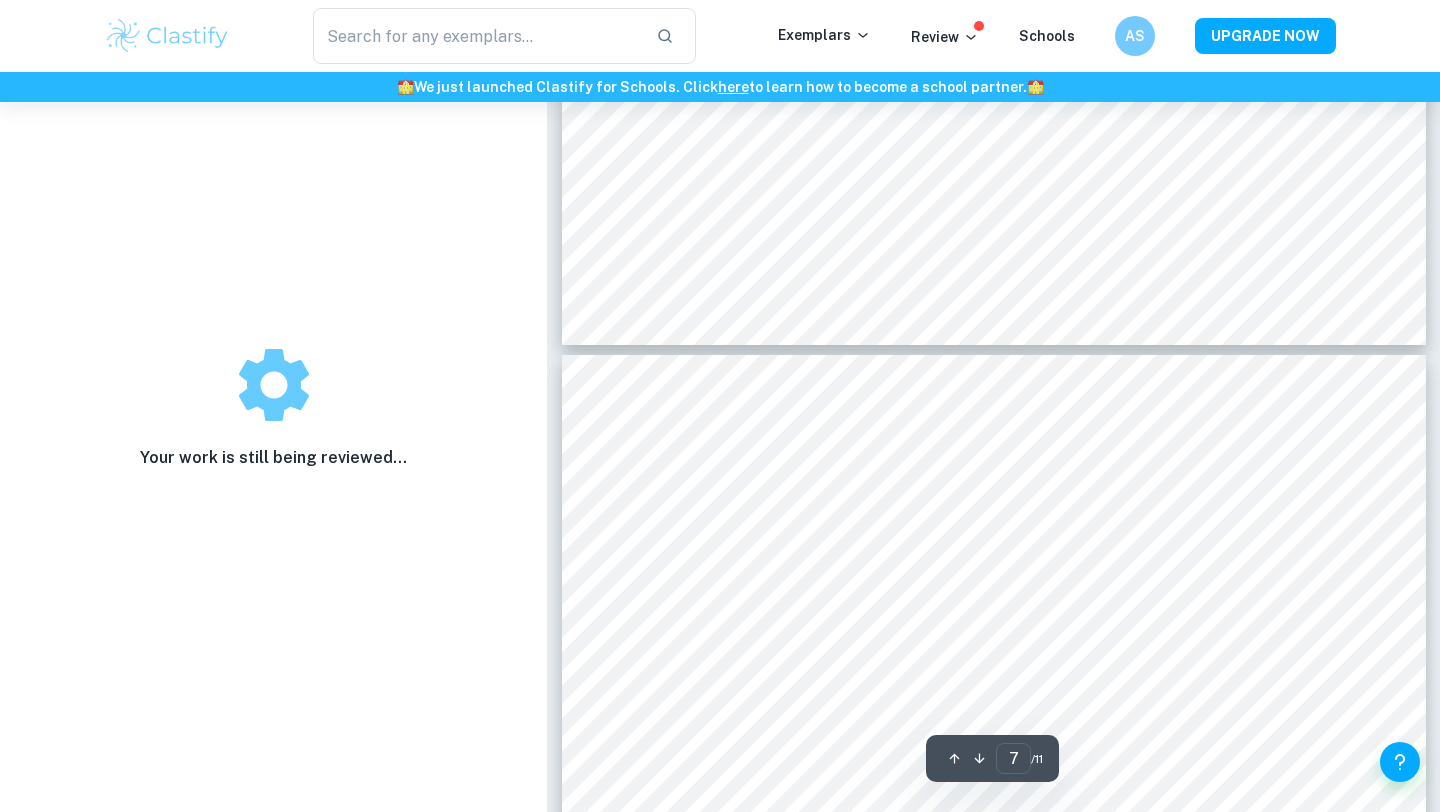scroll, scrollTop: 7942, scrollLeft: 0, axis: vertical 